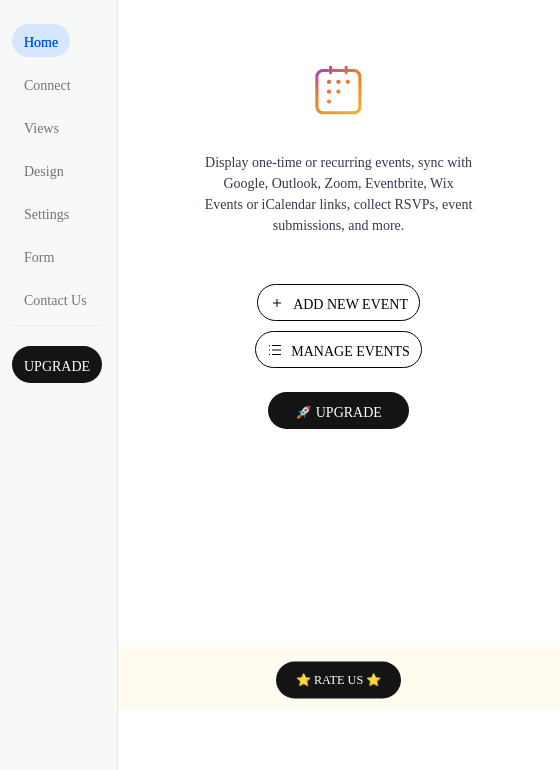 scroll, scrollTop: 0, scrollLeft: 0, axis: both 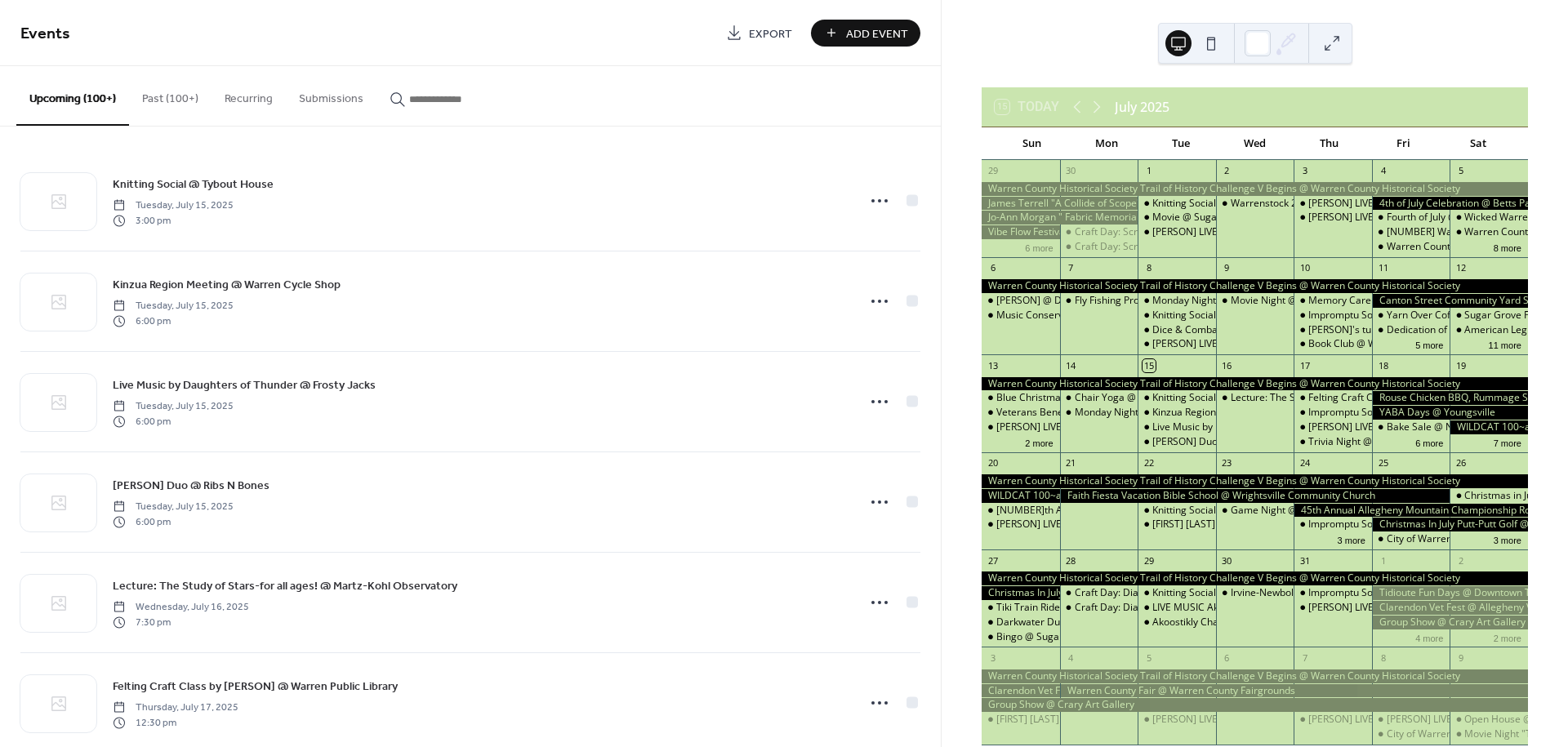 click on "Add Event" at bounding box center [877, 33] 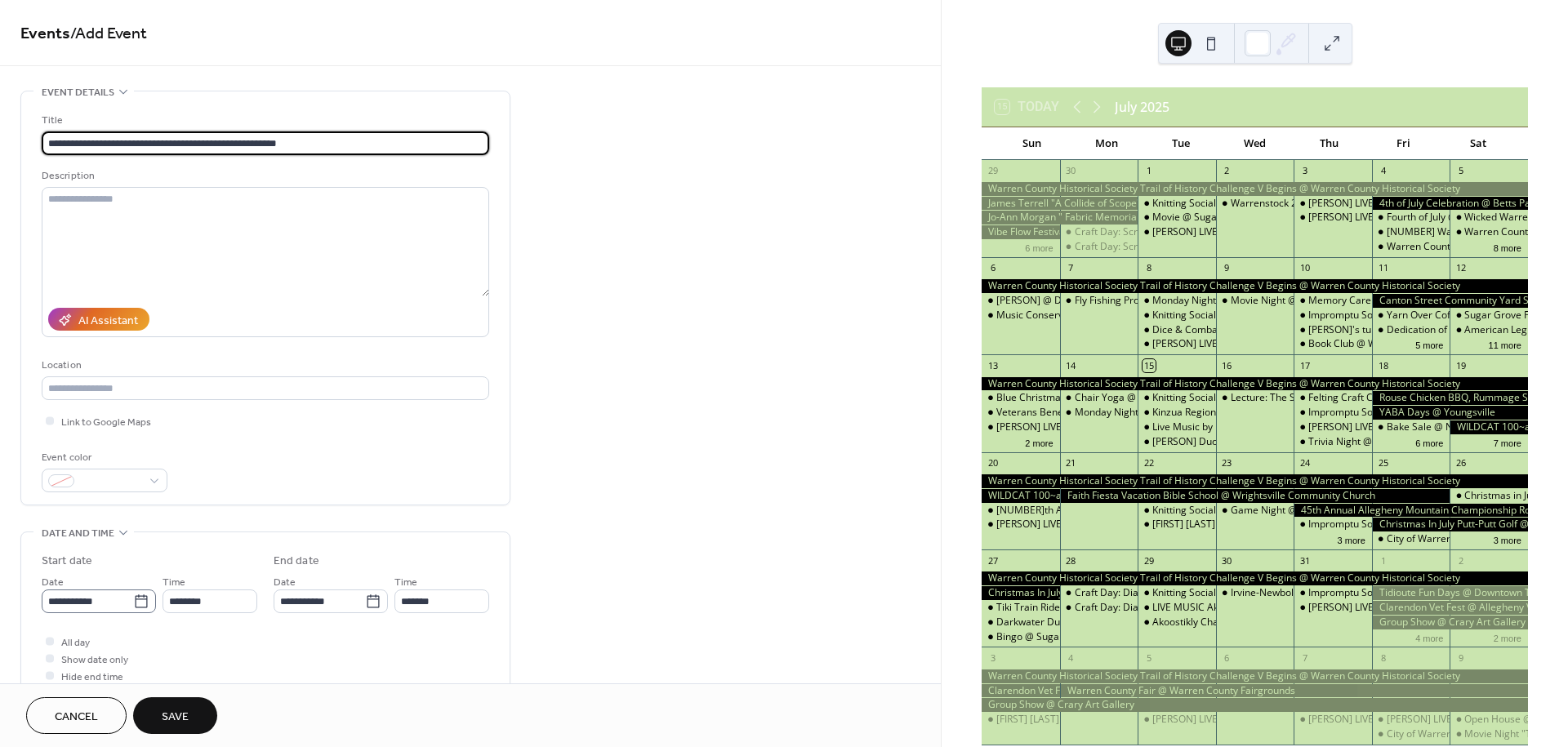 type on "**********" 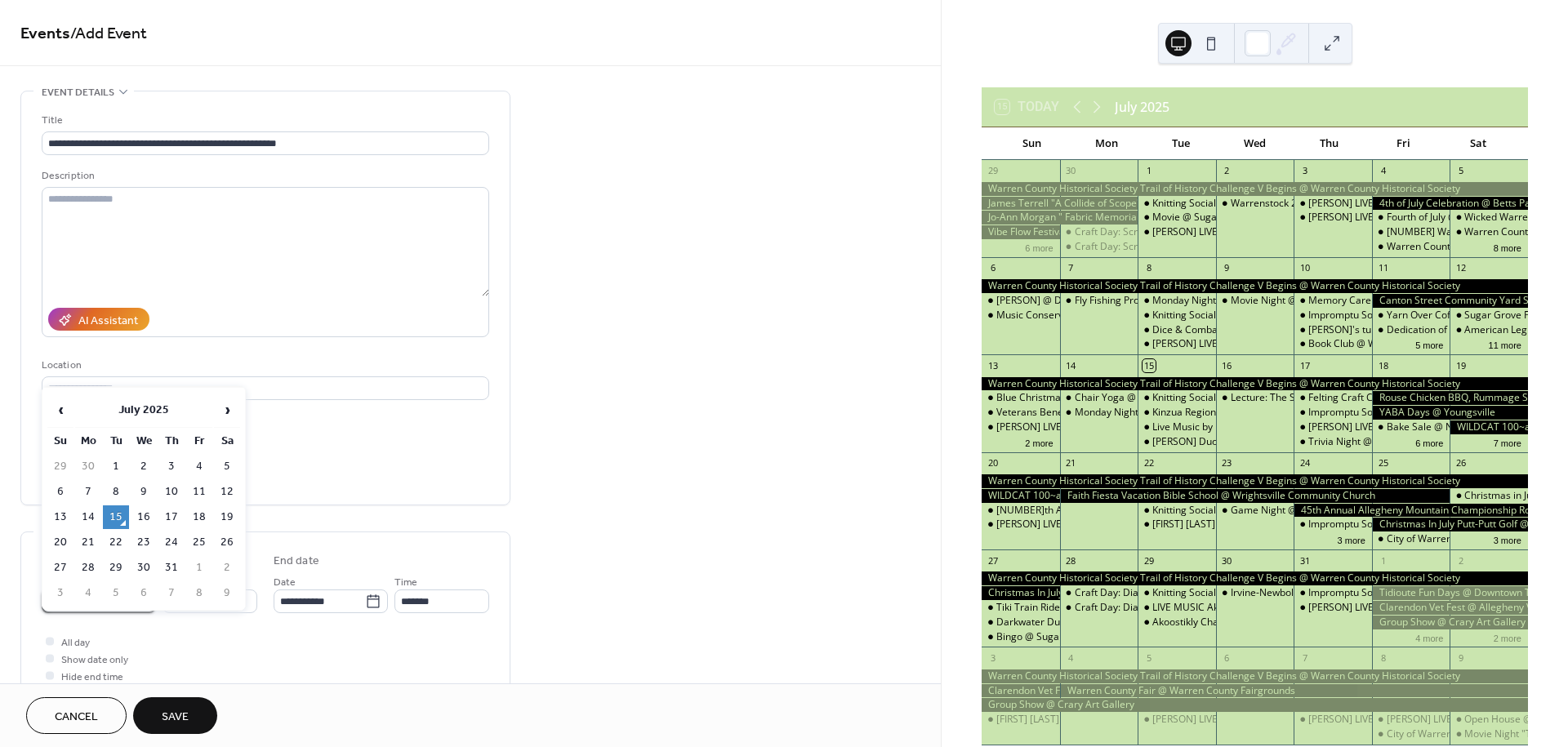 click on "Craft Day: Scratch Art @ Warren Public Library Craft Day: Scratch Art @ Warren Public Library 1 Knitting Social @ Tybout House Movie @ Sugar Grove Free Library Charity Nuse LIVE!! @ Ribs n Bones 2 Warrenstock 2025 @ Pellegrino's  3 John Sicher LIVE!! @ Timber Haven Event Center Whiskey Joe LIVE!! @ Bent Run Brewing Company 4 Fourth of July @ Twig & Vine 5 8 more 6 7 8 Monday Night Group" at bounding box center [784, 373] 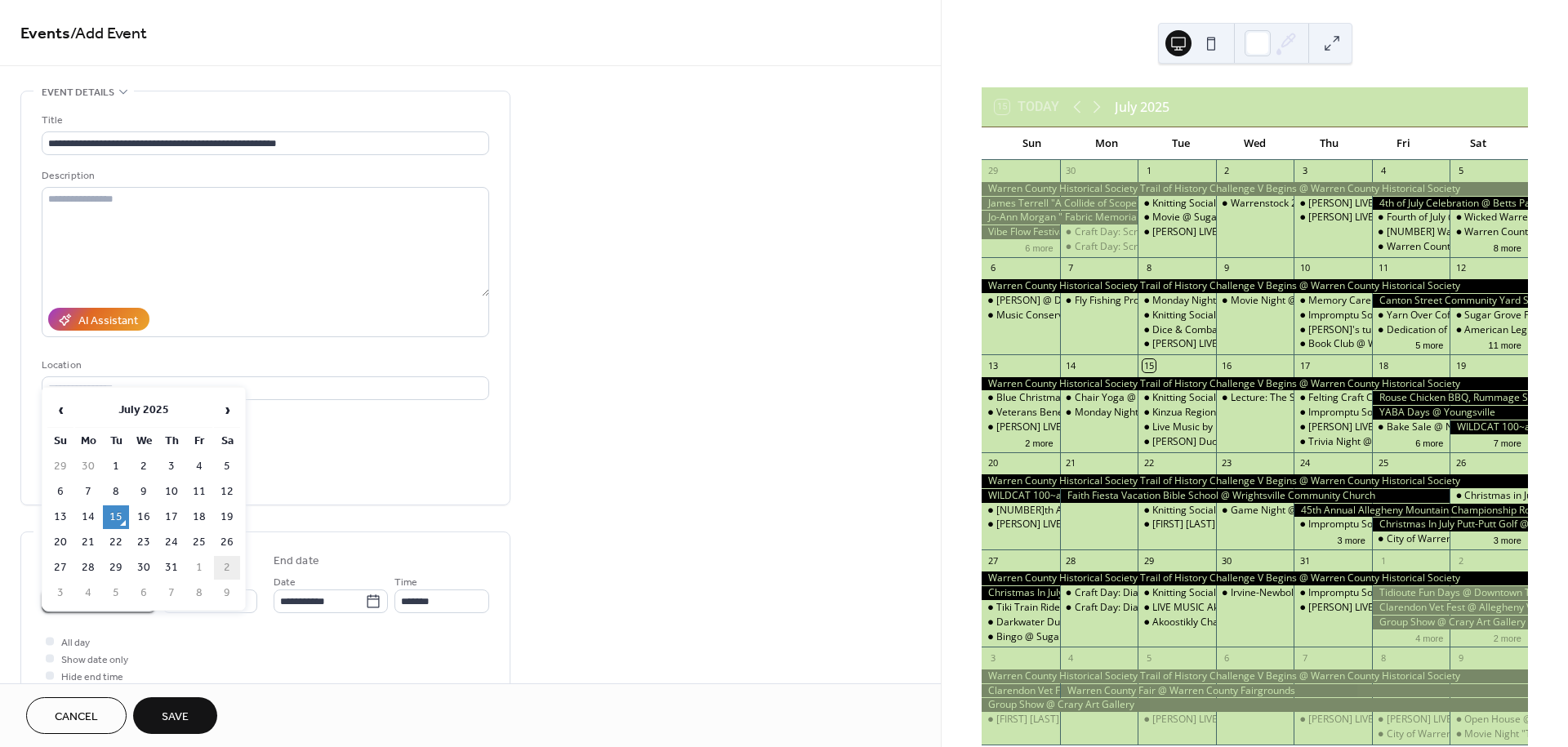 click on "2" at bounding box center (227, 567) 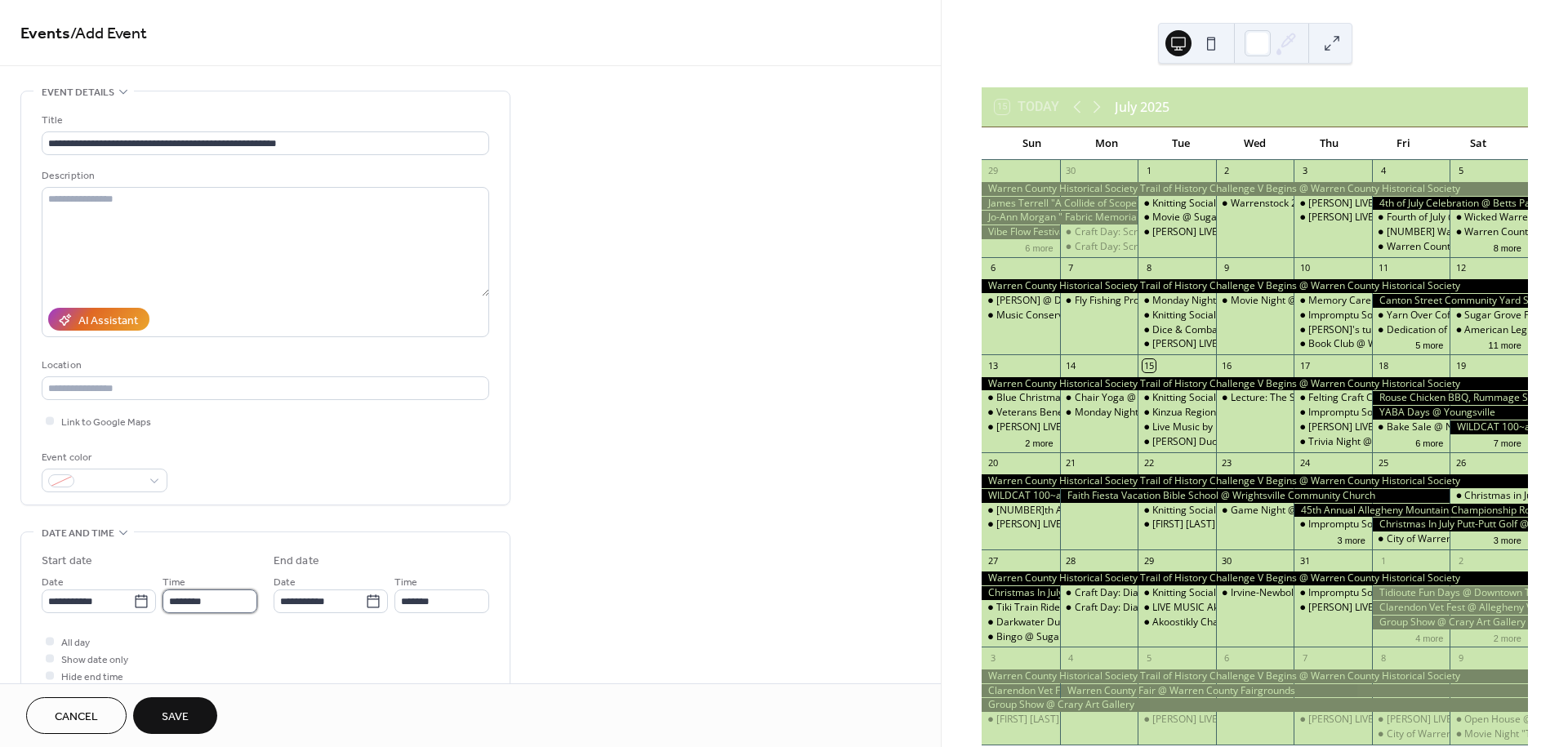 click on "********" at bounding box center [210, 601] 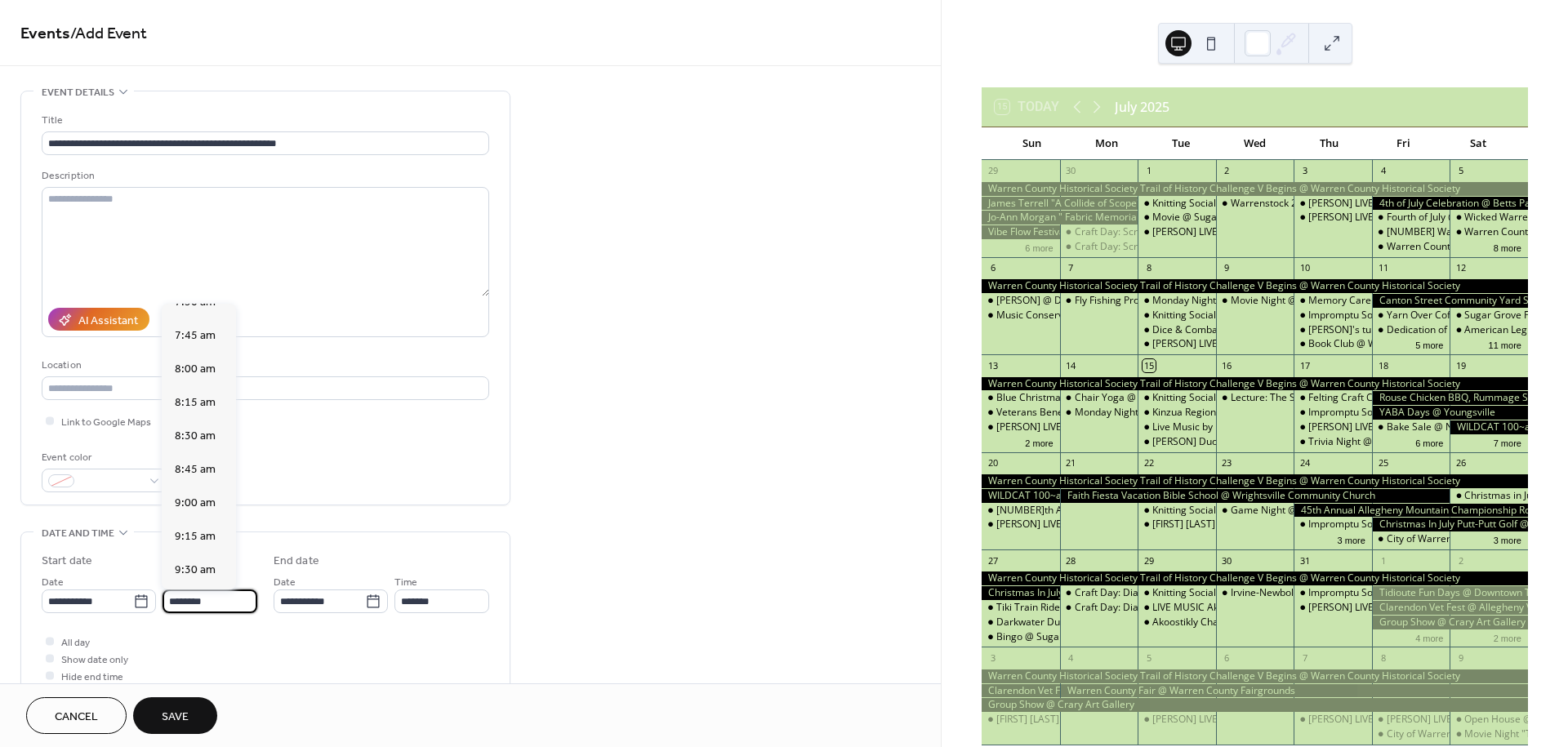 scroll, scrollTop: 989, scrollLeft: 0, axis: vertical 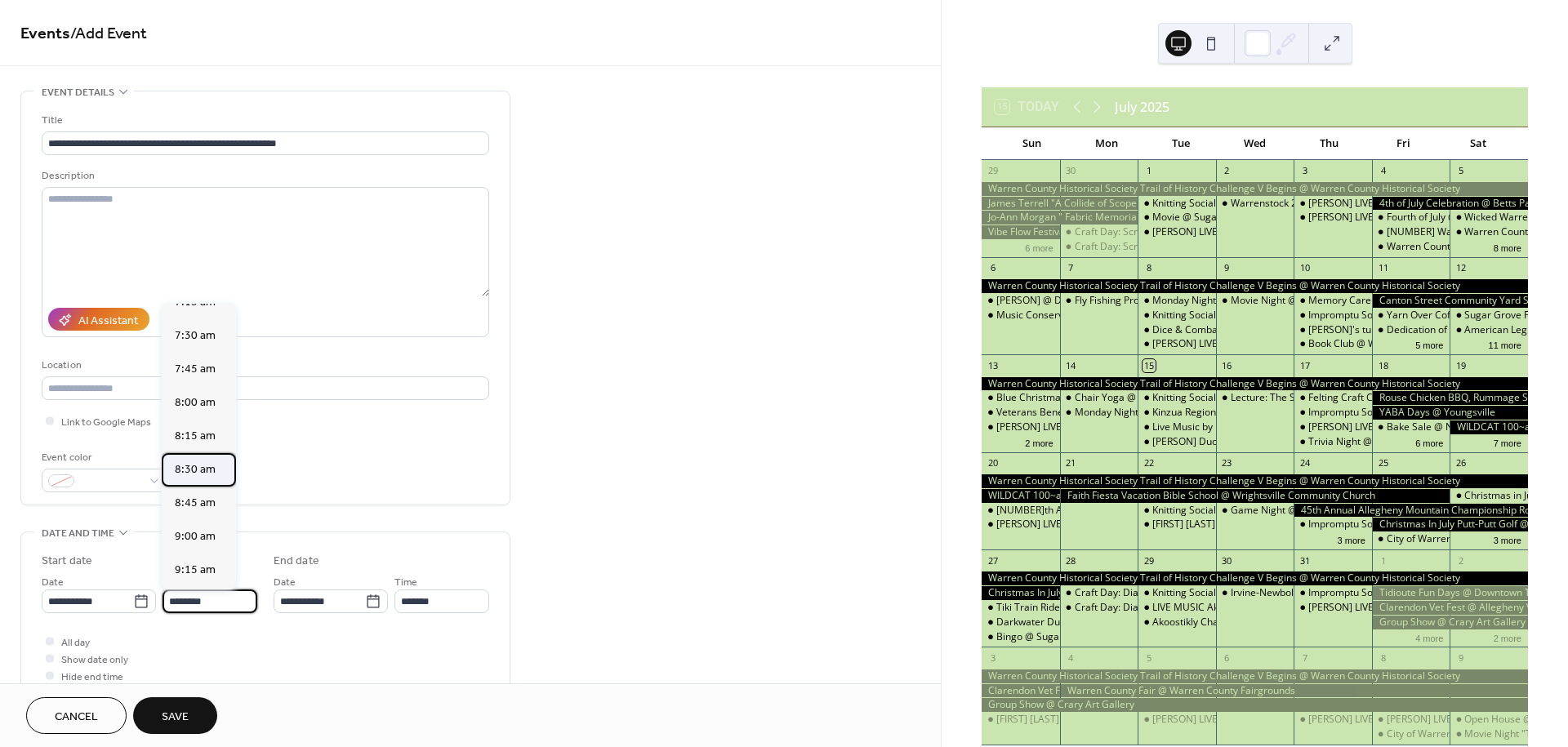 click on "8:30 am" at bounding box center (195, 469) 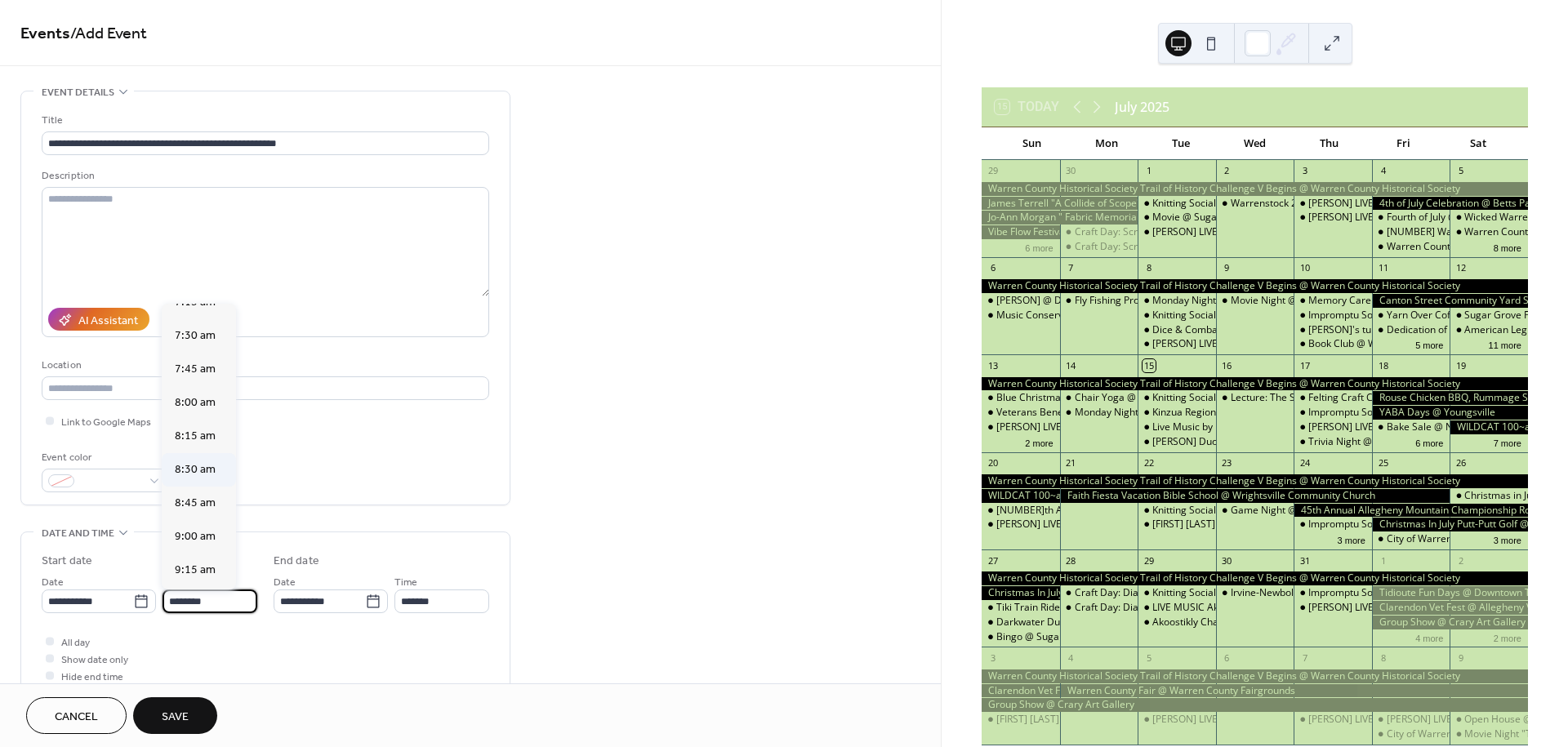 type on "*******" 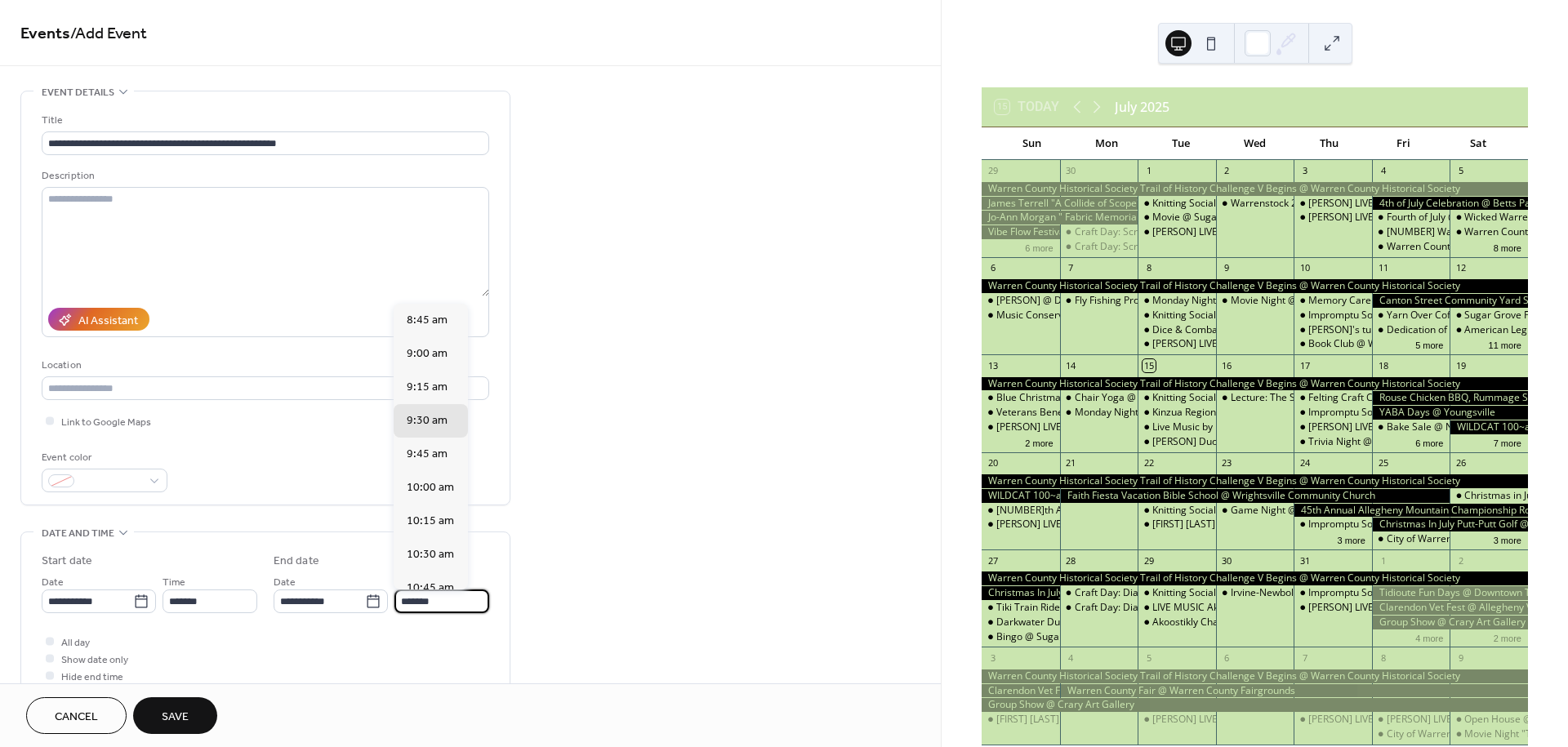 click on "*******" at bounding box center (442, 601) 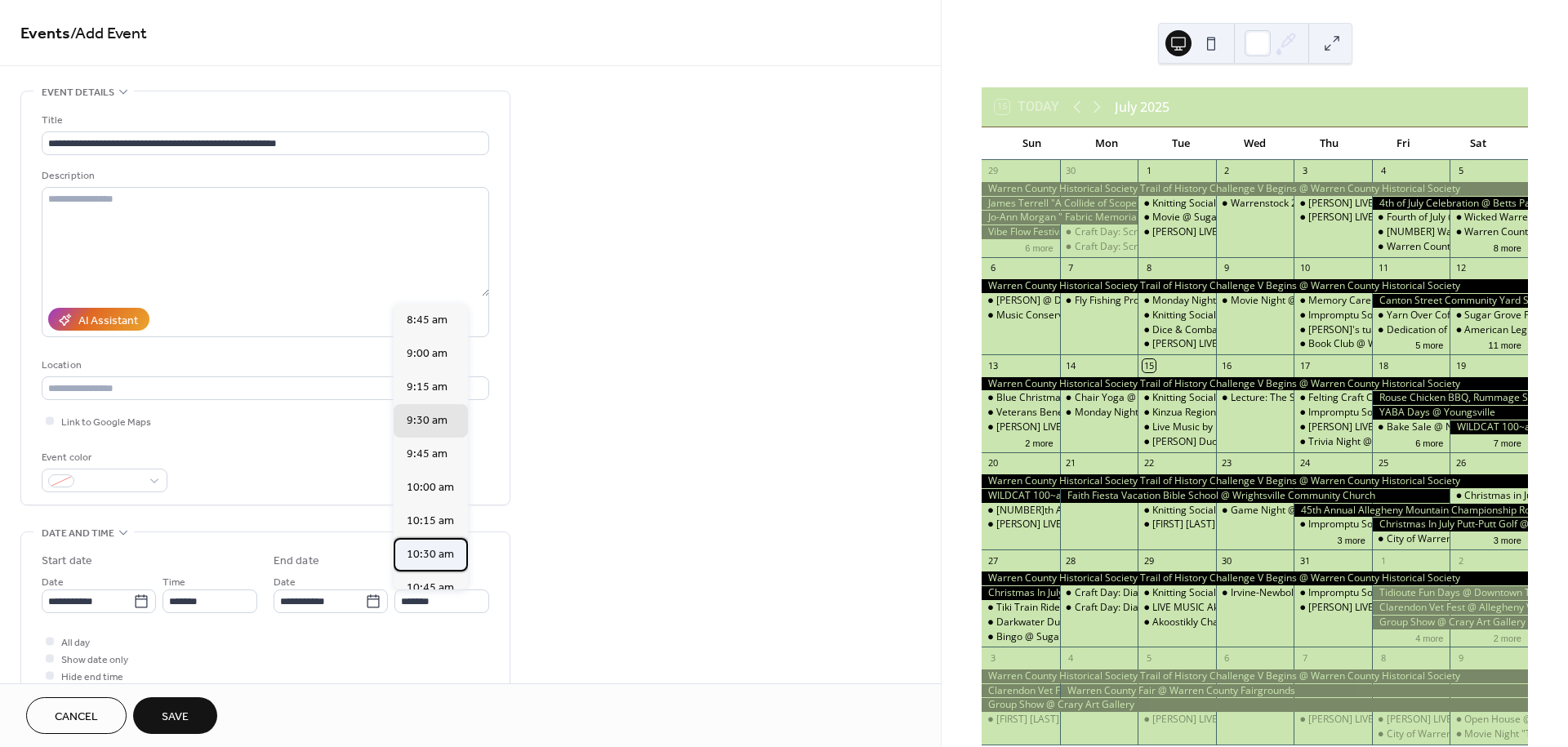 click on "10:30 am" at bounding box center [430, 554] 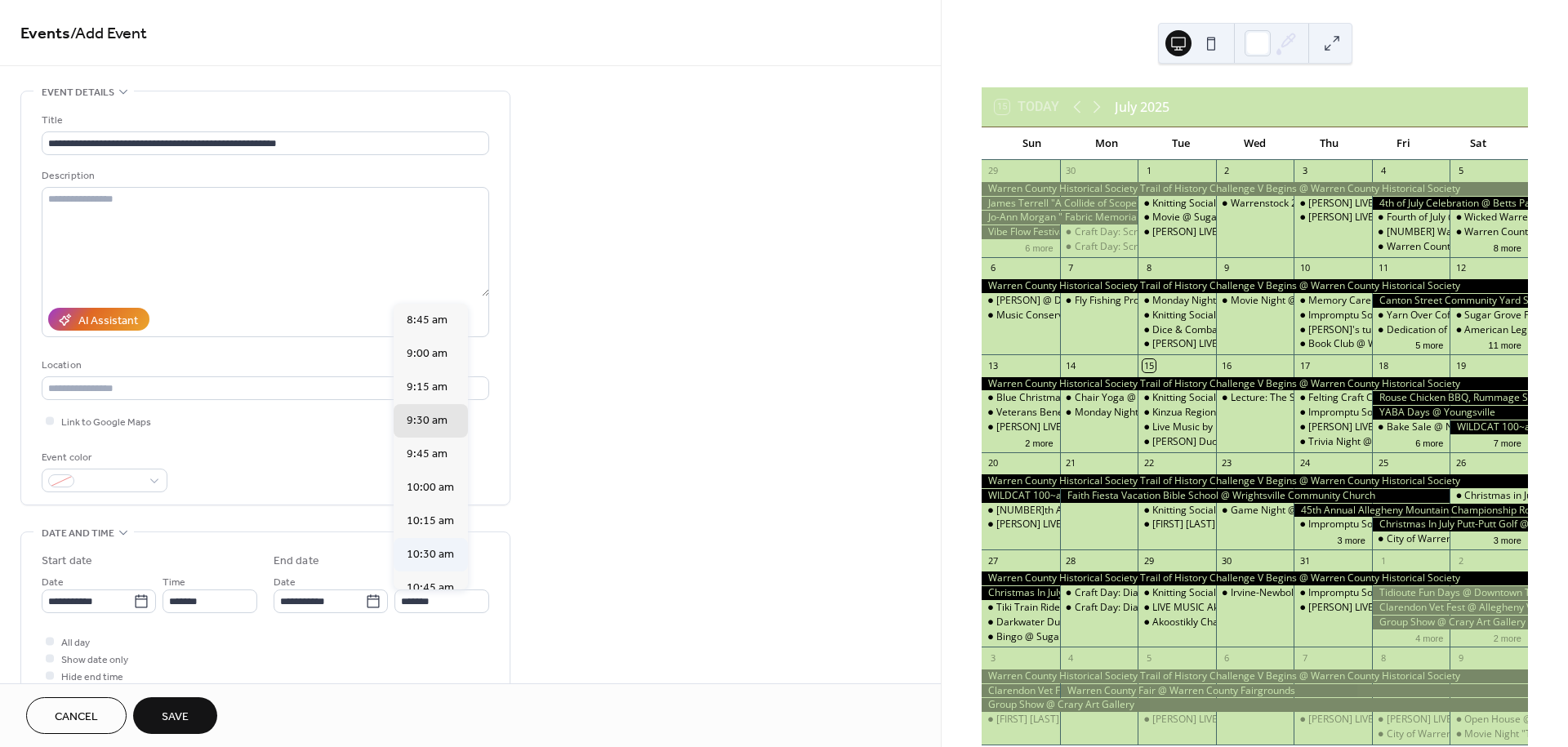 type on "********" 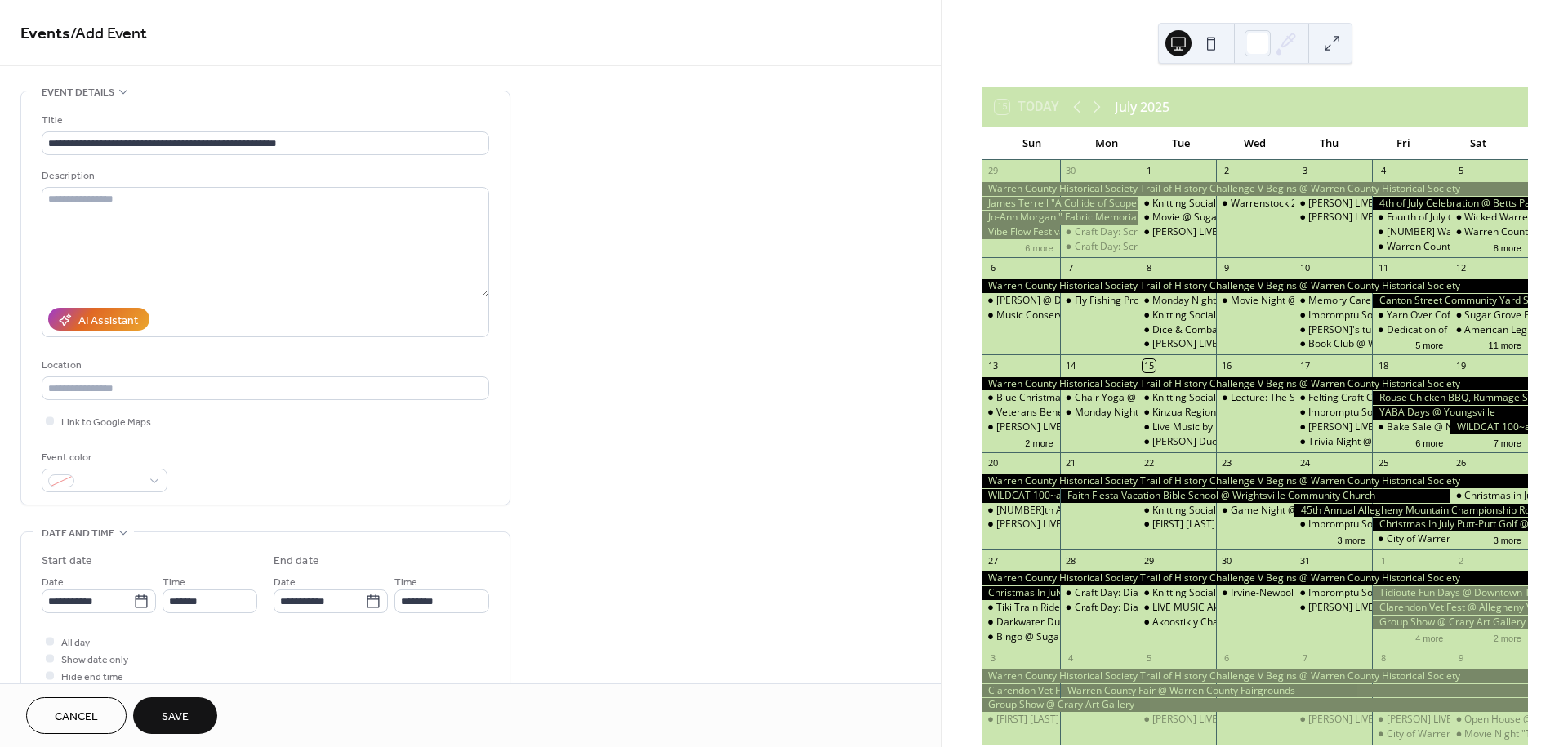 click on "Save" at bounding box center (175, 717) 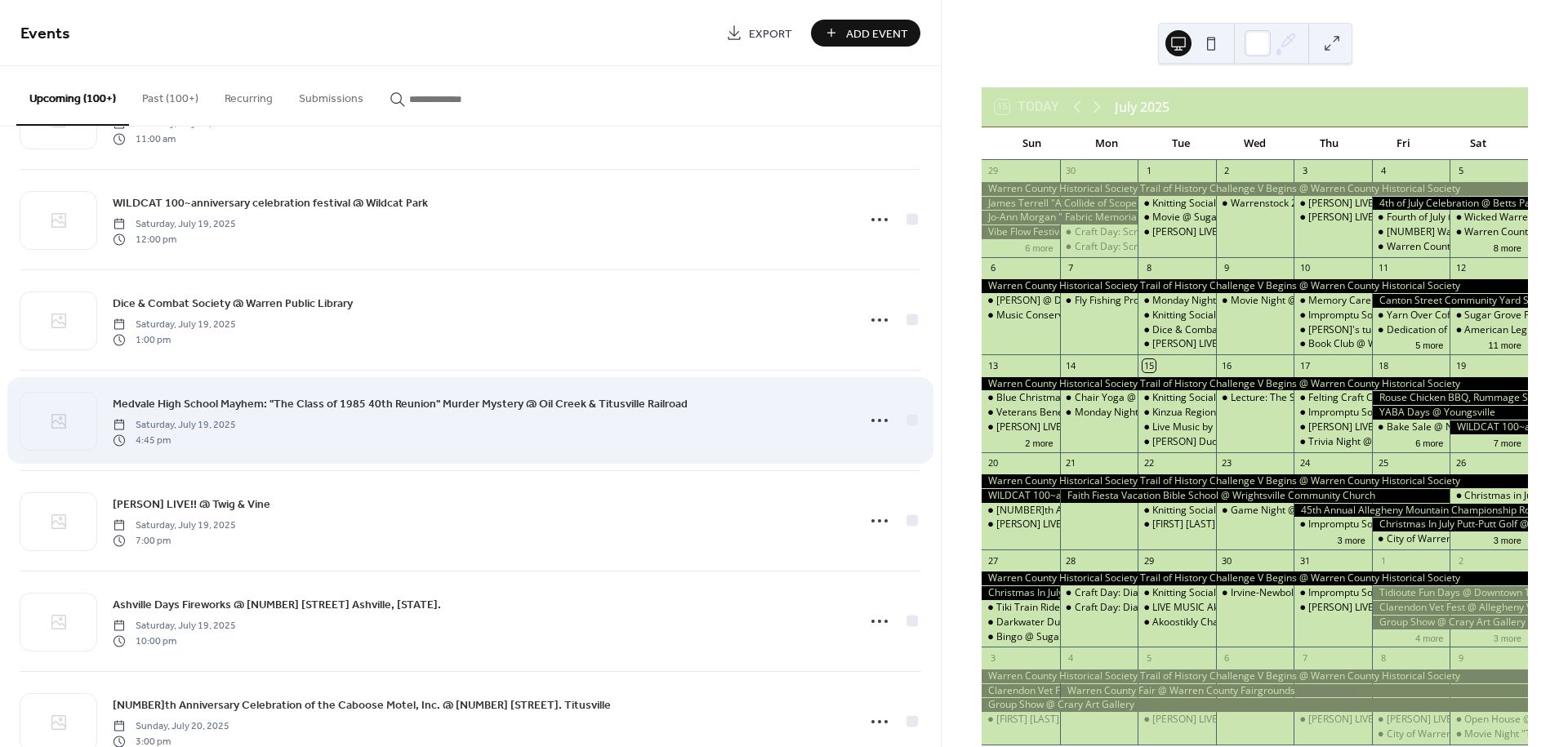 scroll, scrollTop: 2086, scrollLeft: 0, axis: vertical 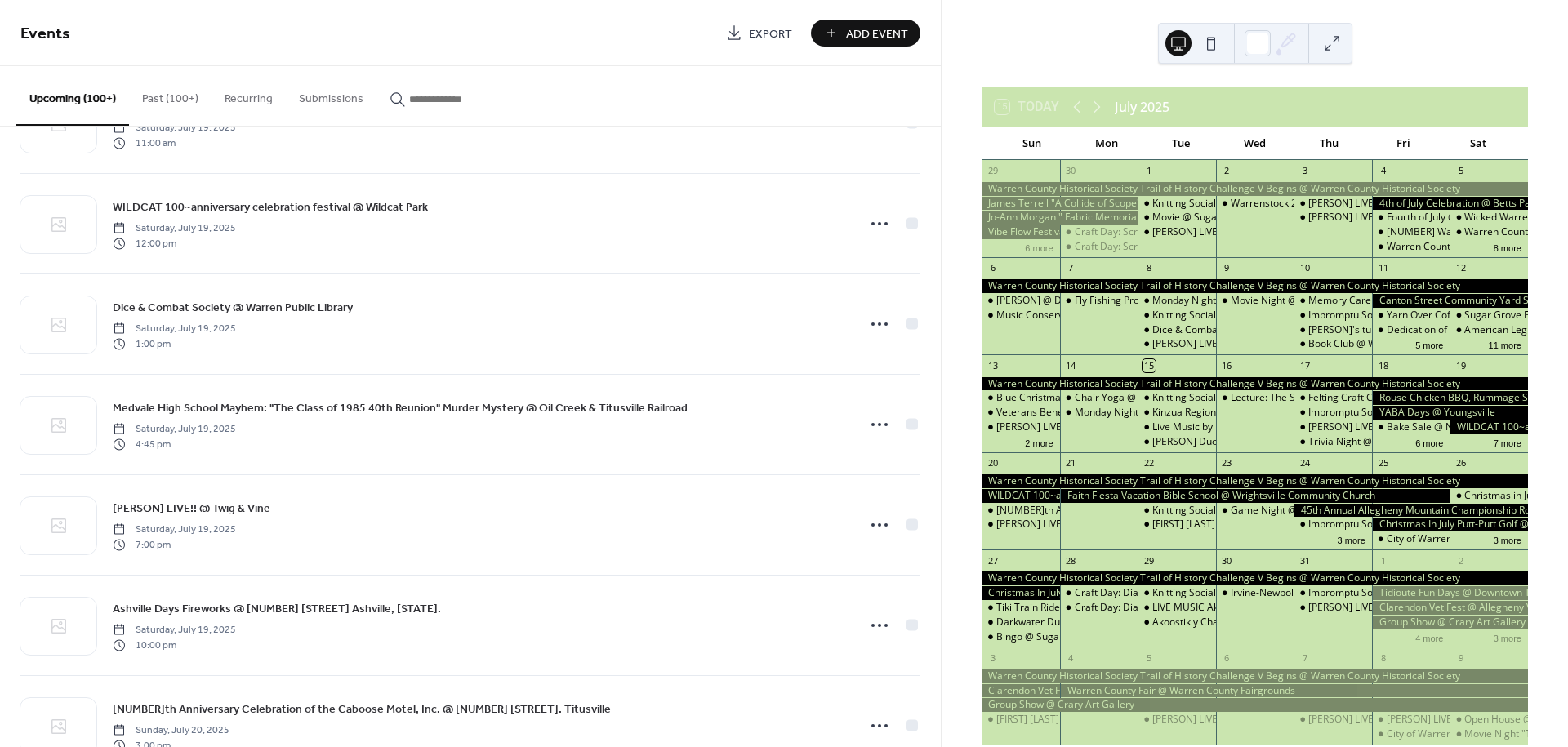 click on "Add Event" at bounding box center (877, 33) 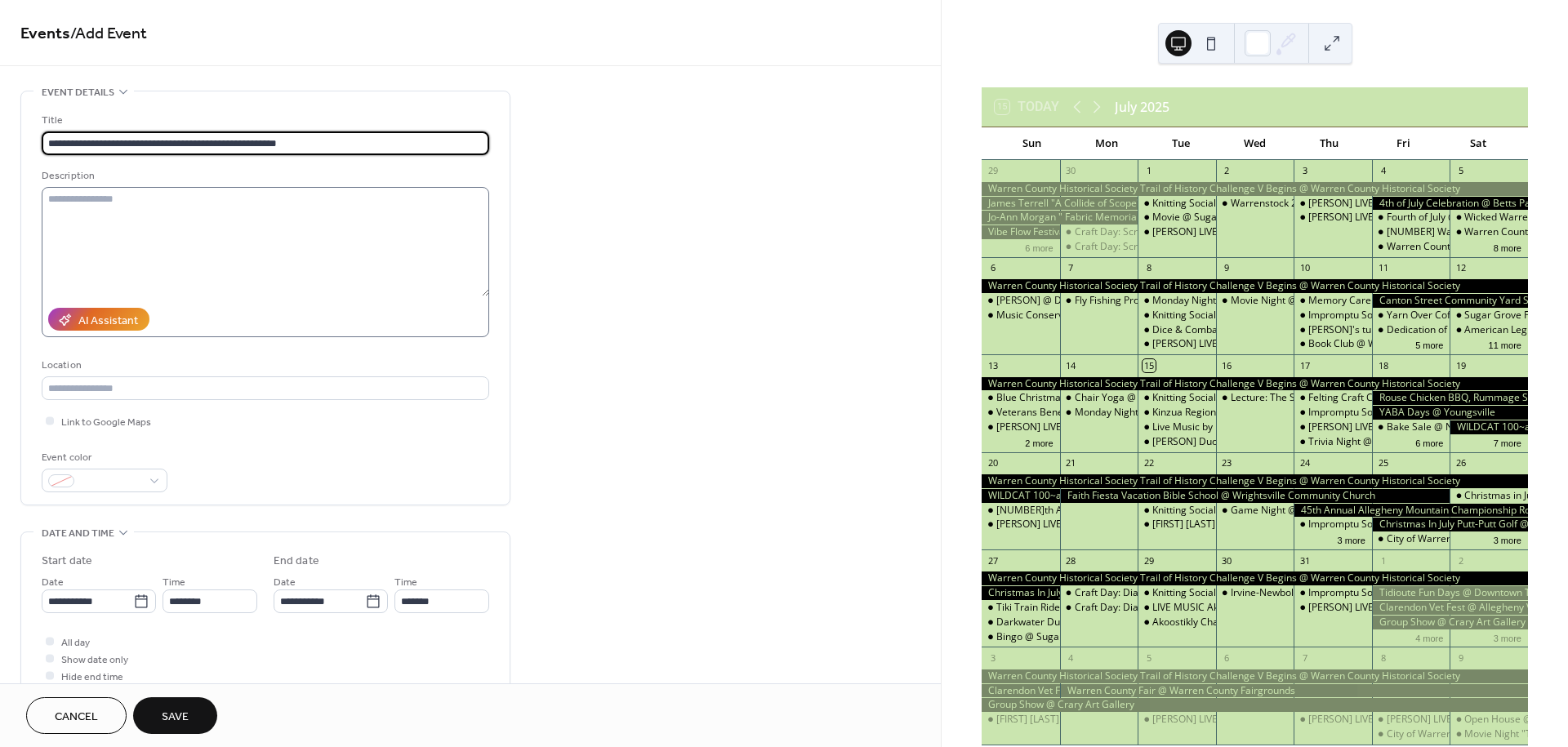type on "**********" 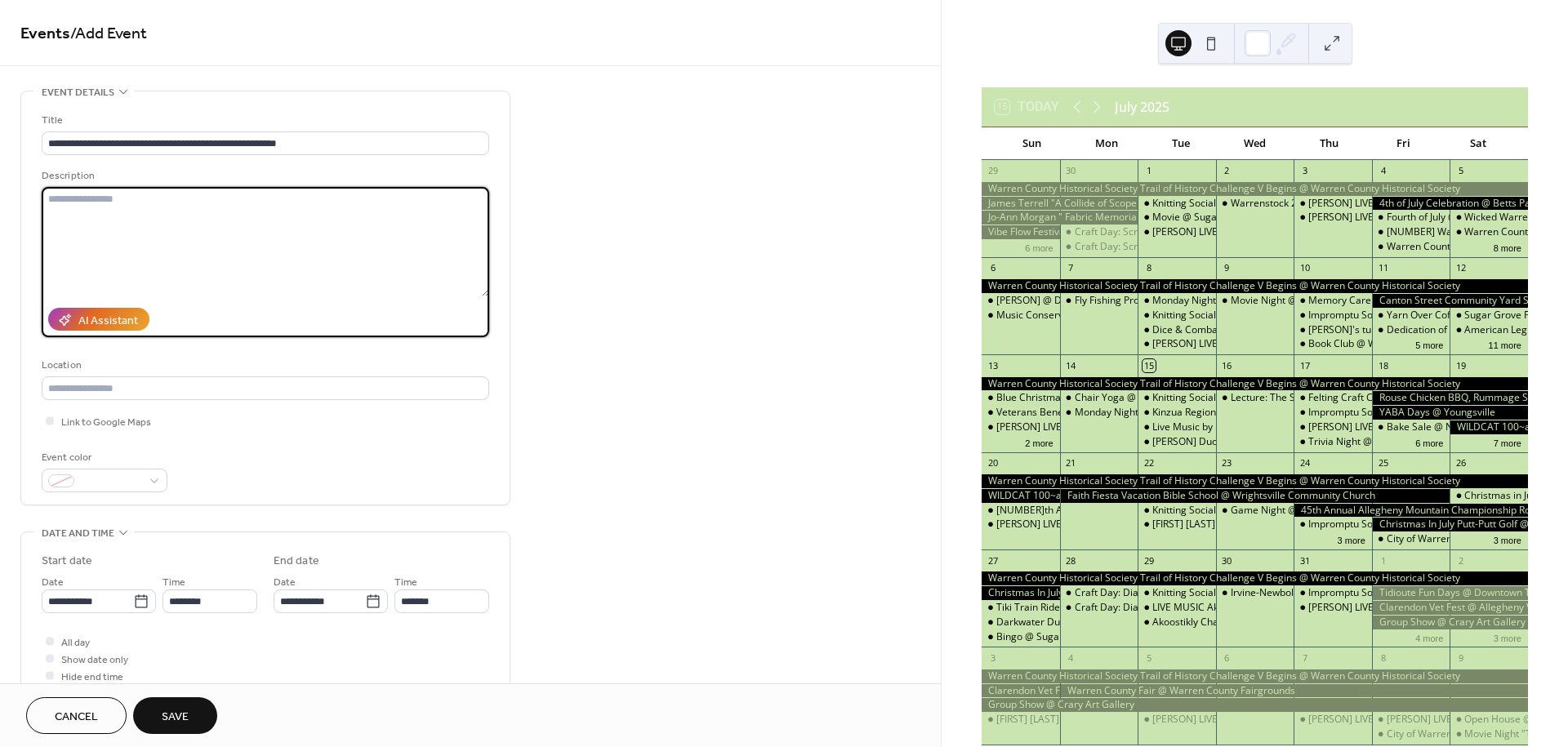 click at bounding box center [265, 242] 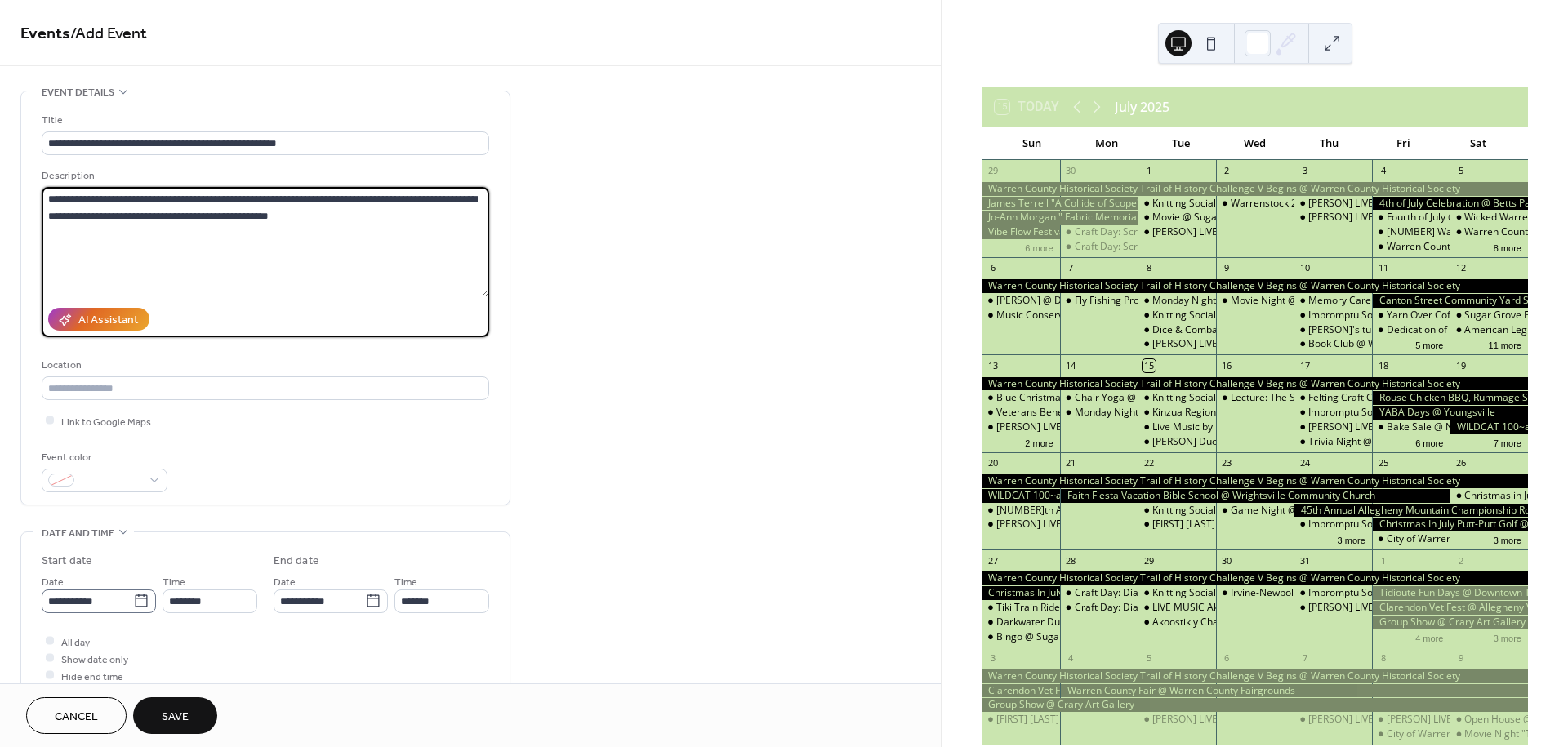 type on "**********" 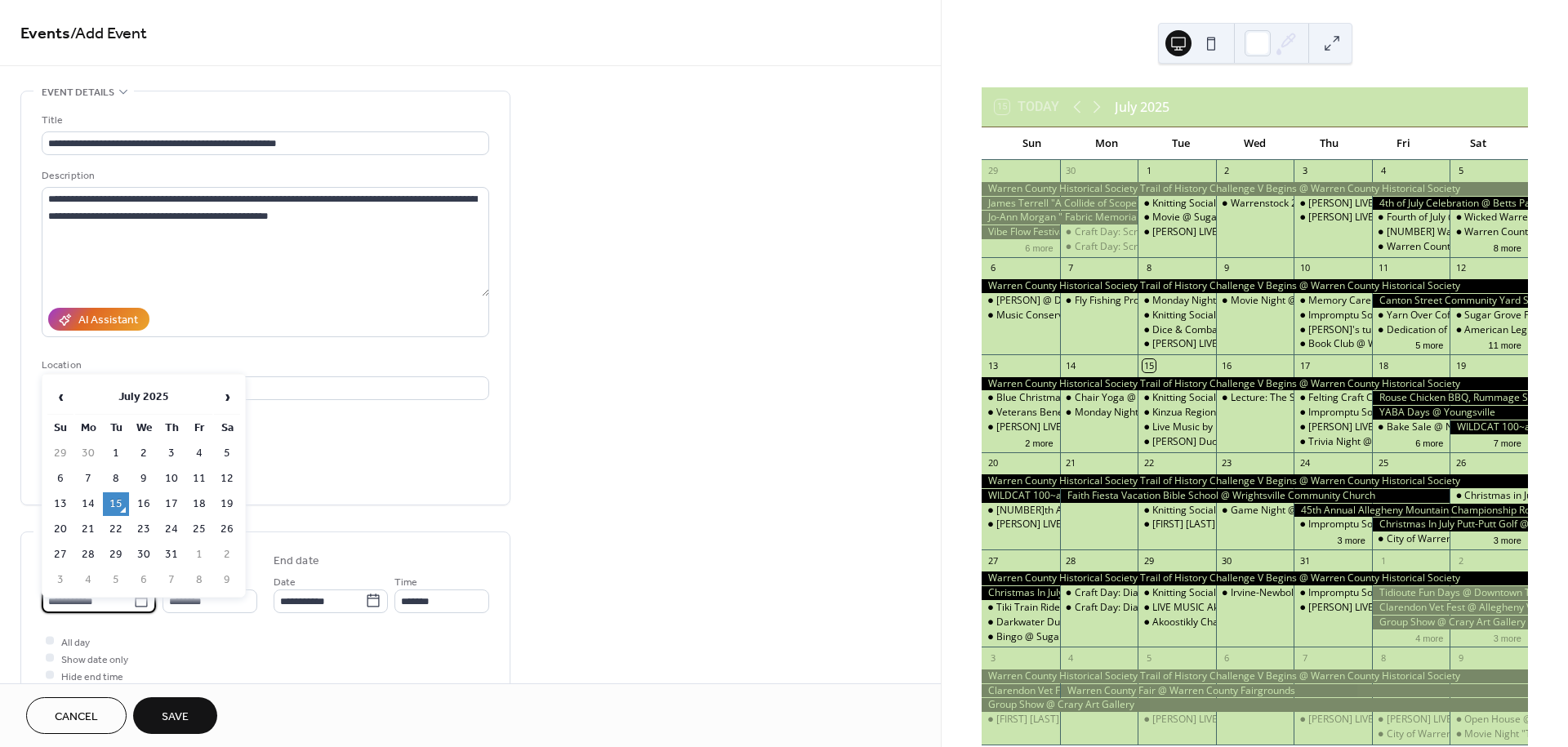 click on "**********" at bounding box center [87, 601] 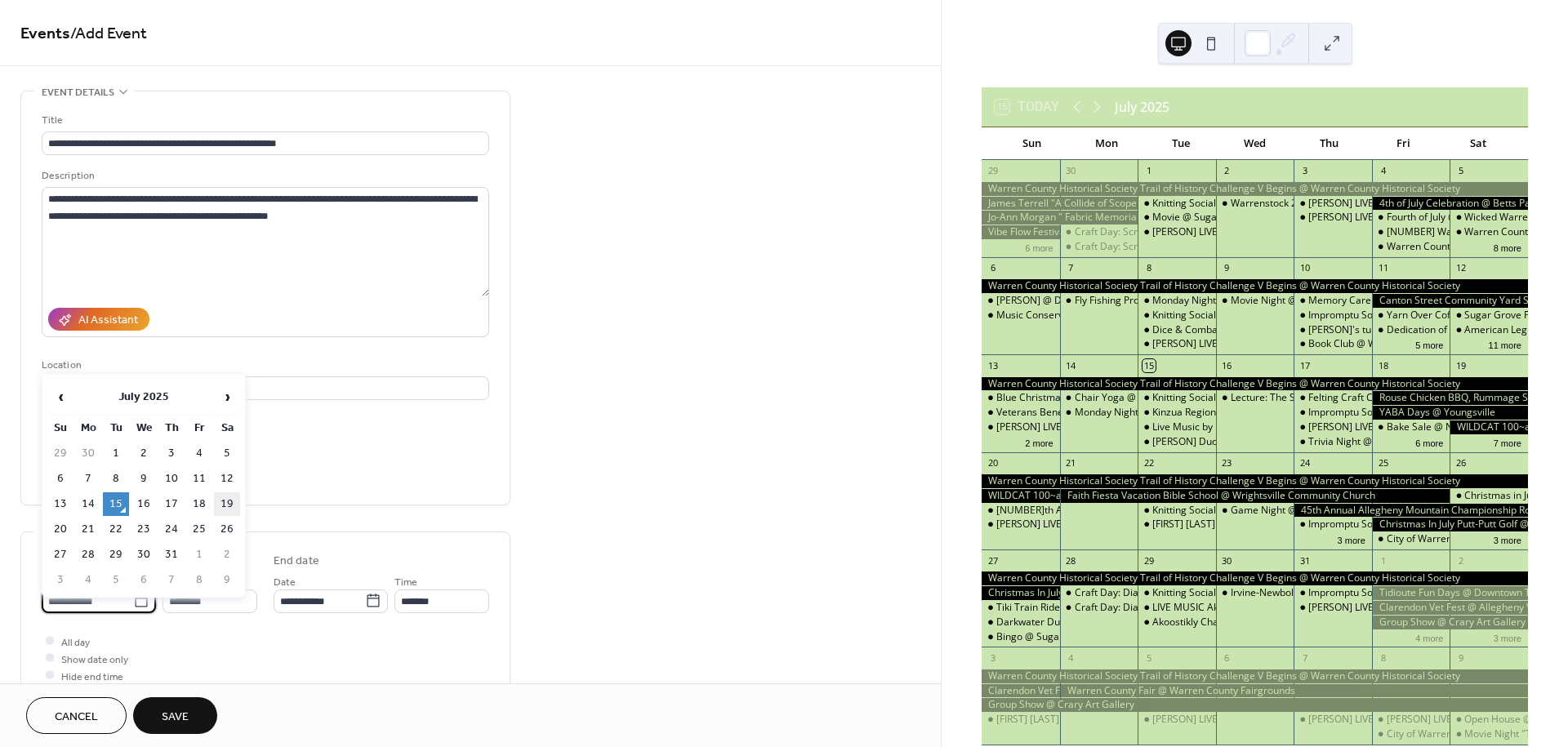 click on "19" at bounding box center (227, 504) 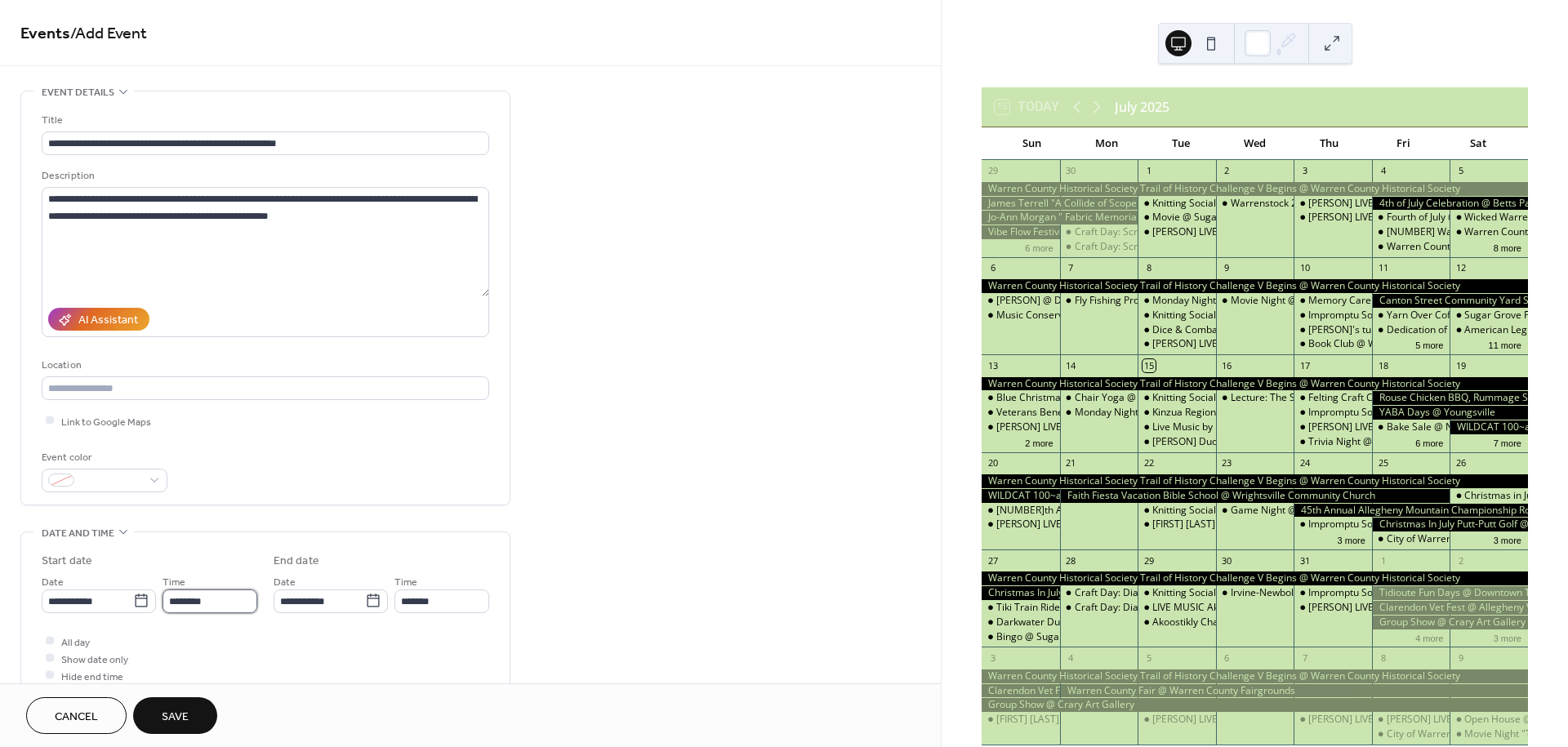 click on "********" at bounding box center (210, 601) 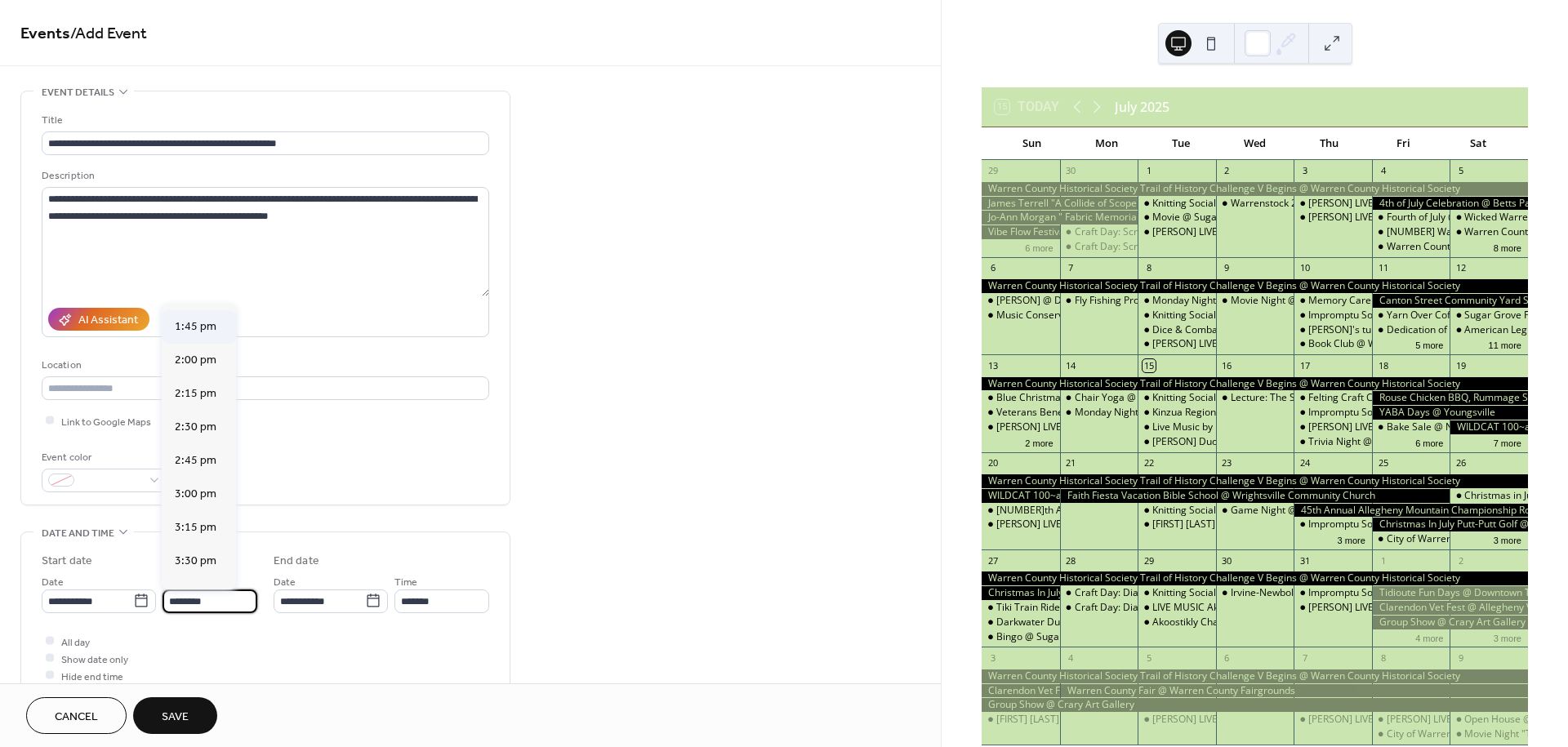 scroll, scrollTop: 1896, scrollLeft: 0, axis: vertical 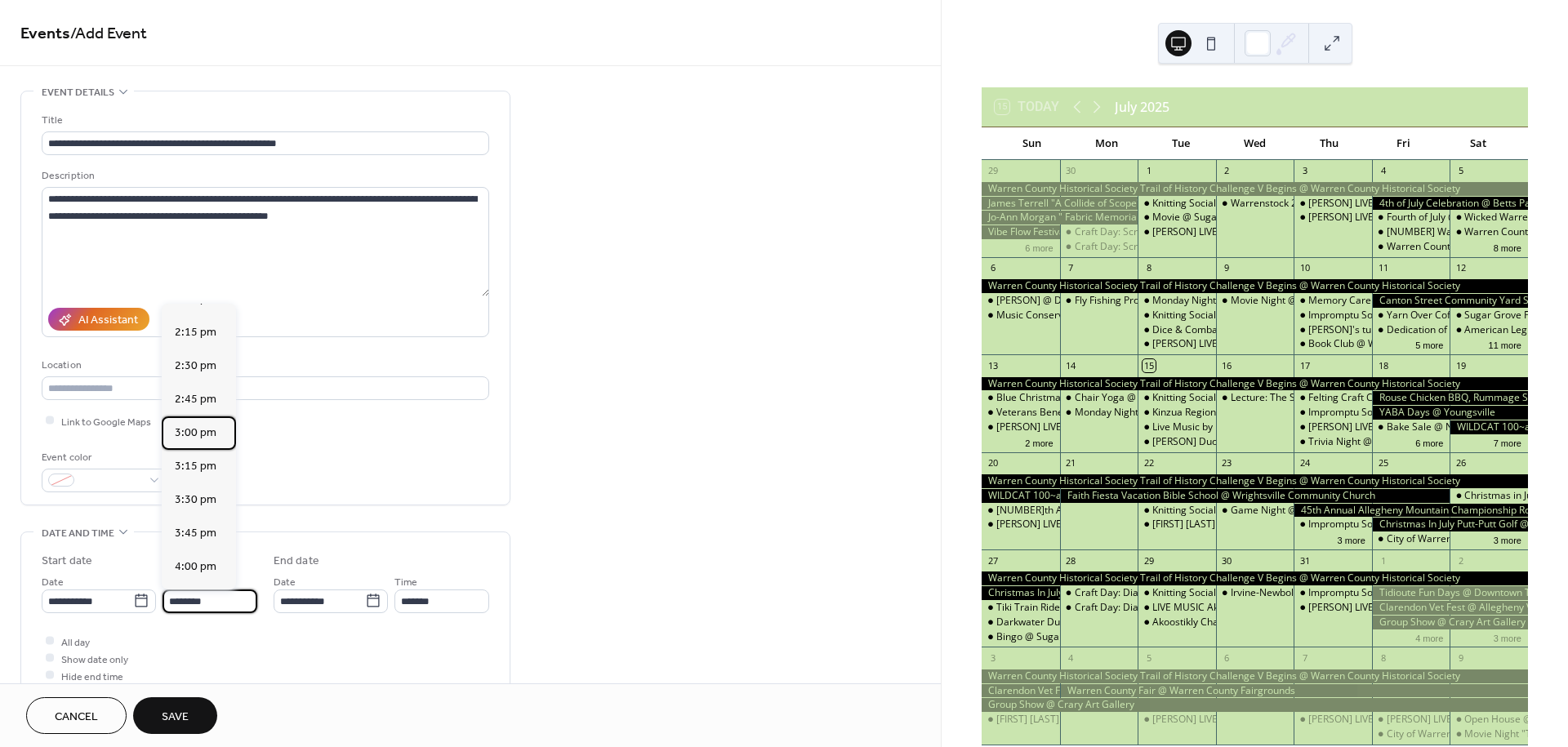 click on "3:00 pm" at bounding box center (195, 433) 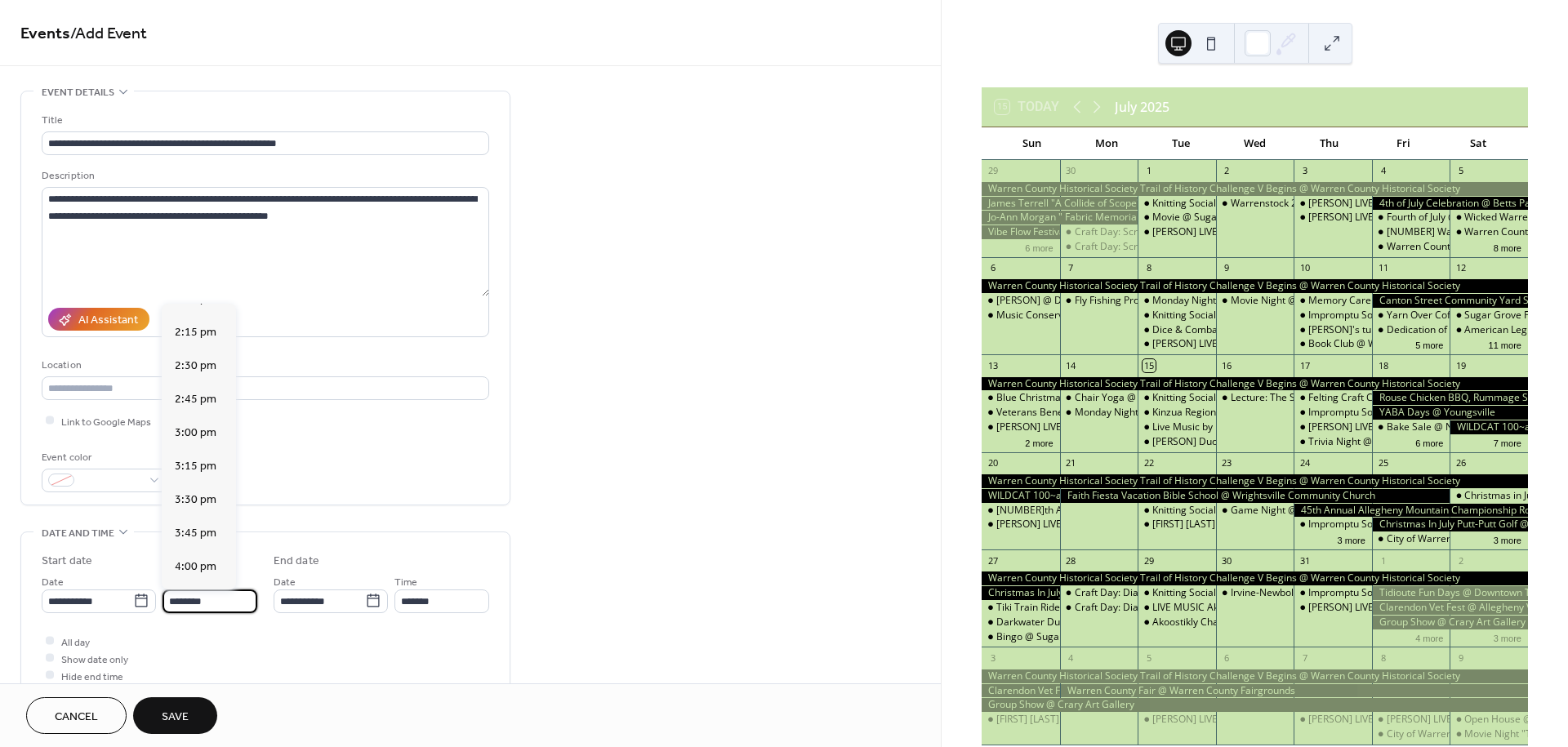 type on "*******" 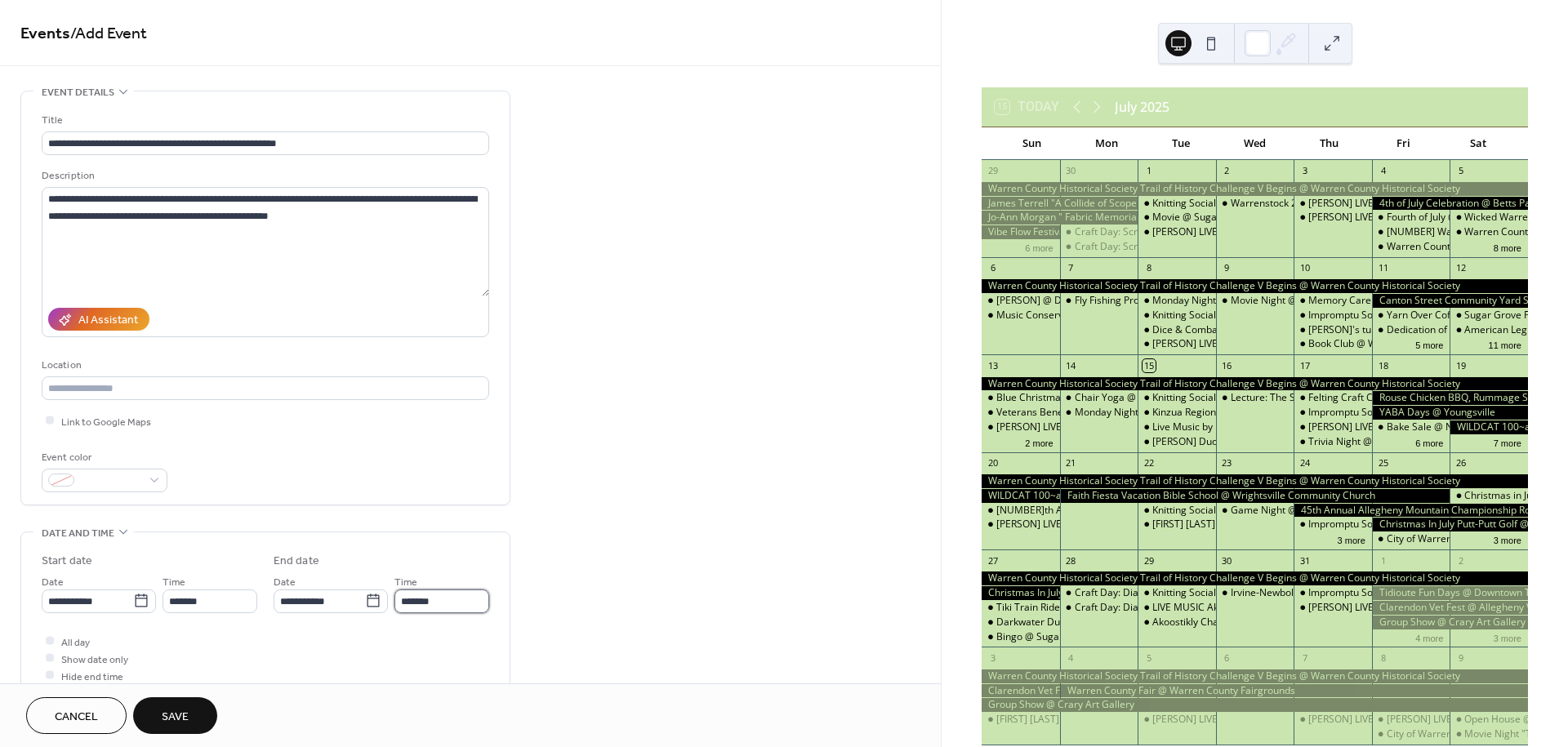 click on "*******" at bounding box center [442, 601] 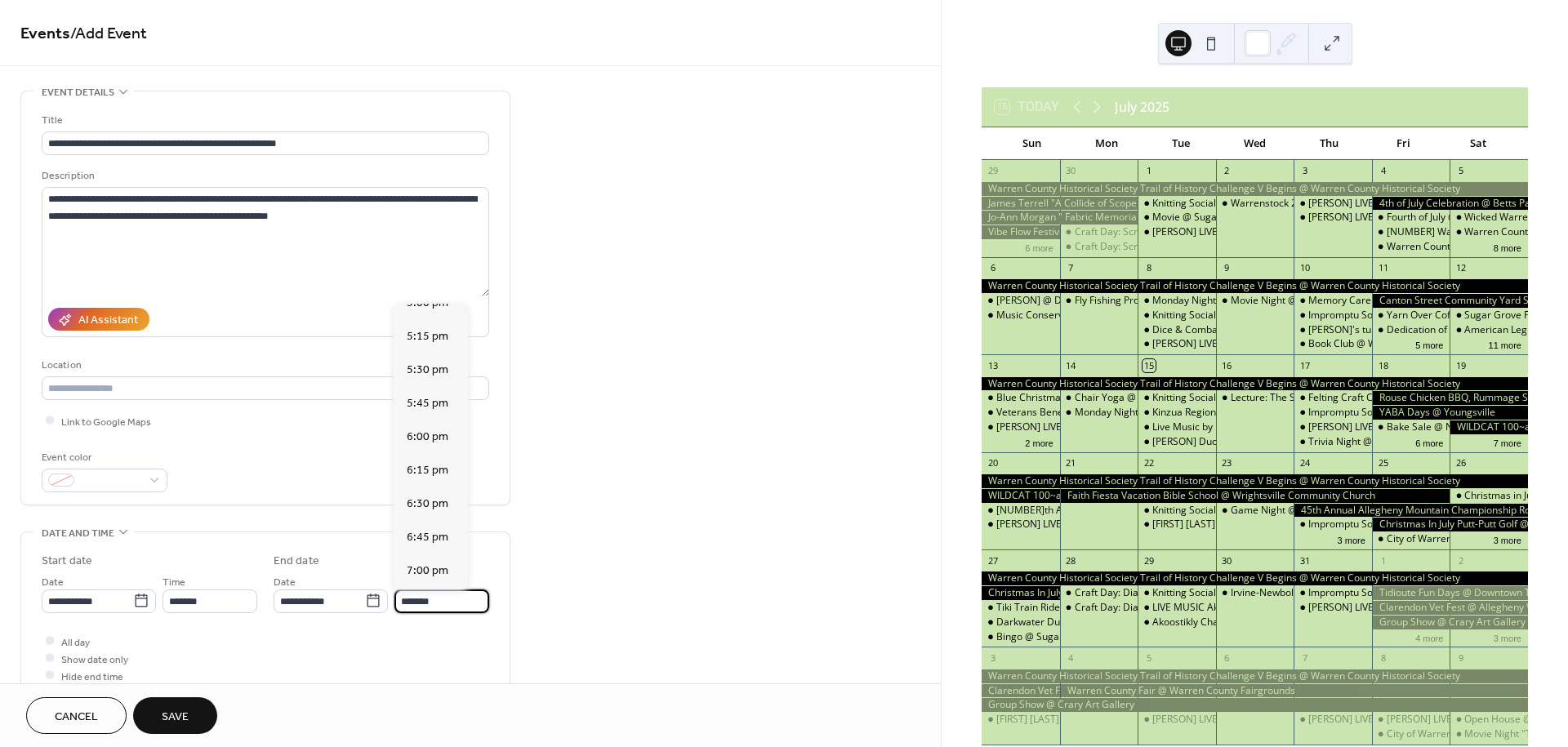 scroll, scrollTop: 272, scrollLeft: 0, axis: vertical 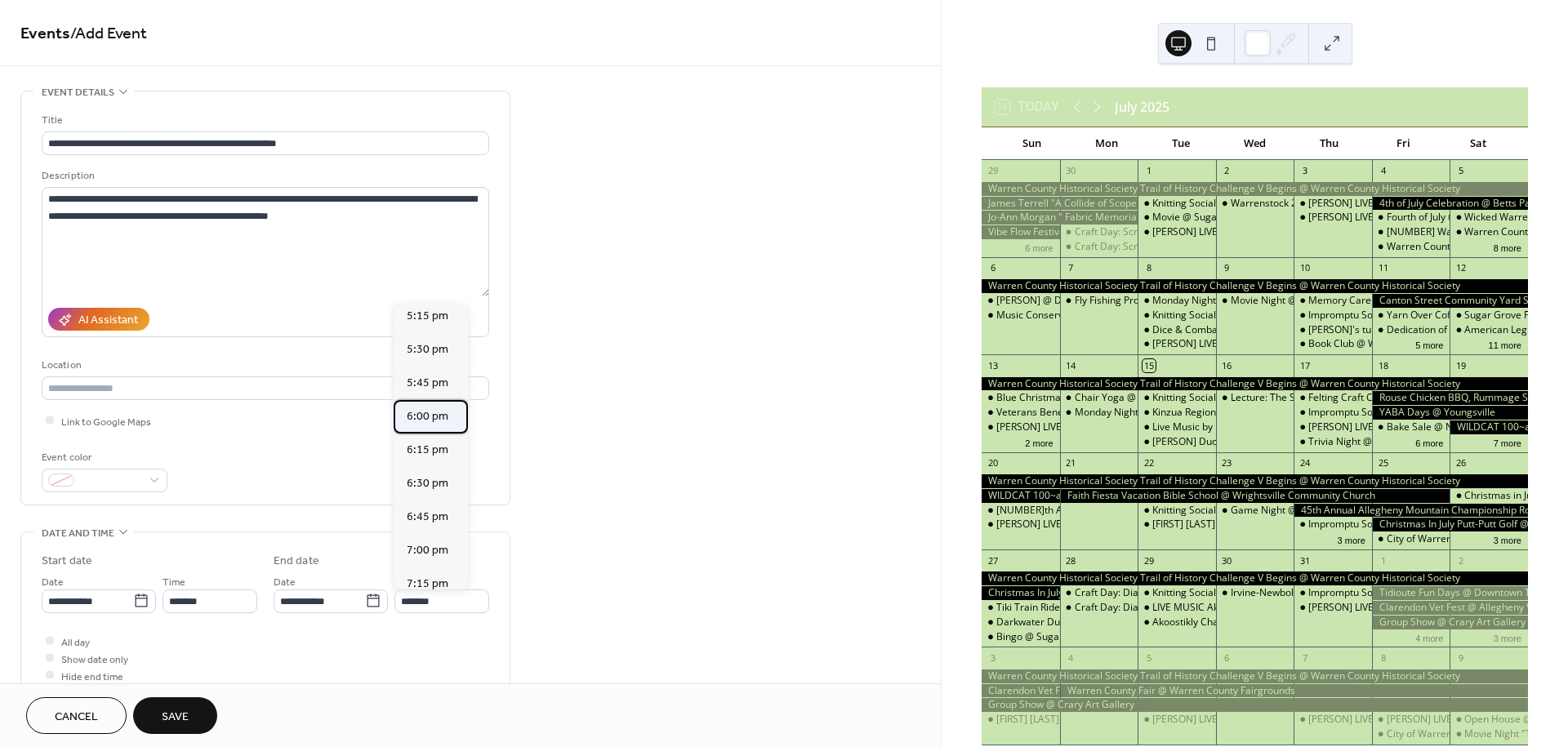 click on "6:00 pm" at bounding box center [427, 416] 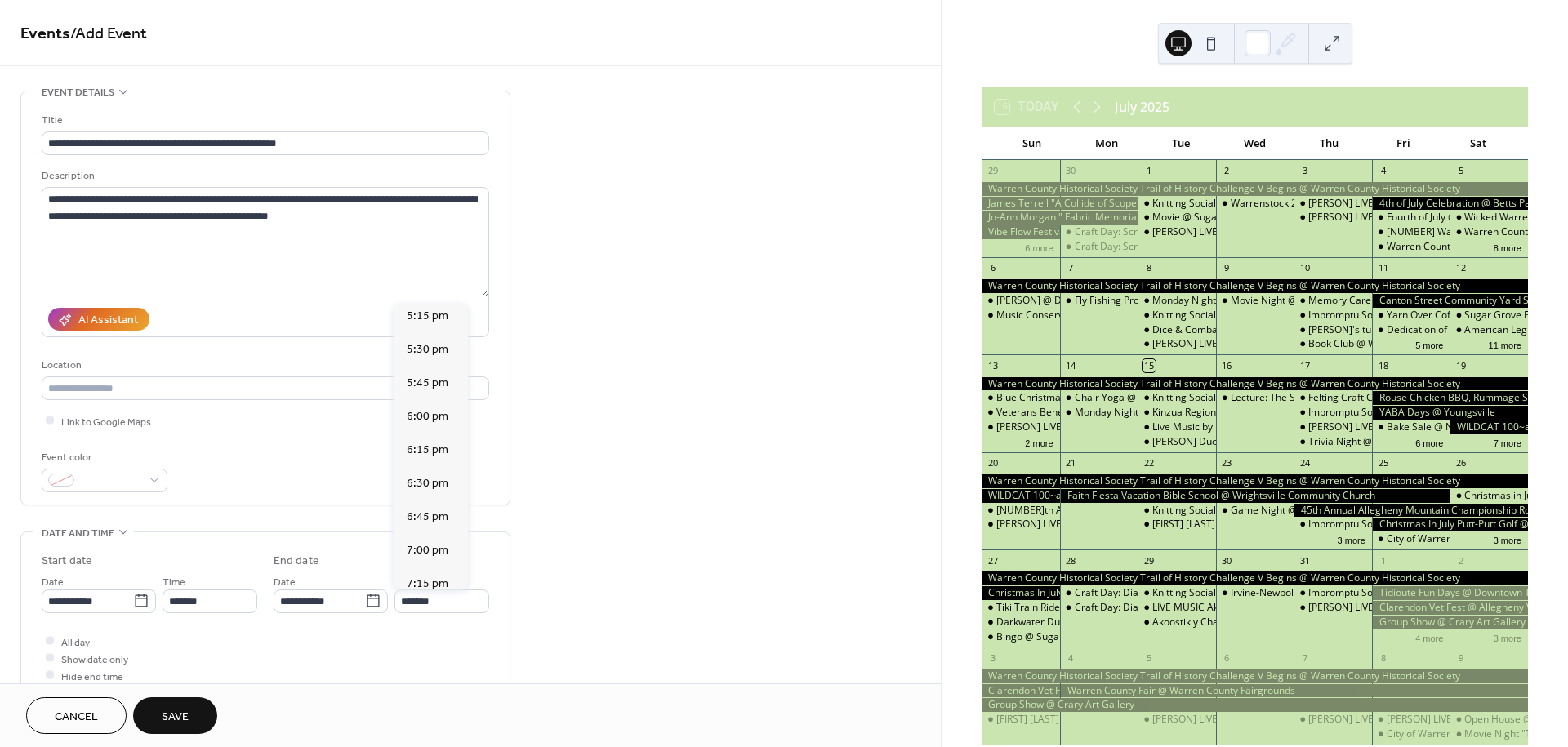 type on "*******" 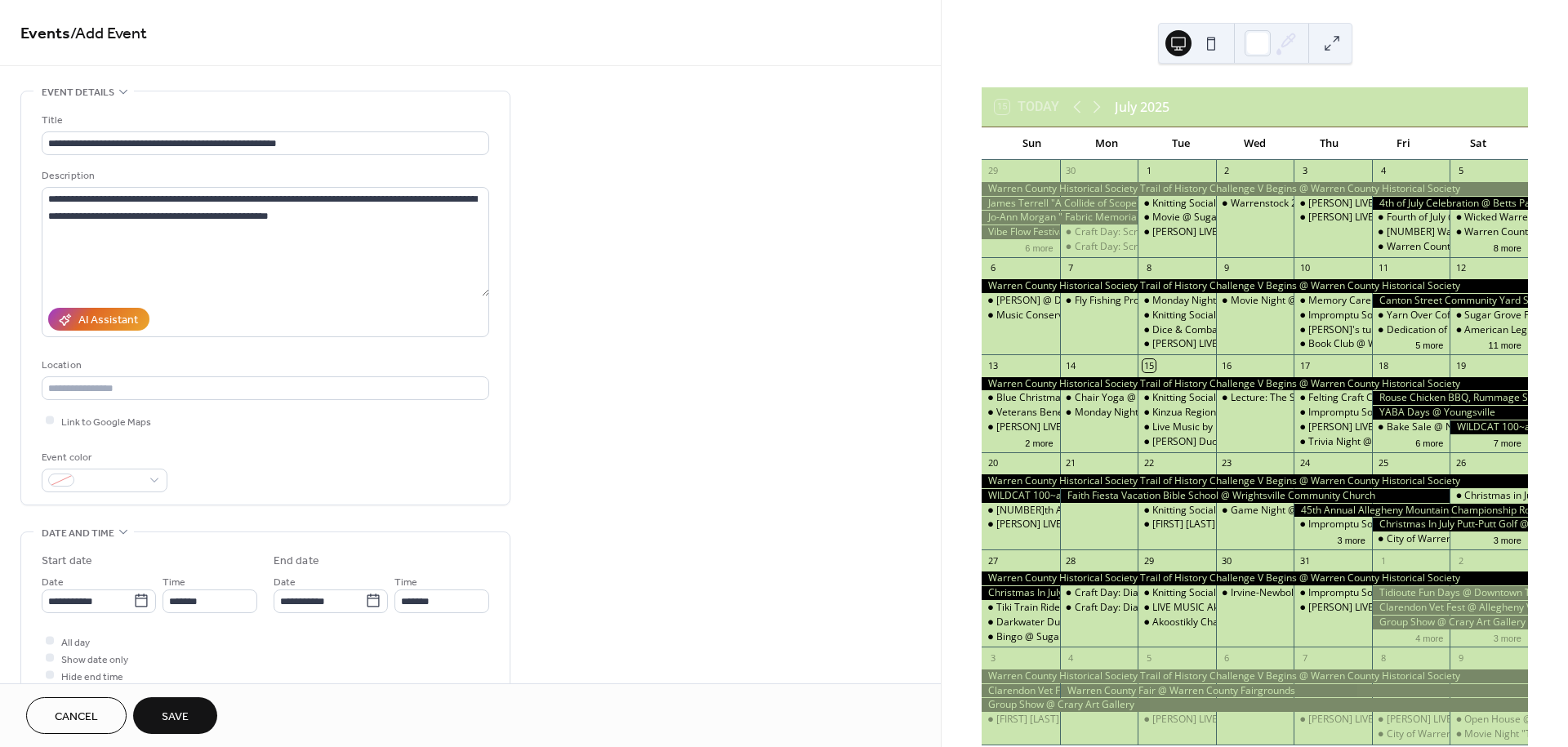 click on "Save" at bounding box center [175, 717] 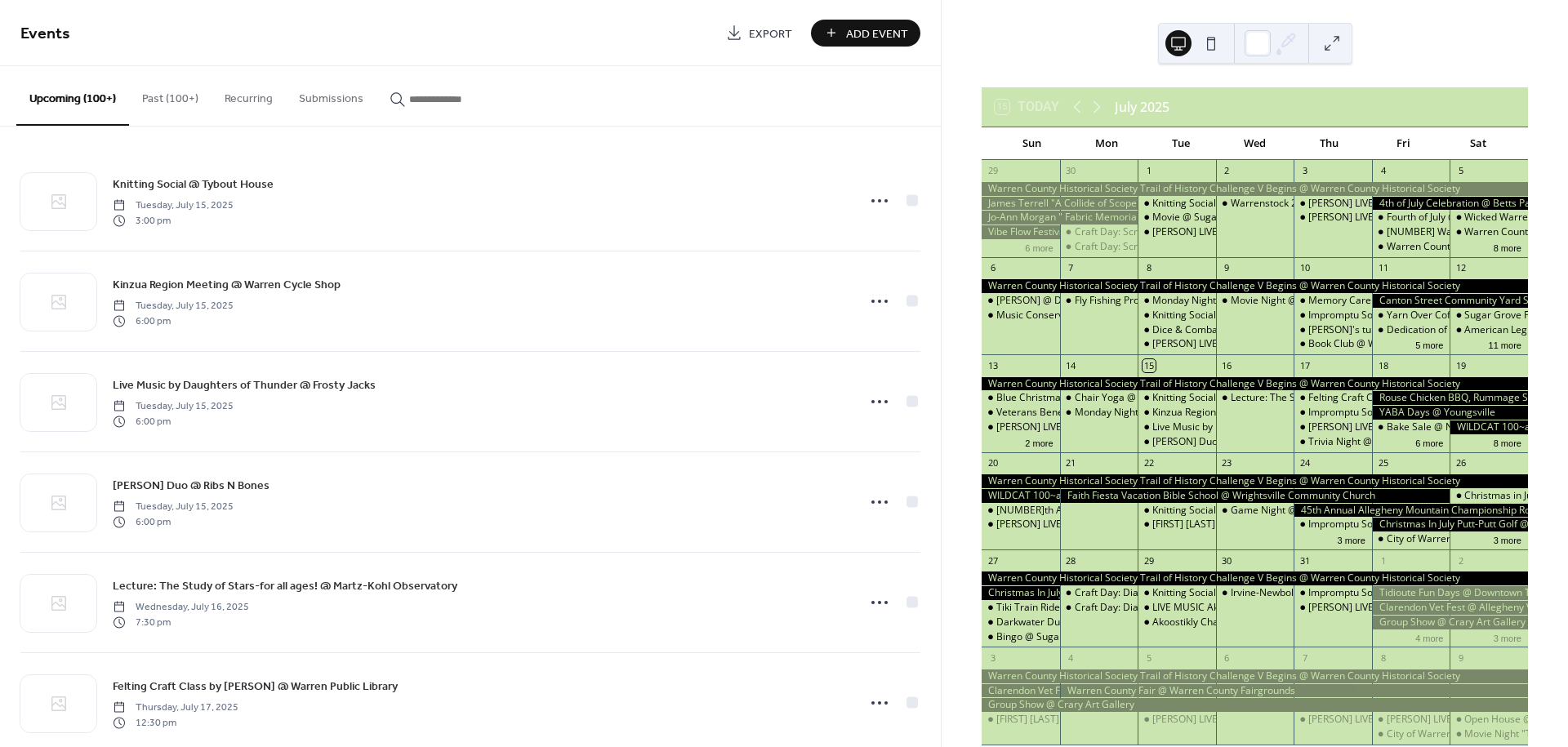 click on "Add Event" at bounding box center (877, 33) 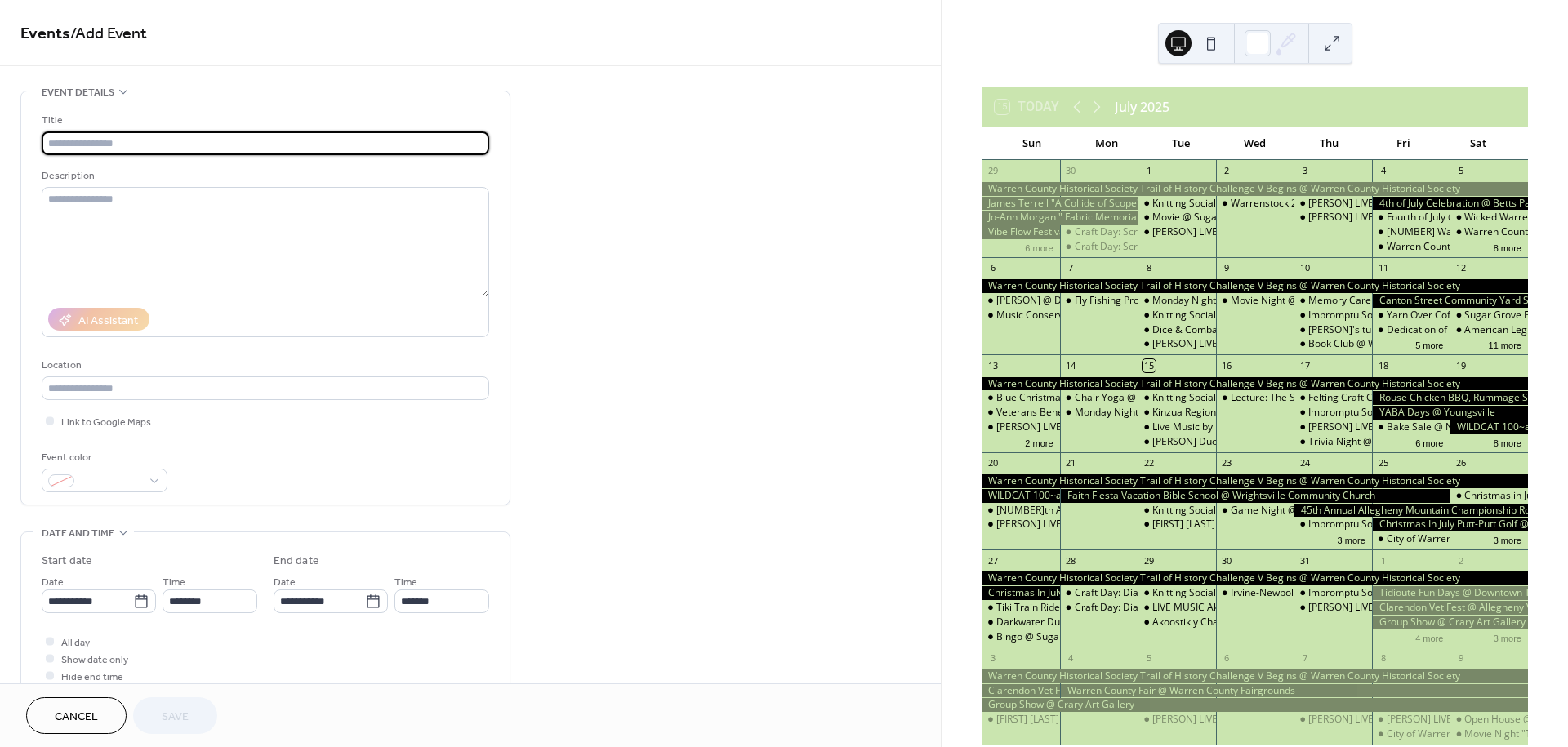 click at bounding box center [265, 143] 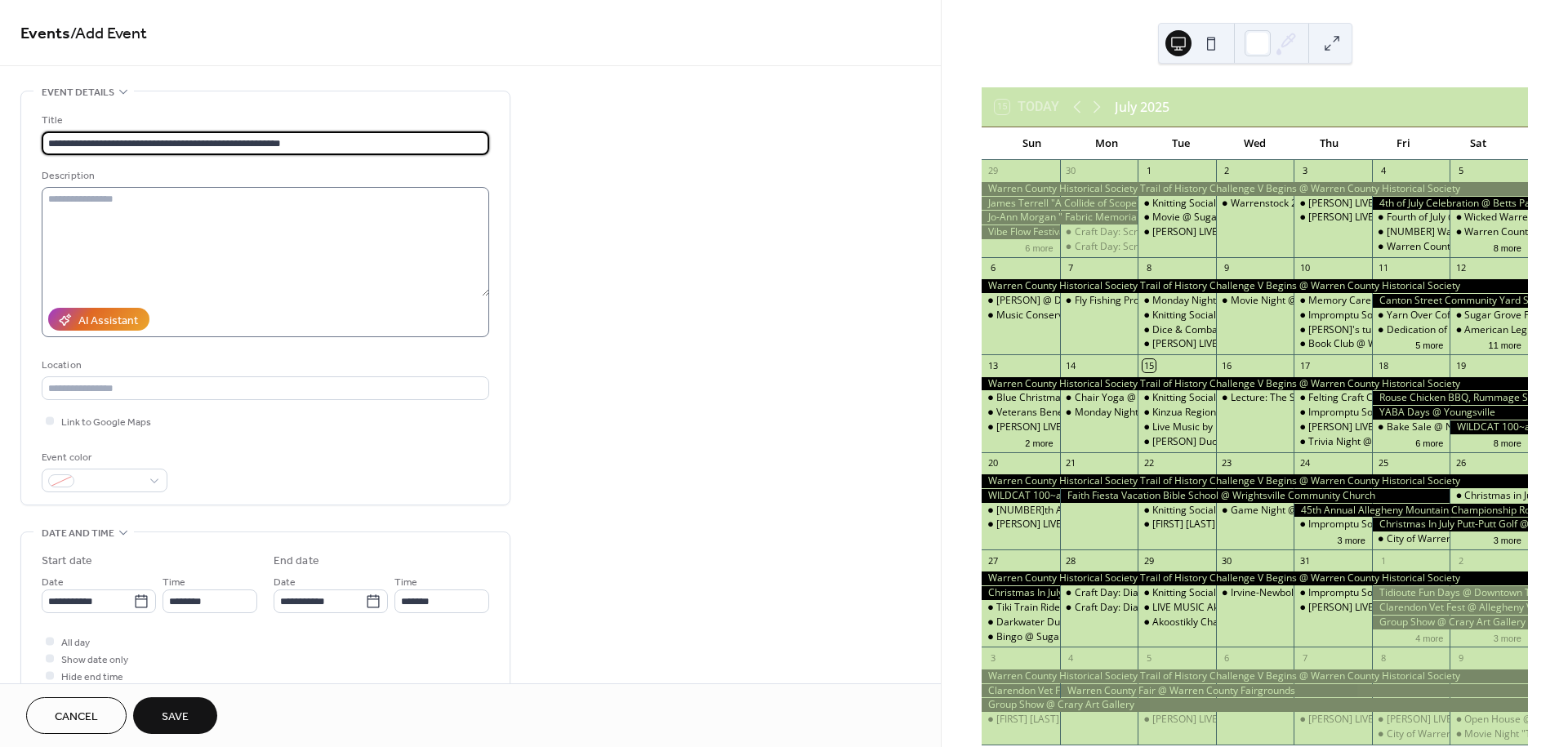 type on "**********" 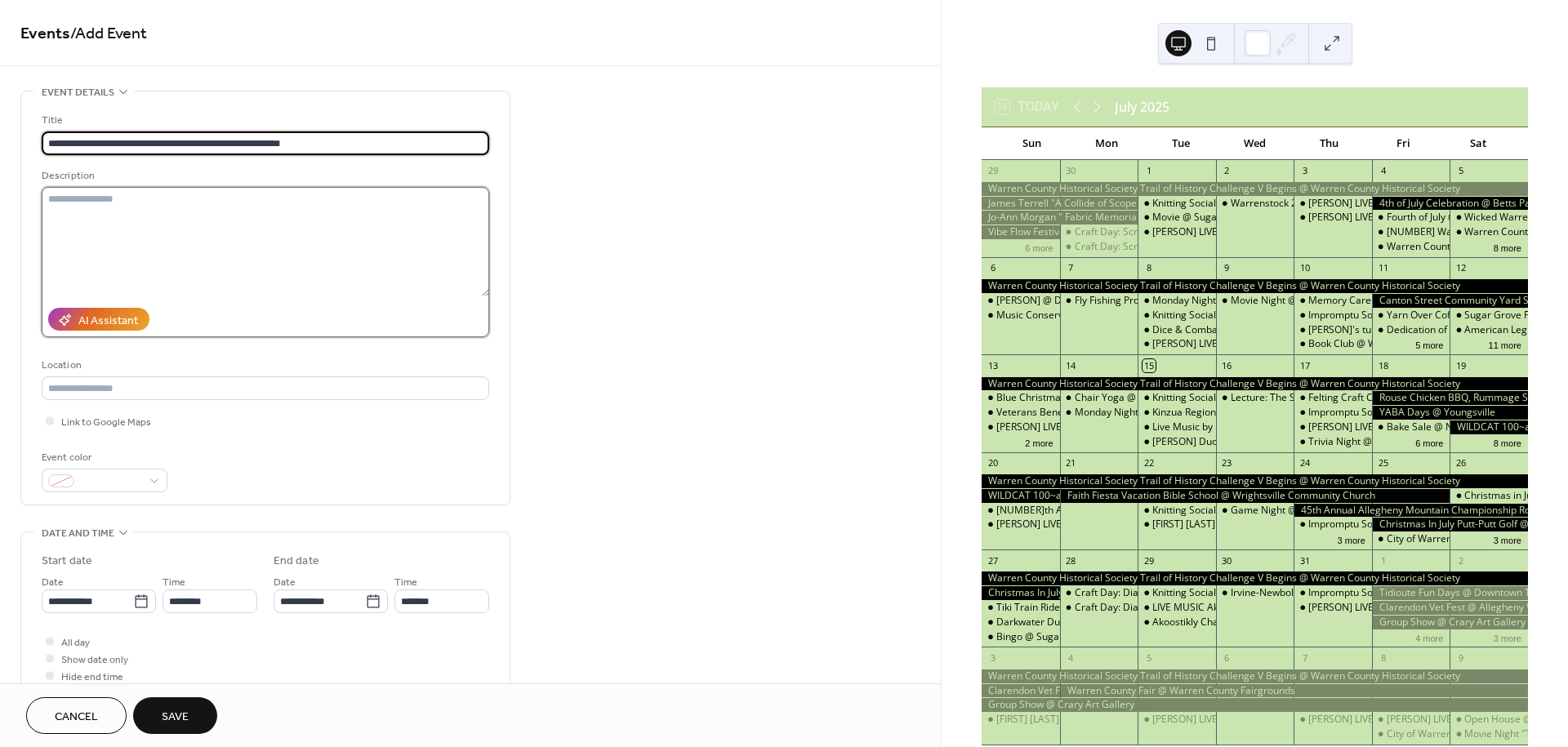 click at bounding box center (265, 242) 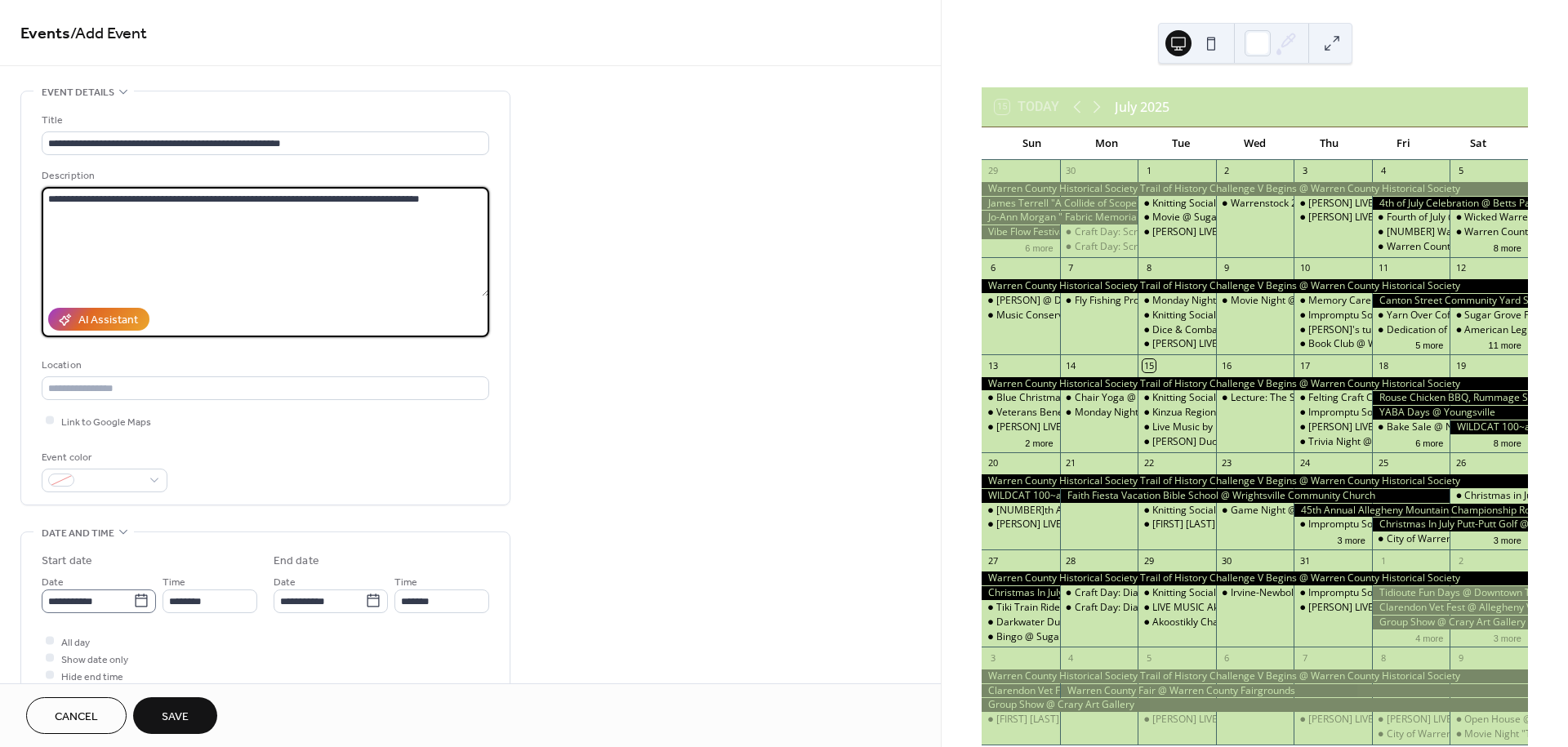 type on "**********" 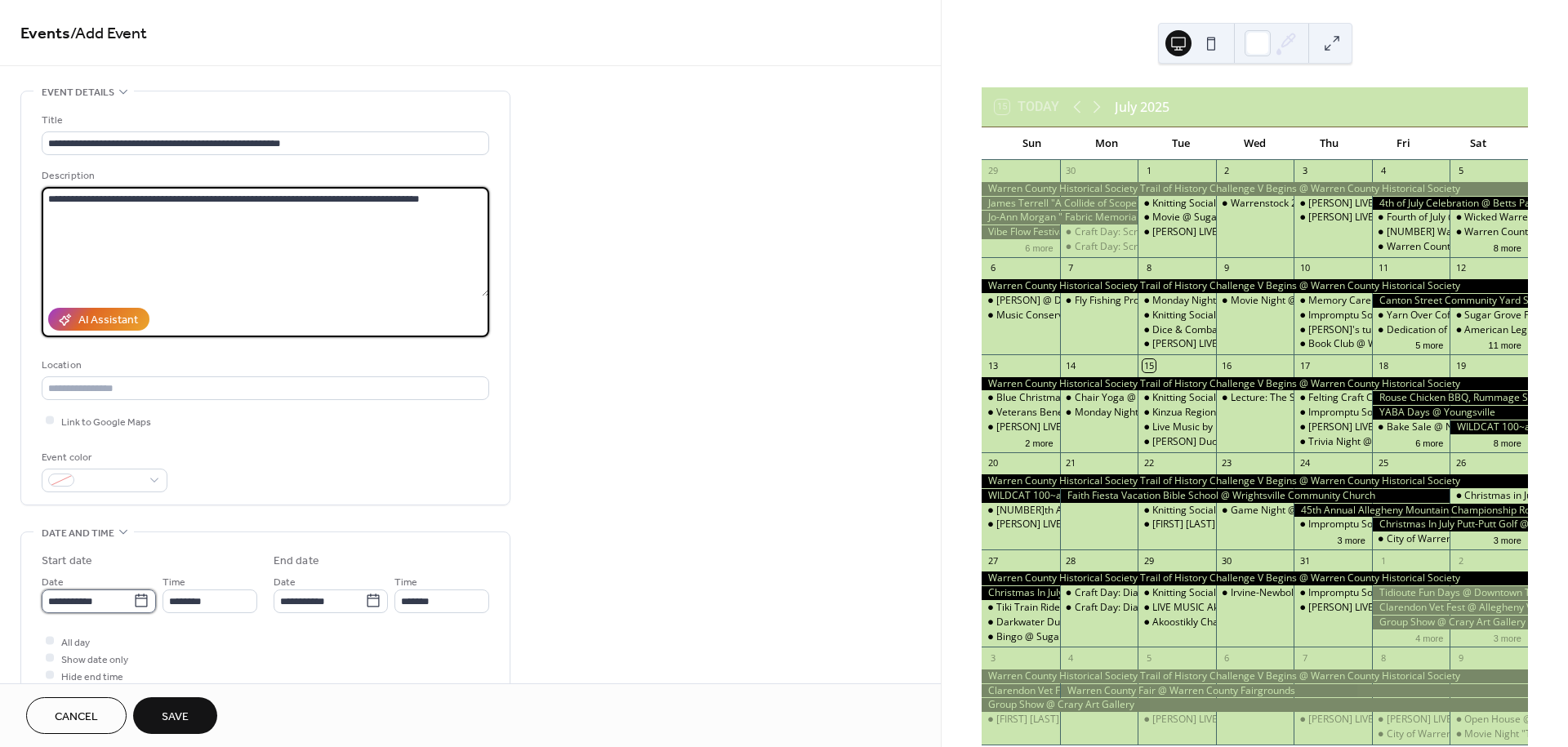 click on "**********" at bounding box center (87, 601) 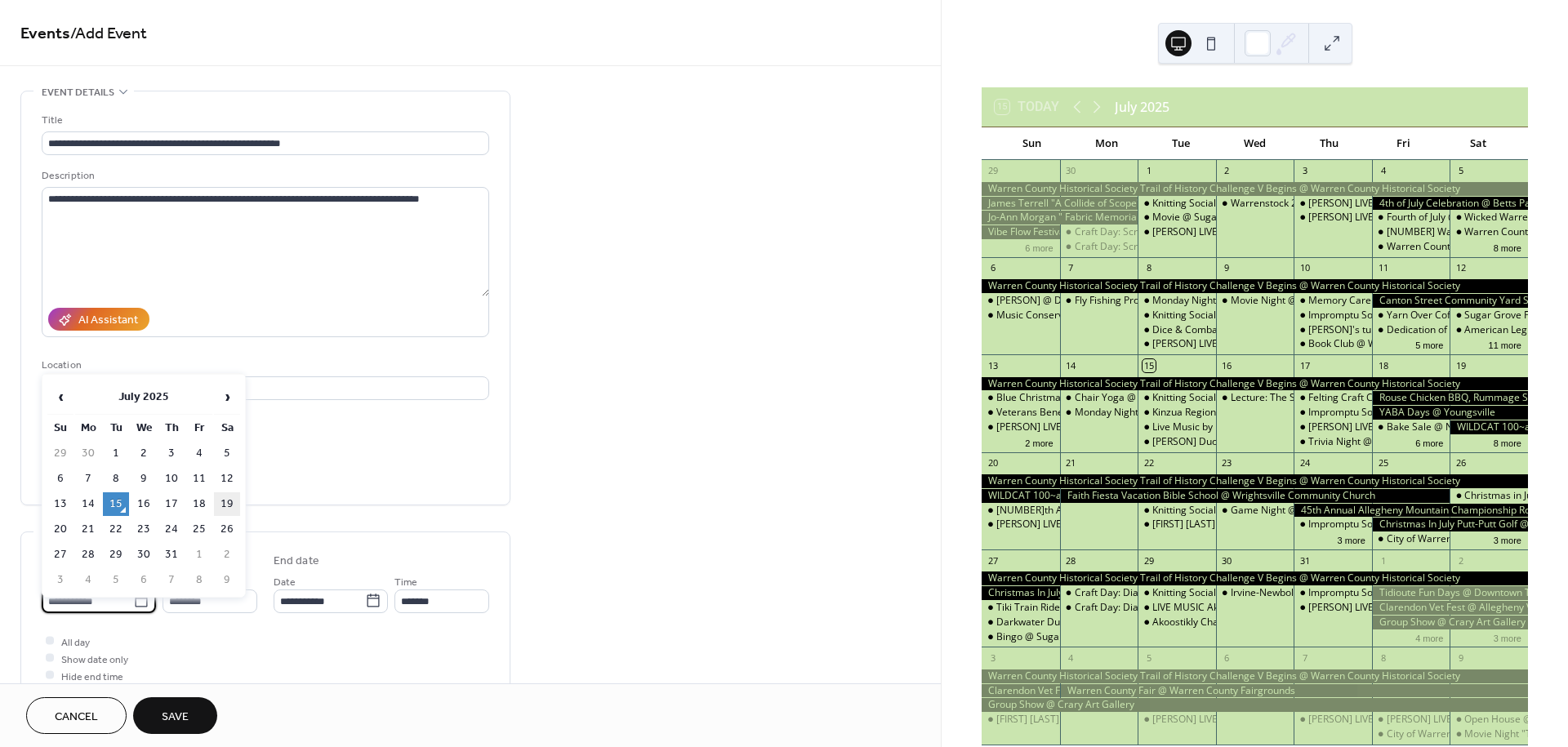click on "19" at bounding box center [227, 504] 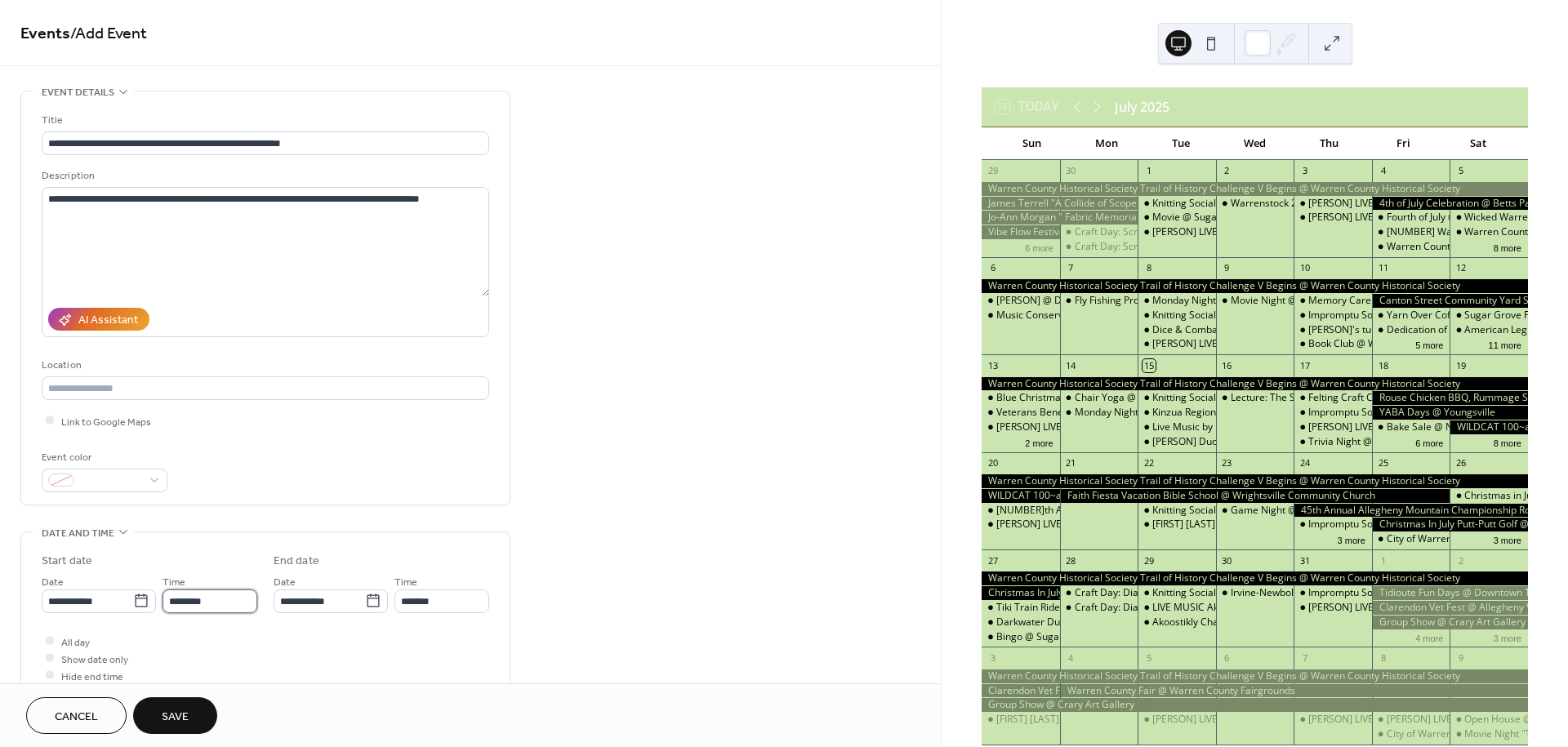 click on "********" at bounding box center [210, 601] 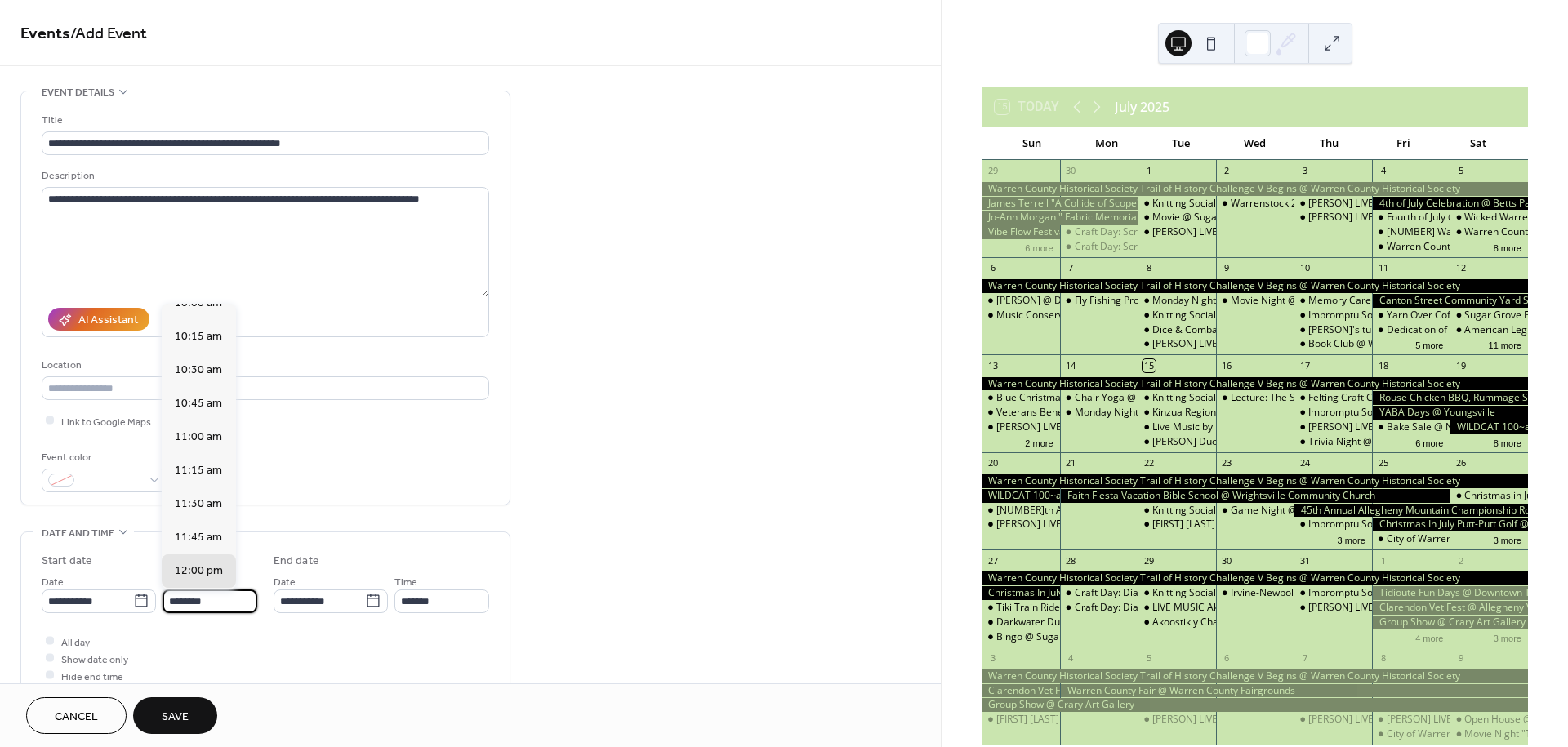 scroll, scrollTop: 1351, scrollLeft: 0, axis: vertical 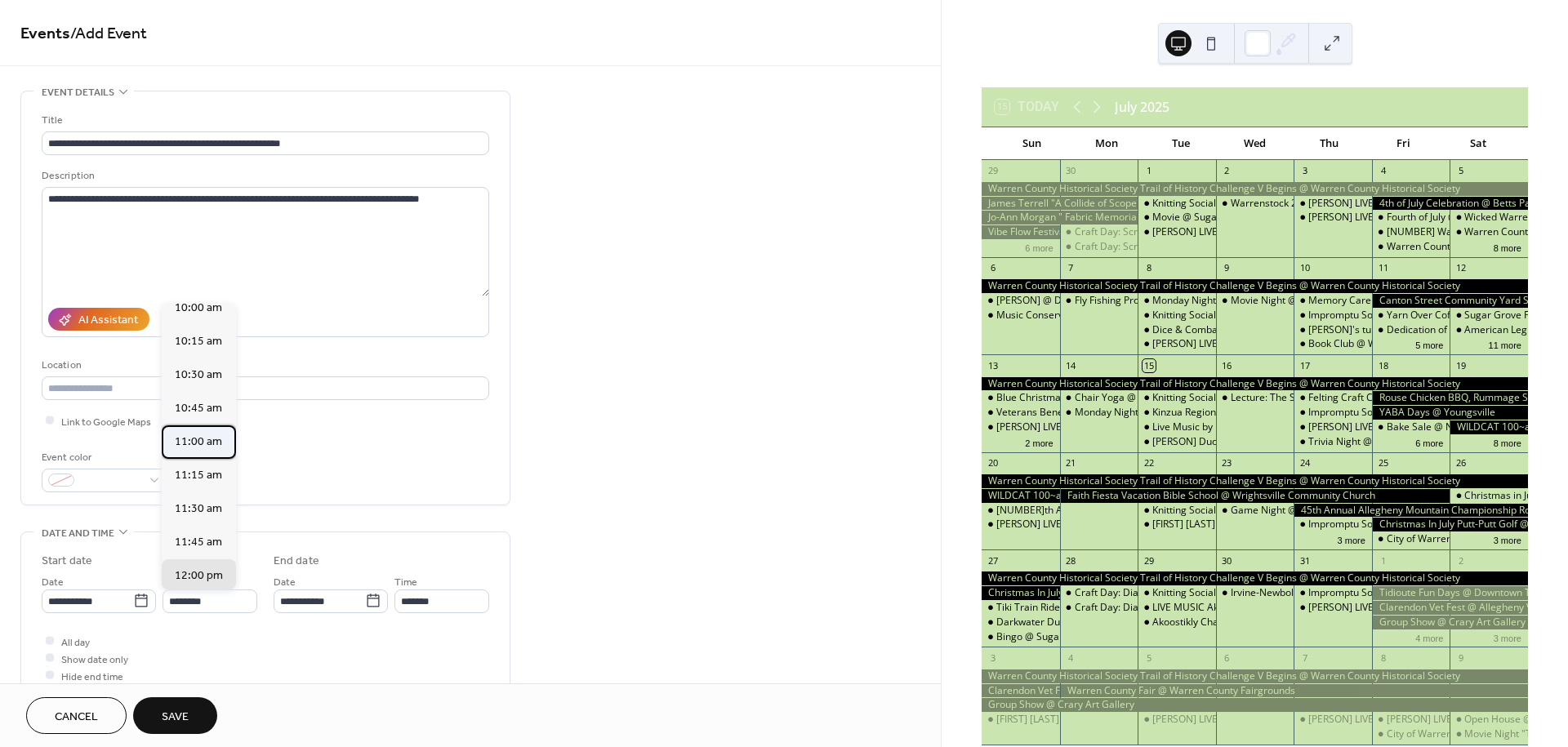 click on "11:00 am" at bounding box center [198, 442] 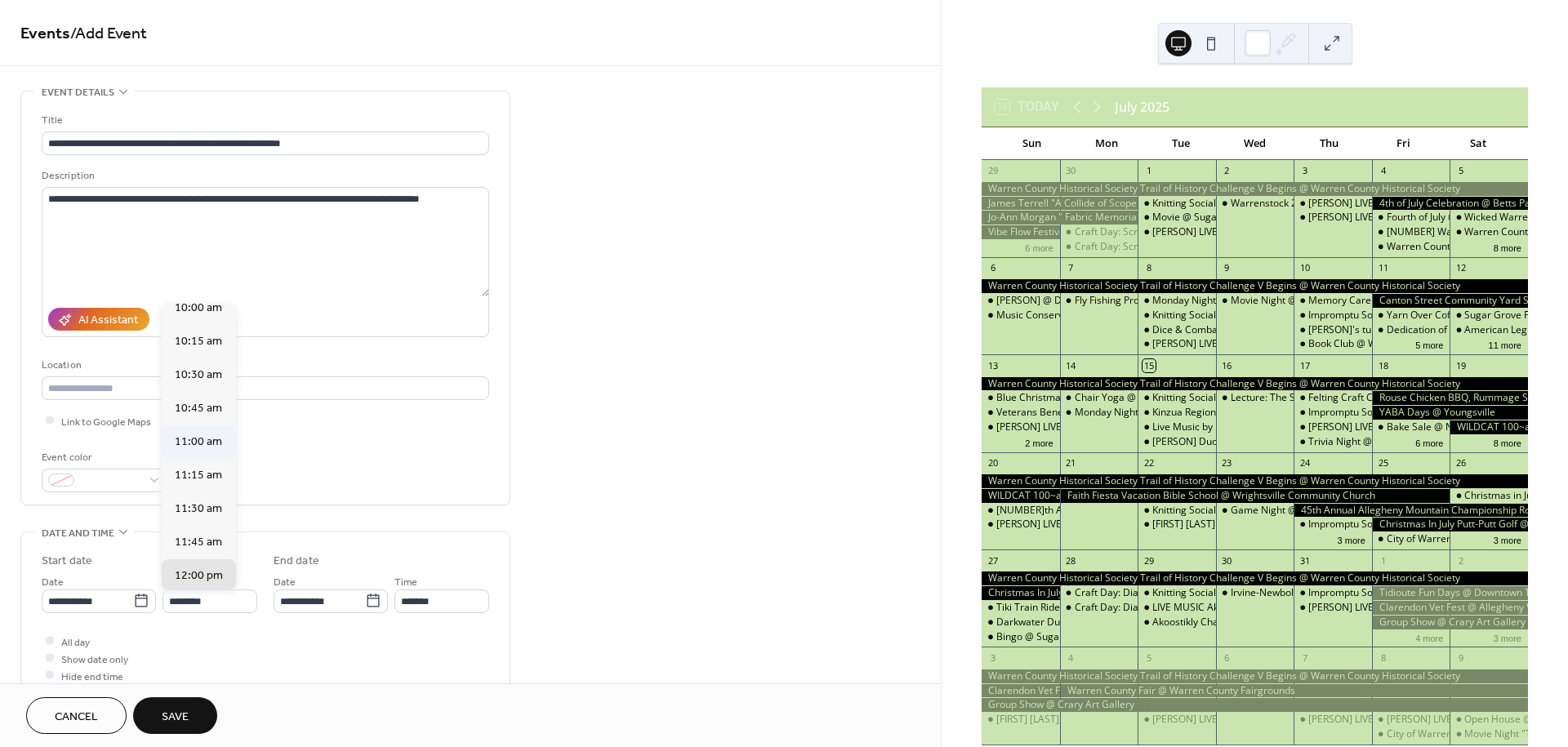 type on "********" 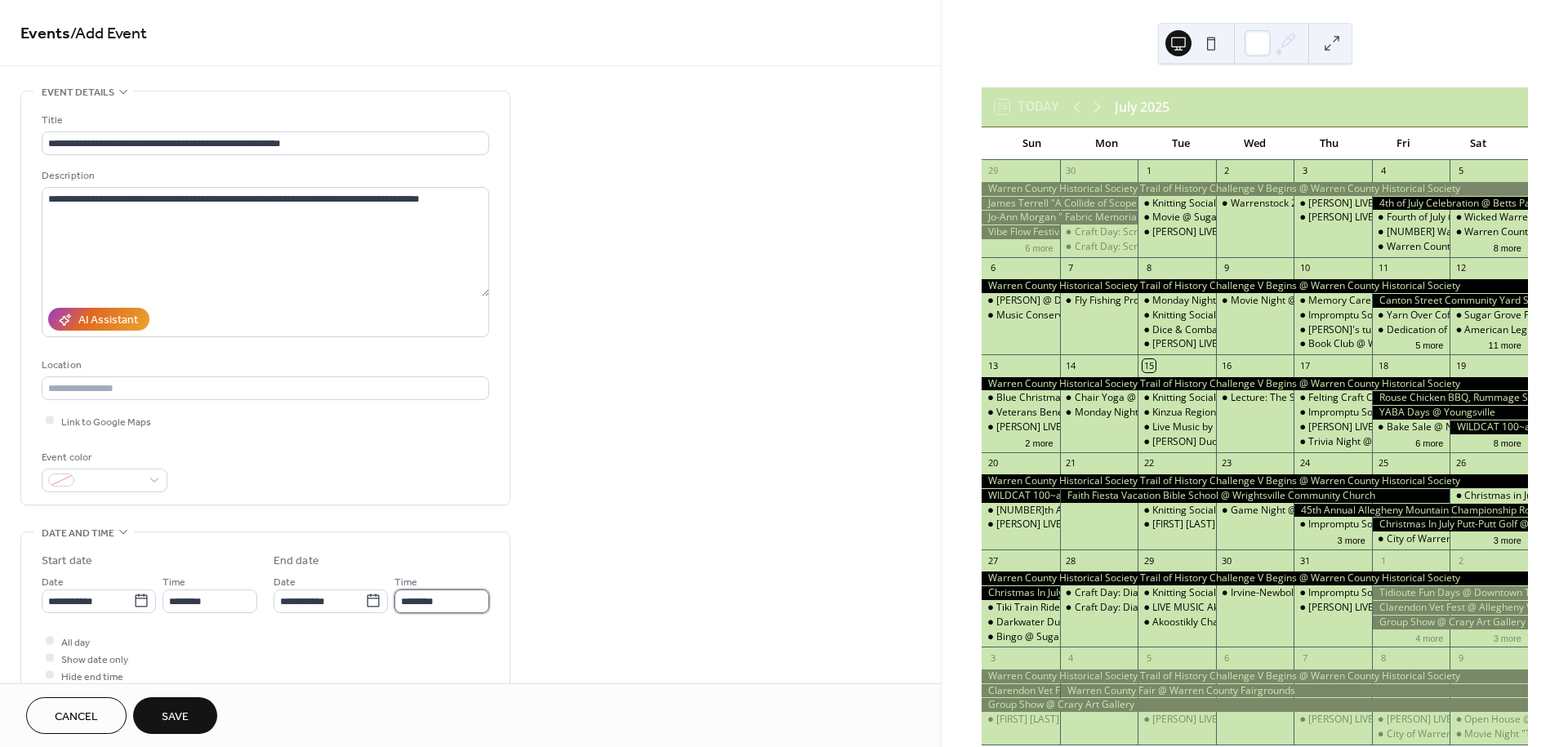 click on "********" at bounding box center [442, 601] 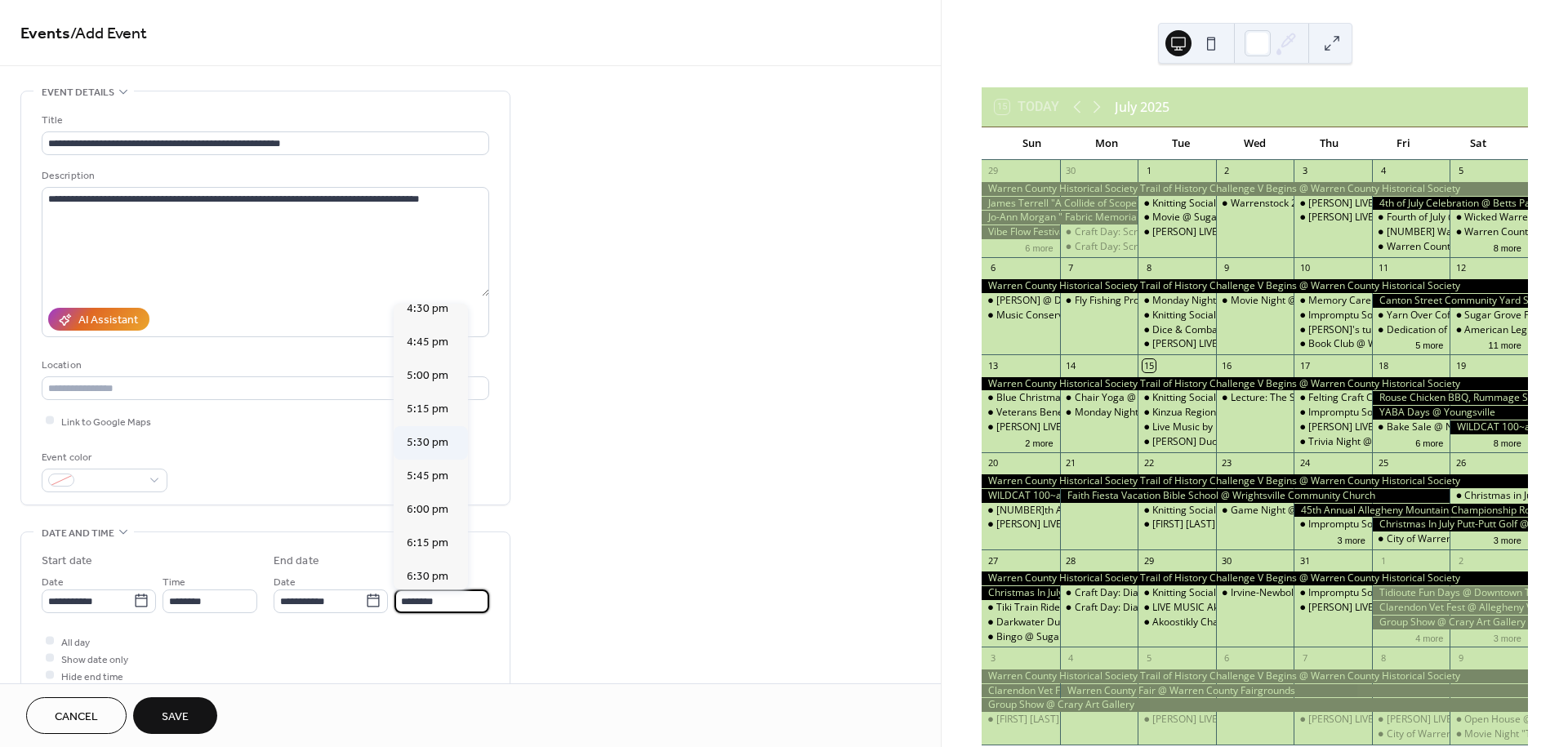 scroll, scrollTop: 725, scrollLeft: 0, axis: vertical 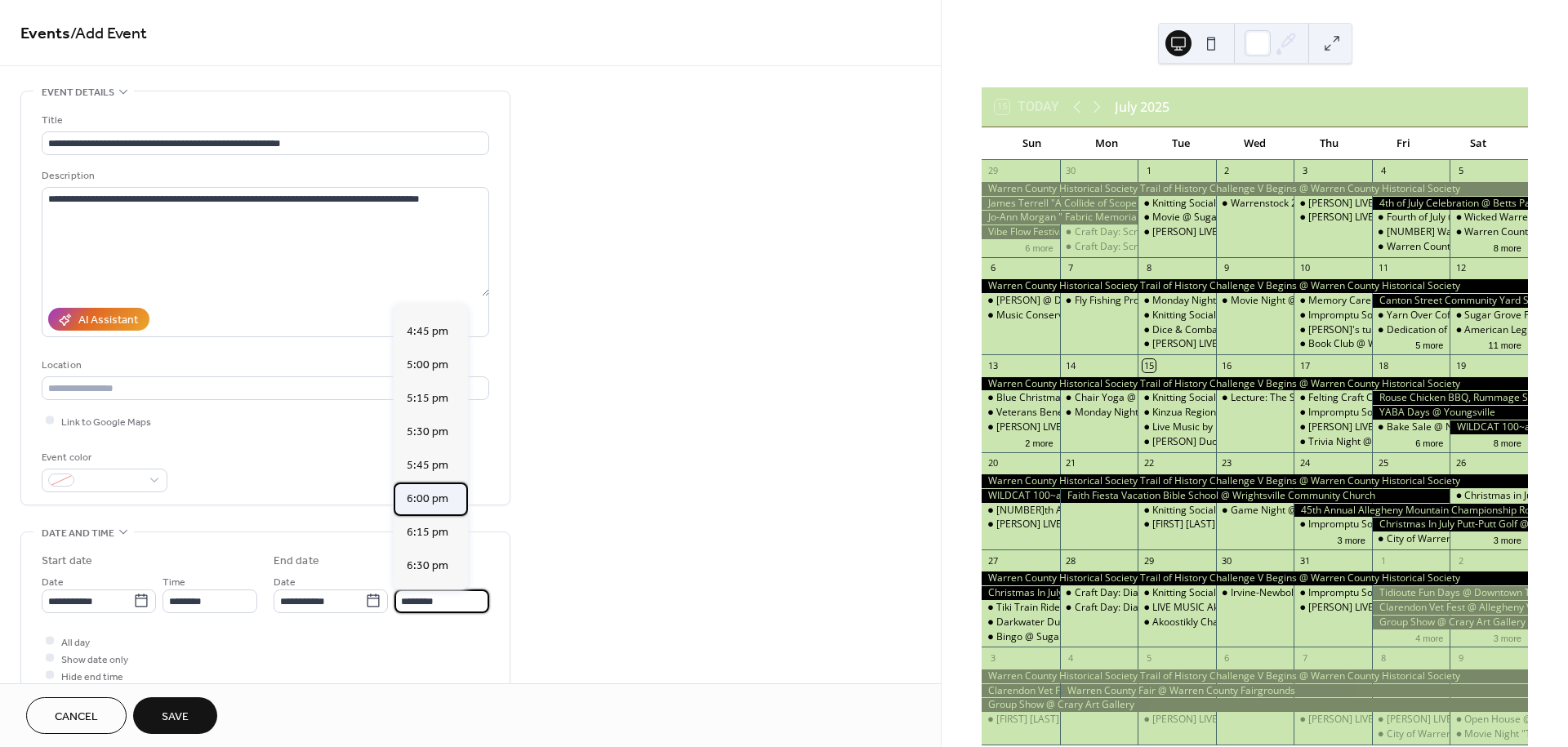 click on "6:00 pm" at bounding box center [427, 499] 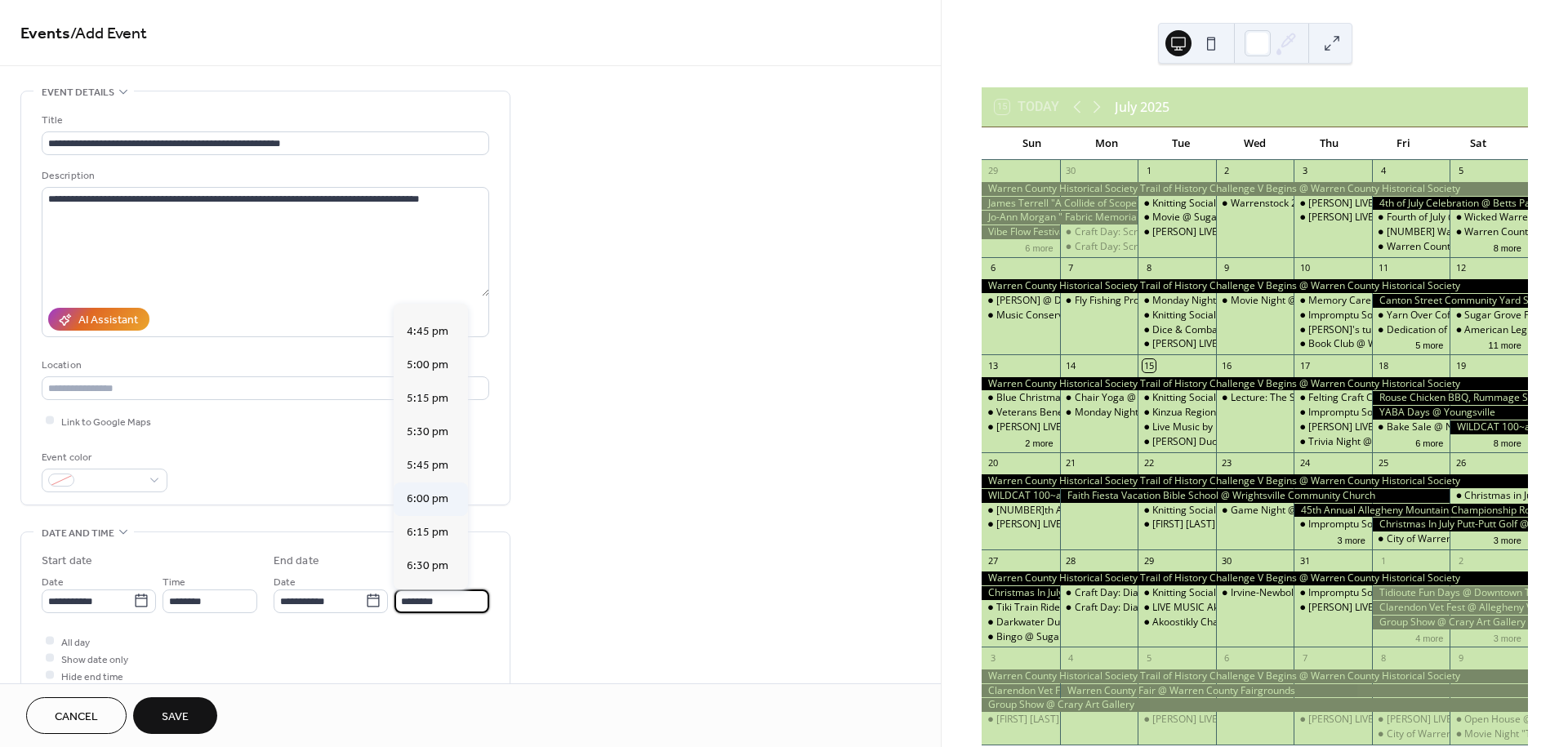 type on "*******" 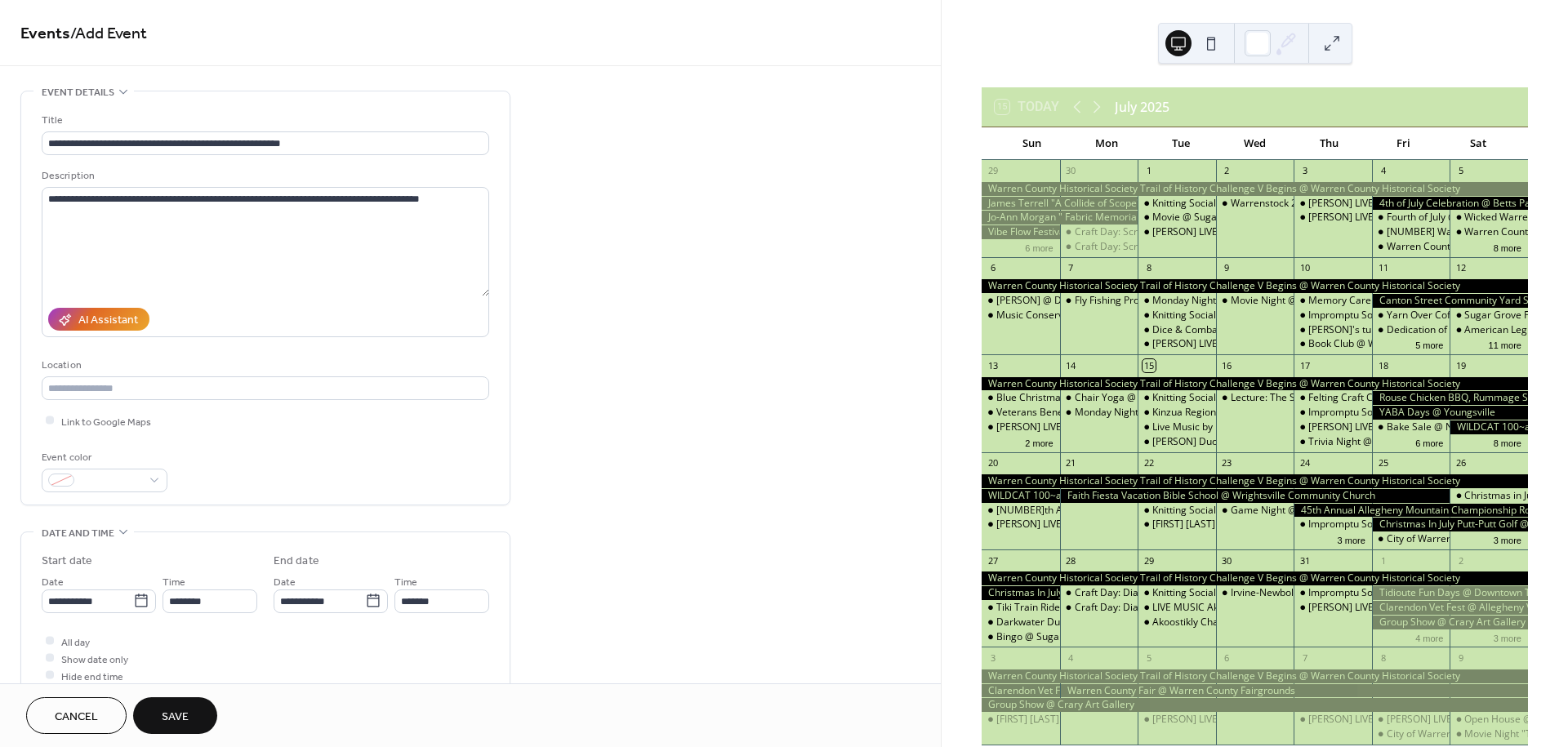 click on "Save" at bounding box center (175, 717) 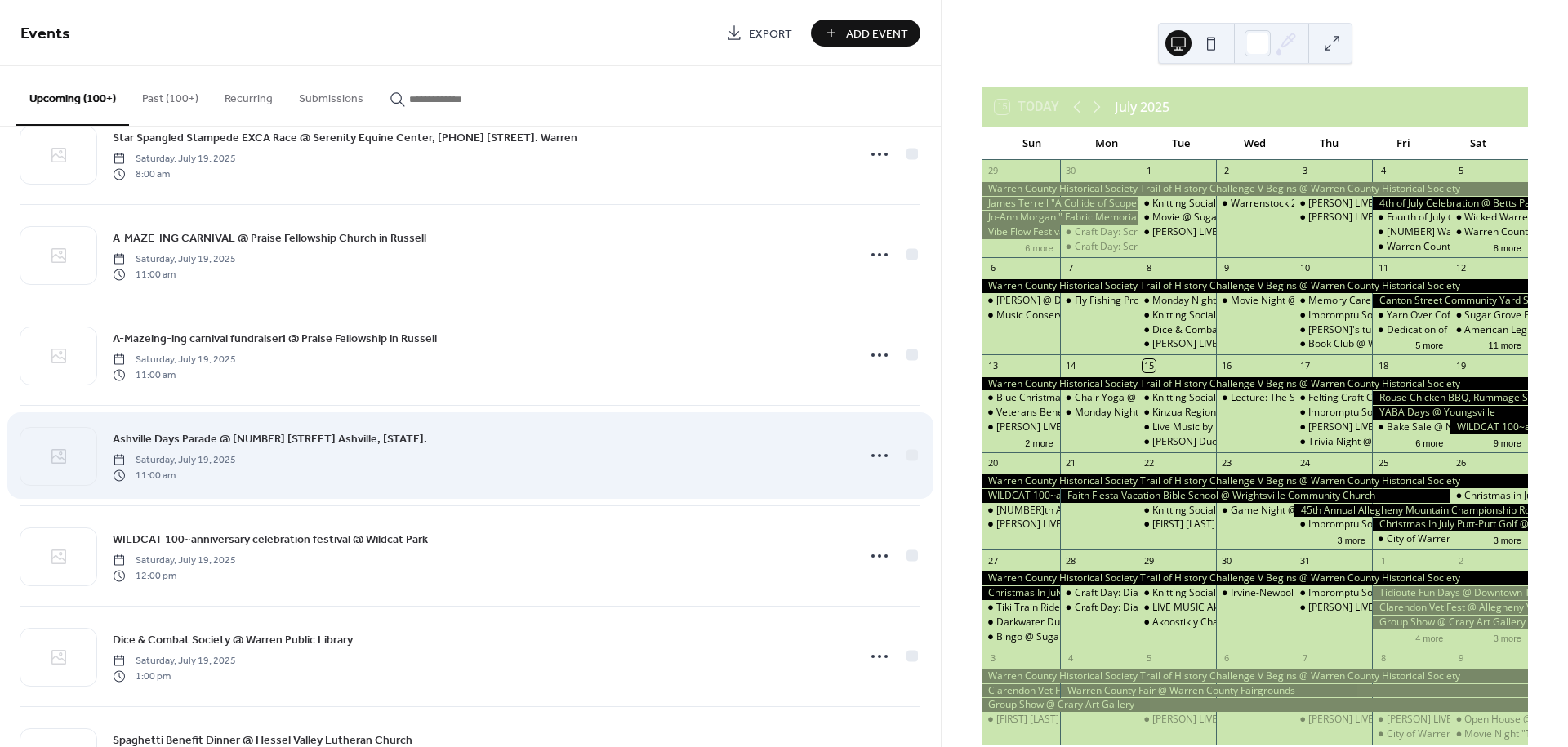 scroll, scrollTop: 1807, scrollLeft: 0, axis: vertical 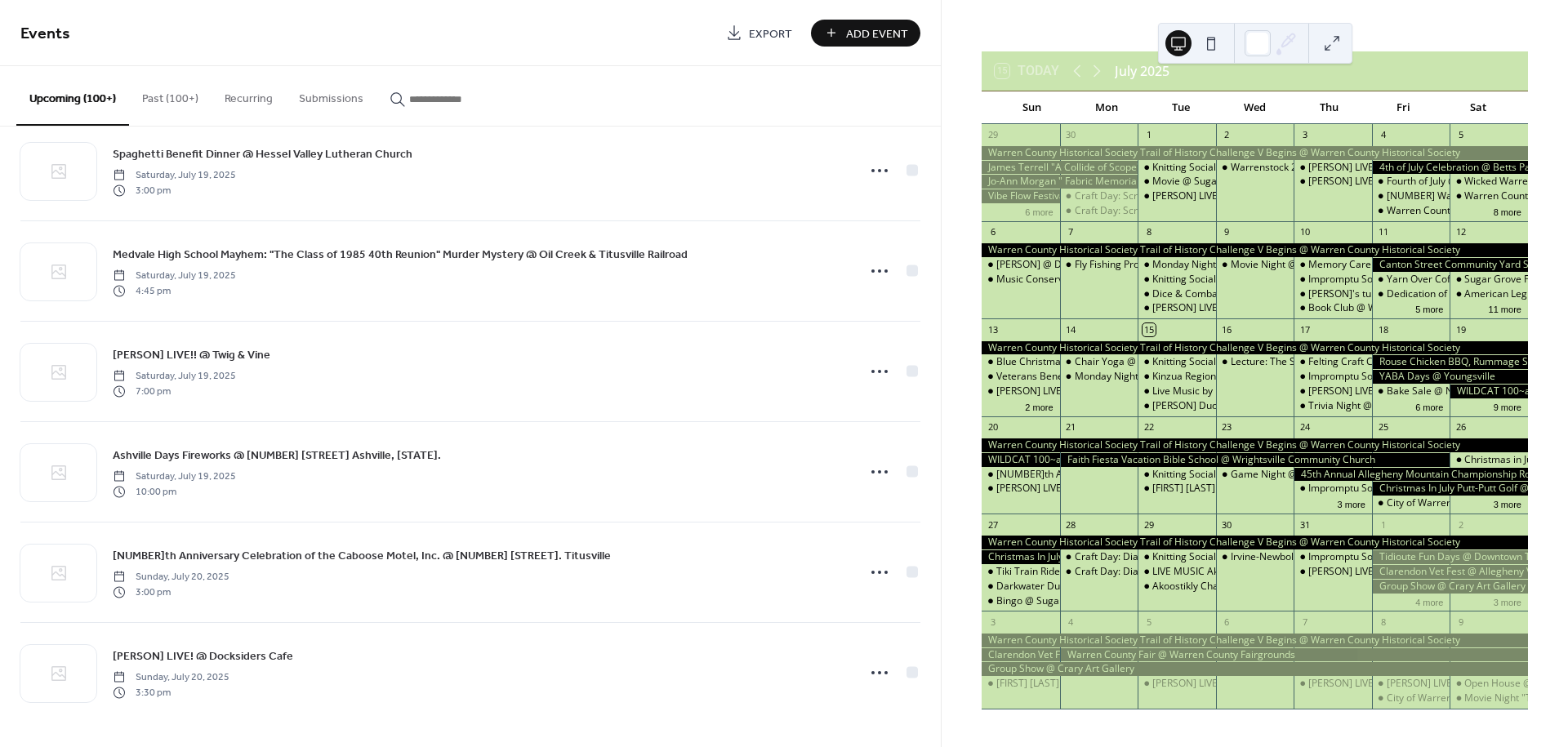 click on "Upcoming (100+)" at bounding box center (73, 96) 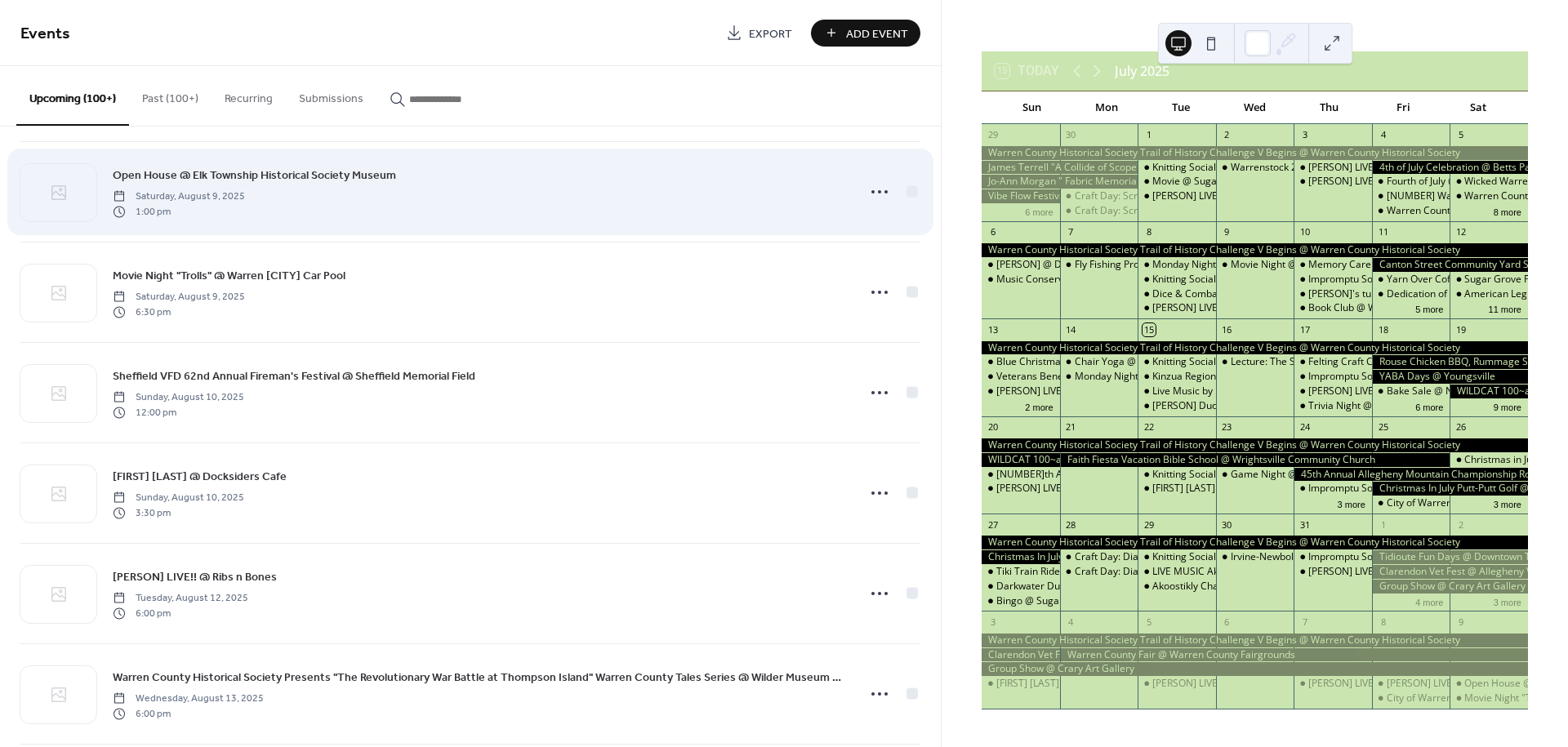 scroll, scrollTop: 7263, scrollLeft: 0, axis: vertical 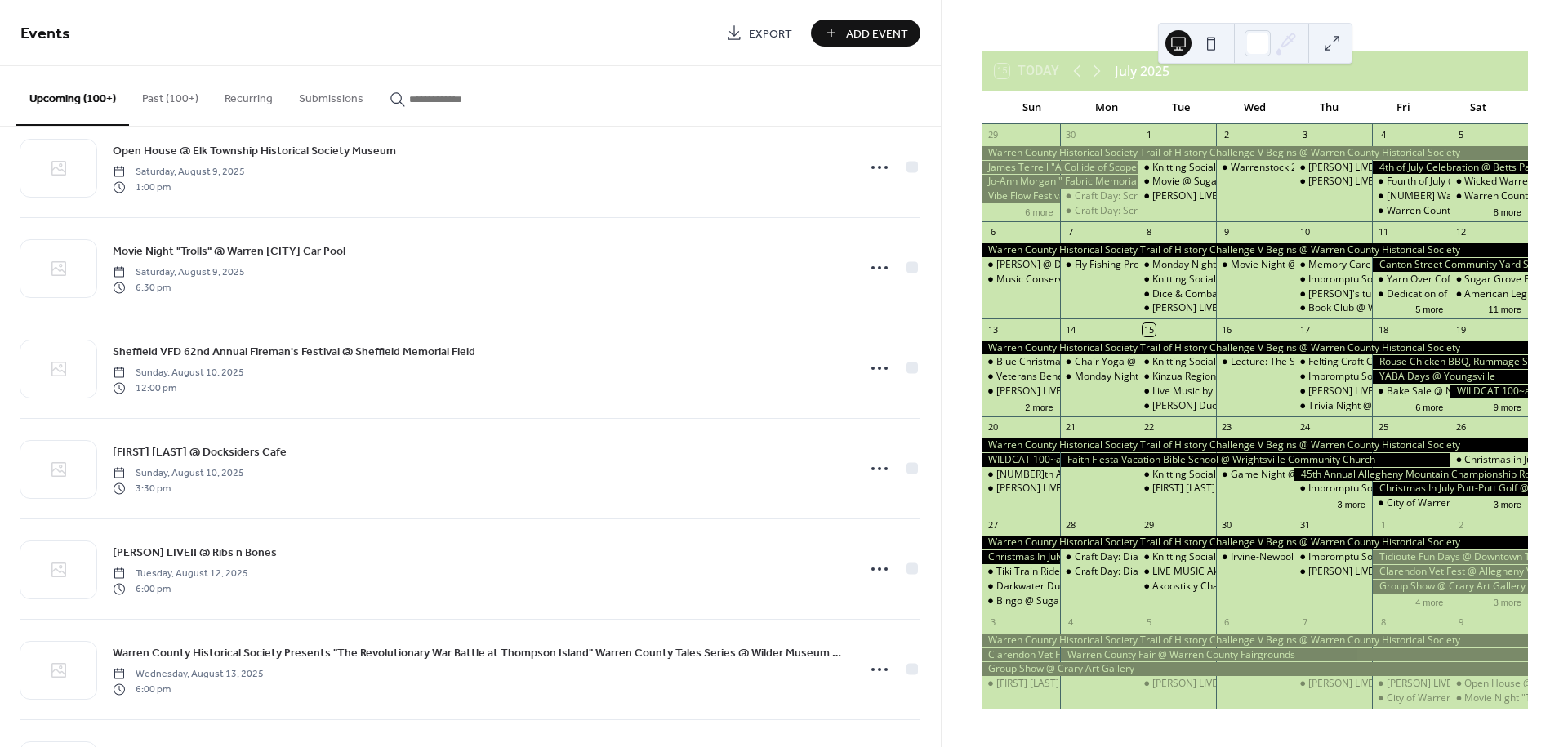click on "Add Event" at bounding box center (877, 33) 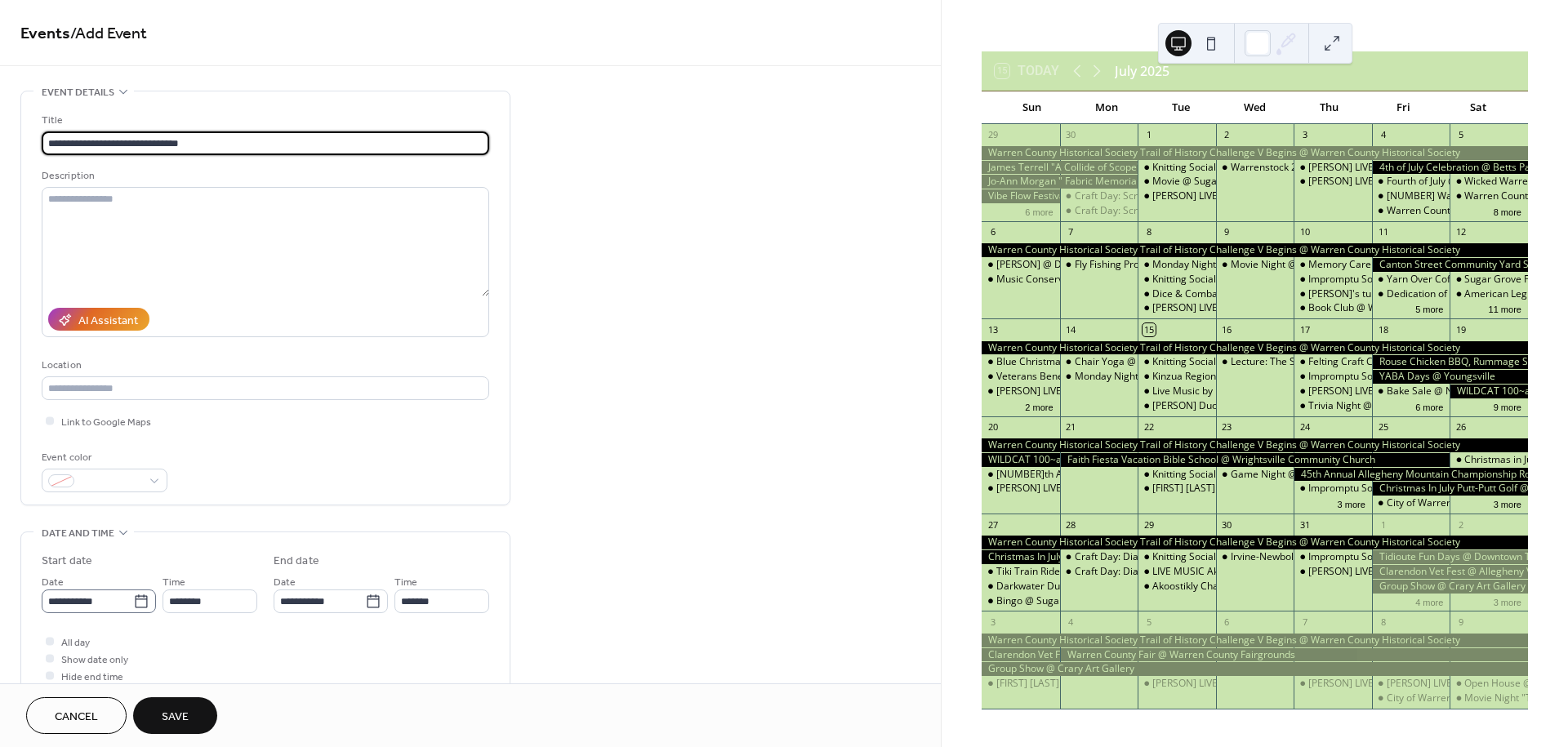 type on "**********" 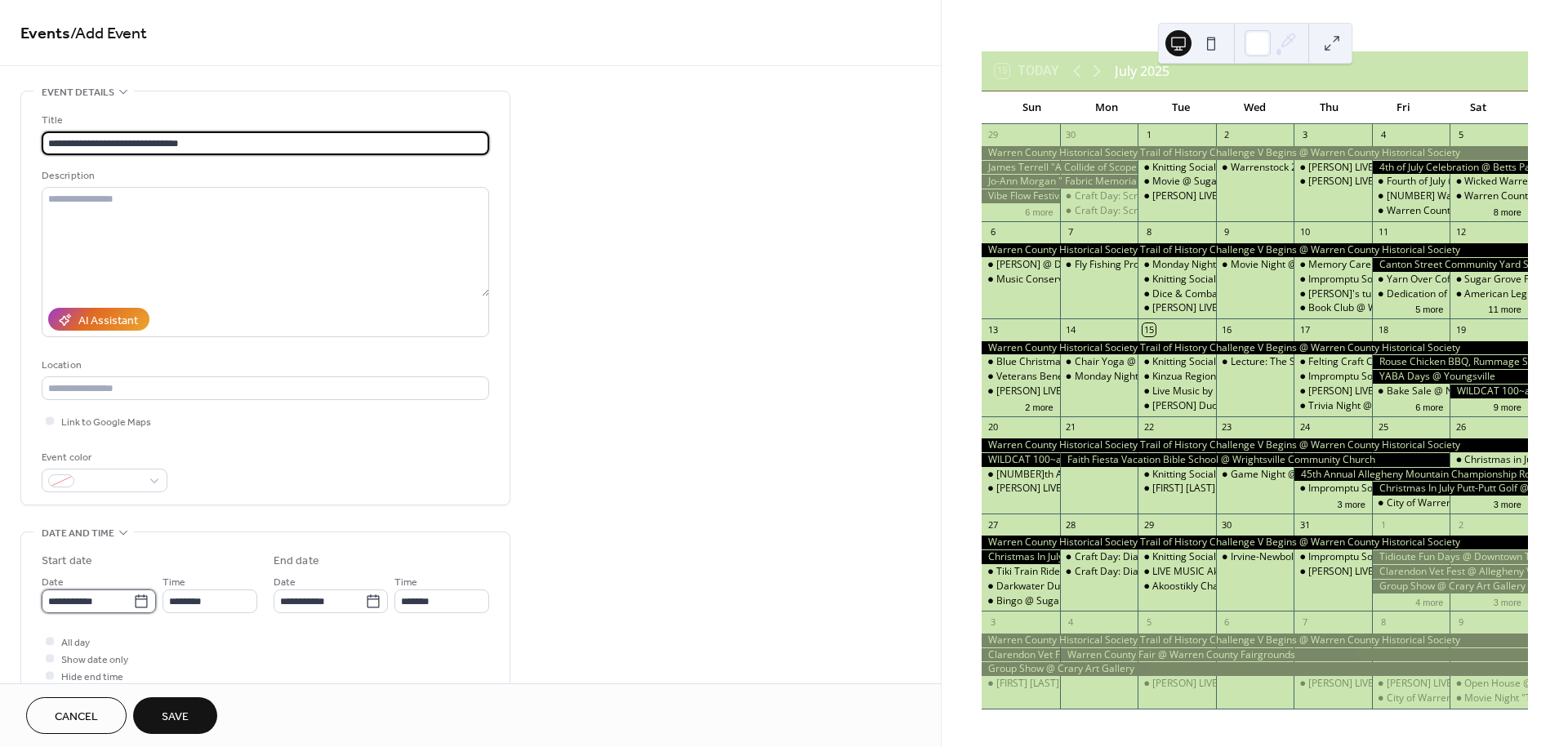 click on "**********" at bounding box center (87, 601) 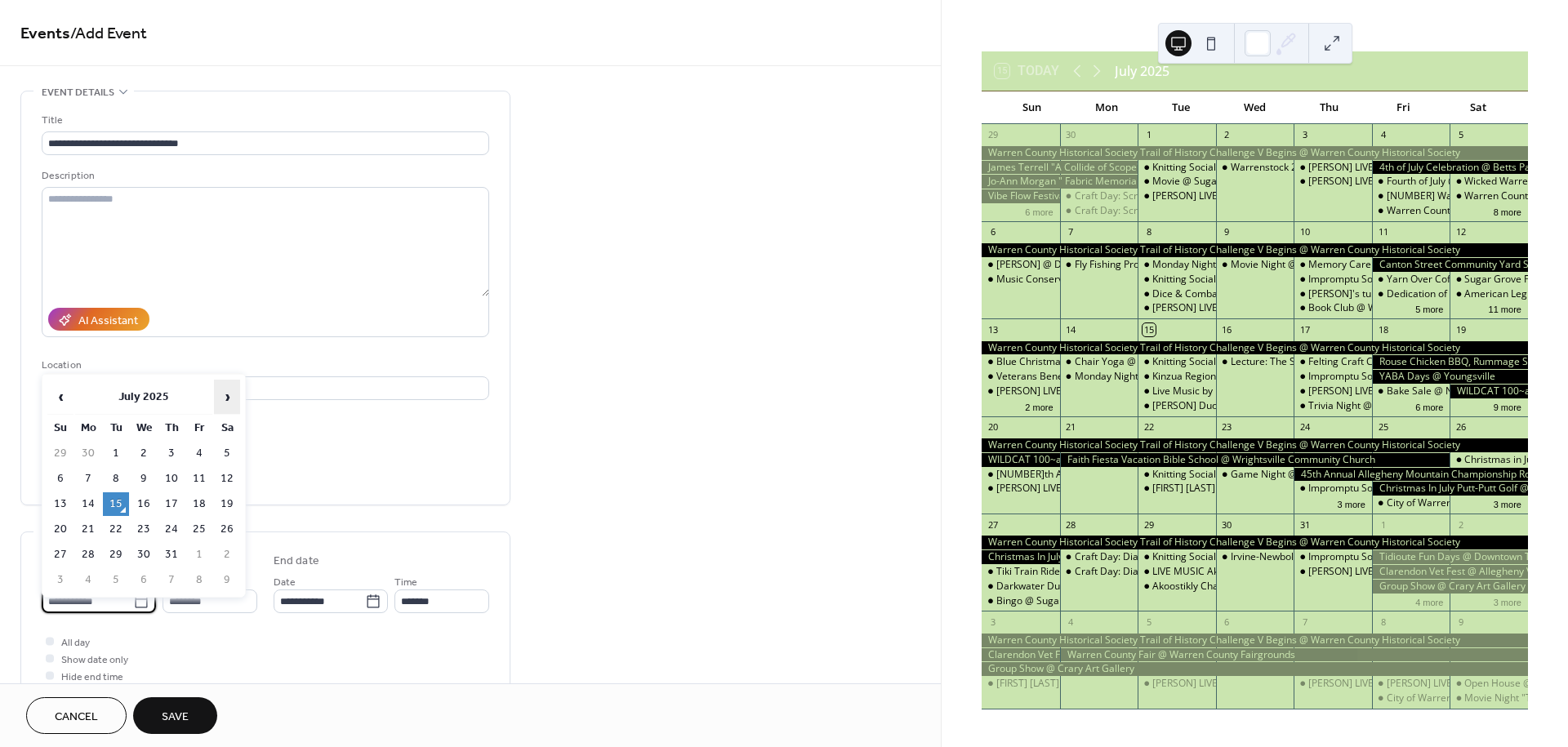 click on "›" at bounding box center [227, 397] 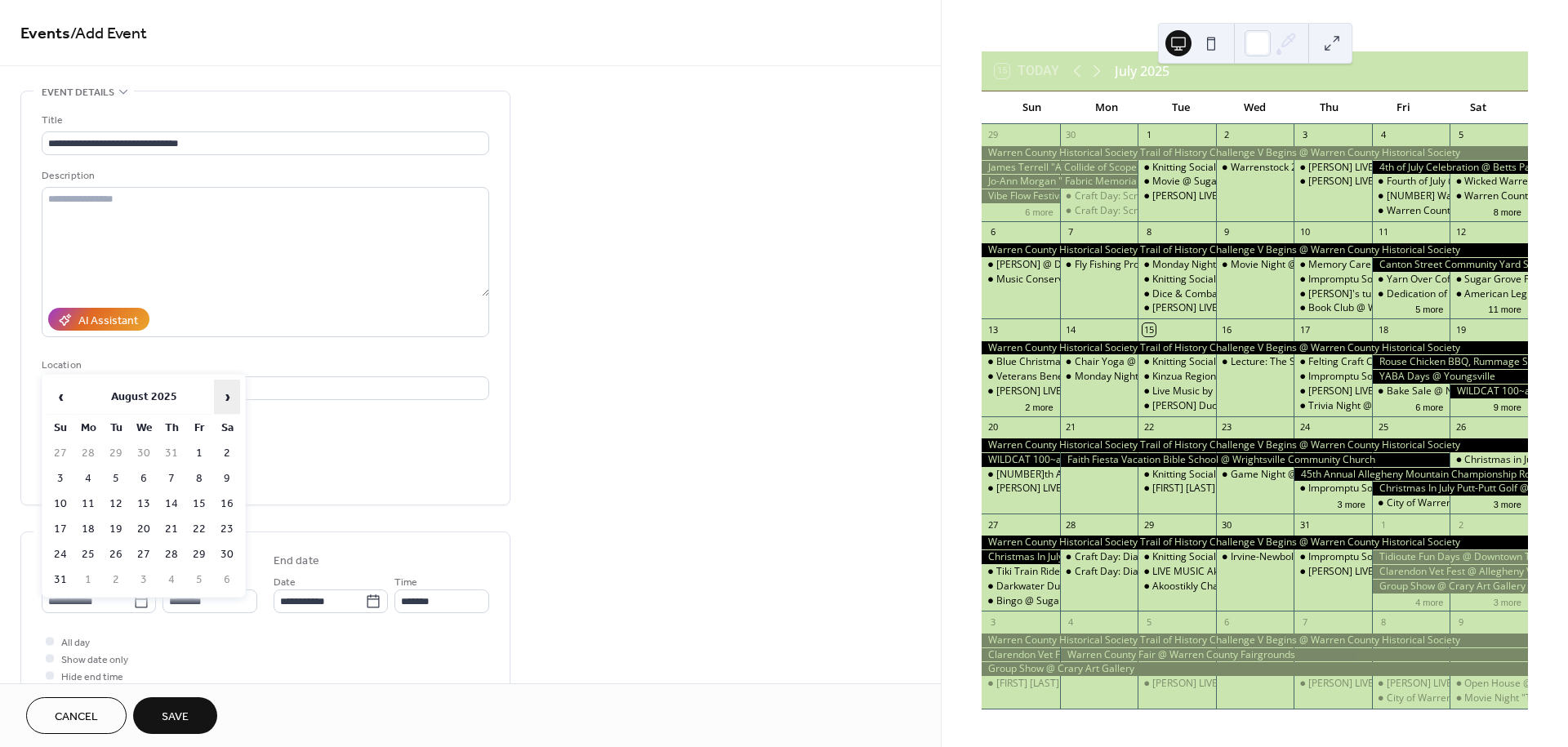 click on "›" at bounding box center [227, 397] 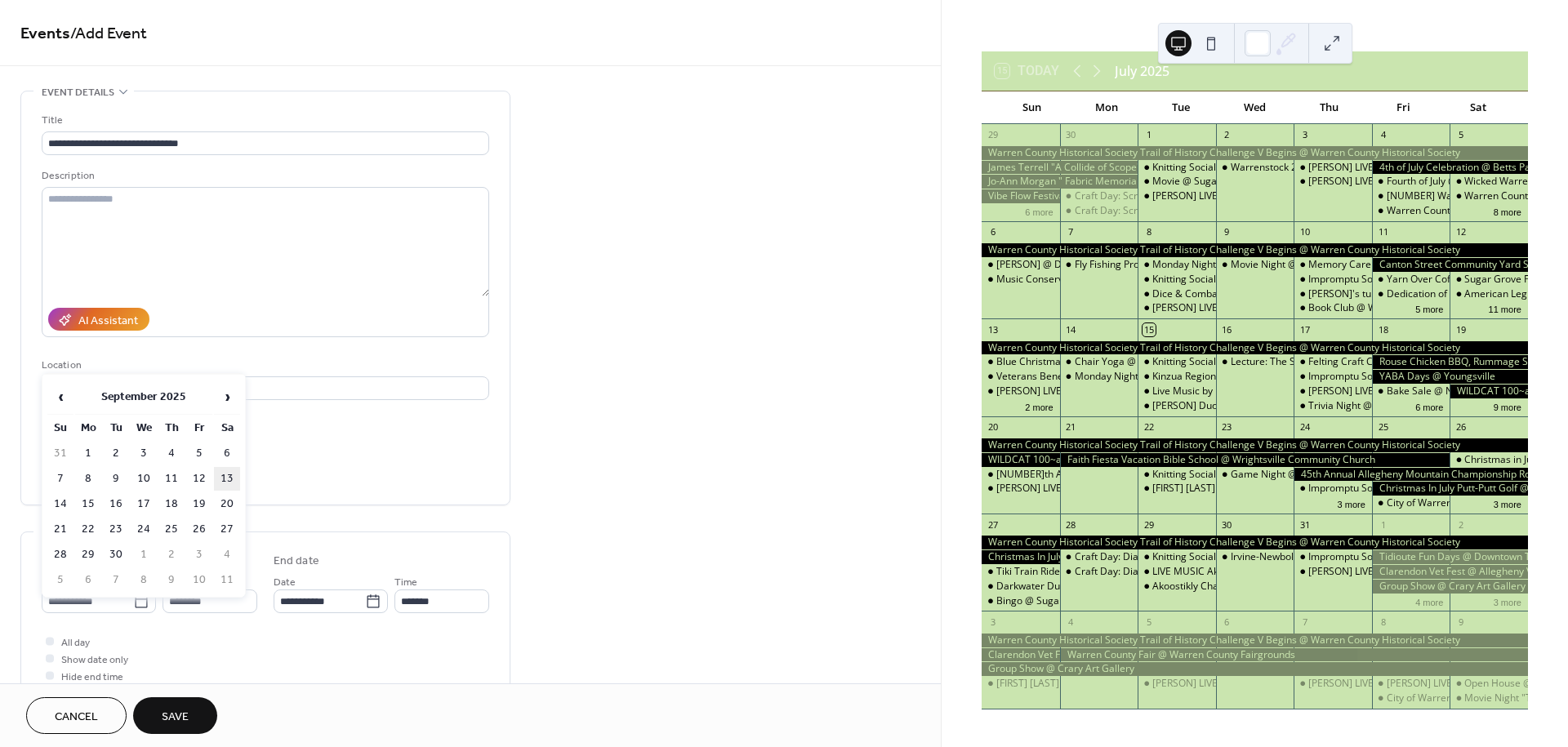 click on "13" at bounding box center (227, 478) 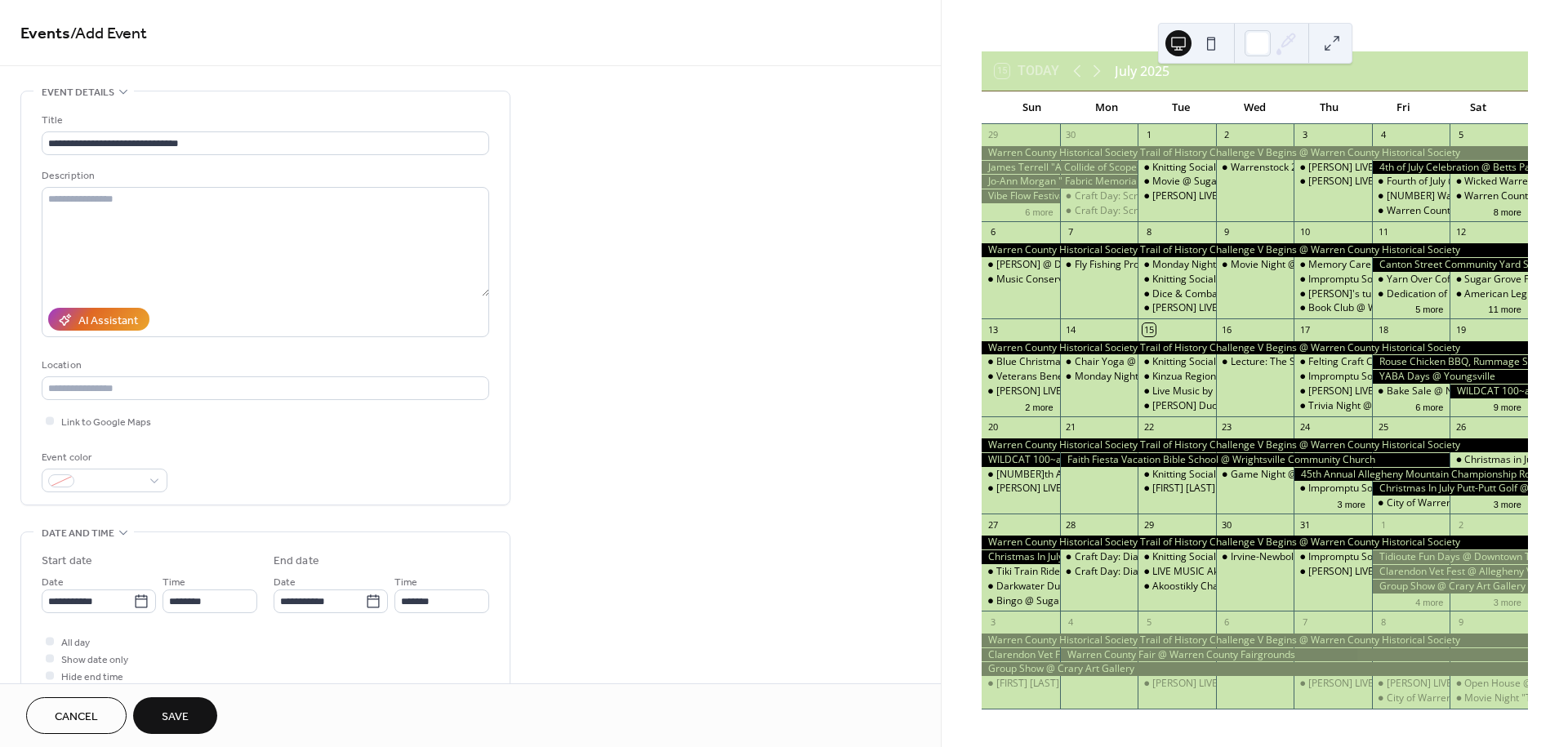 click on "**********" at bounding box center [265, 618] 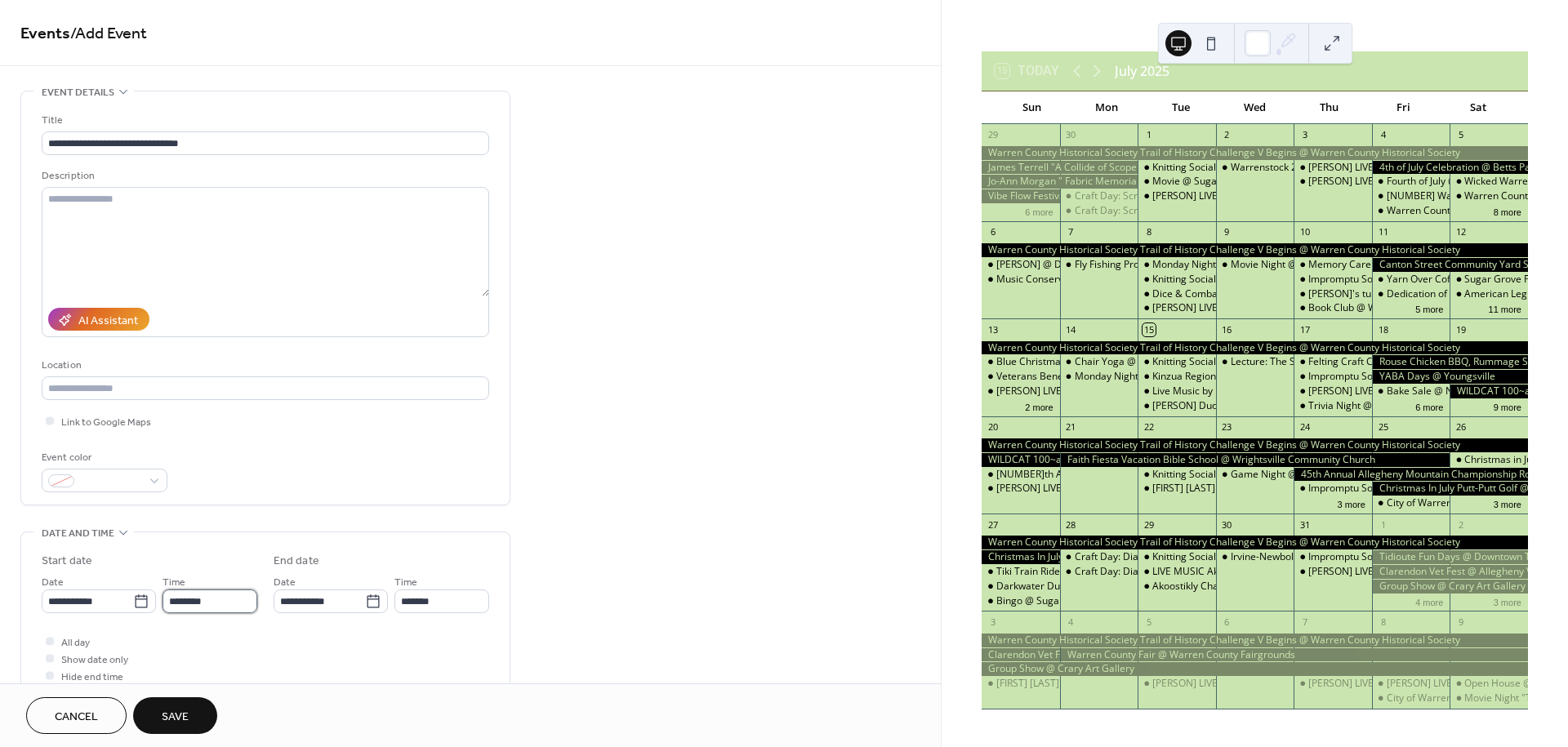 click on "********" at bounding box center [210, 601] 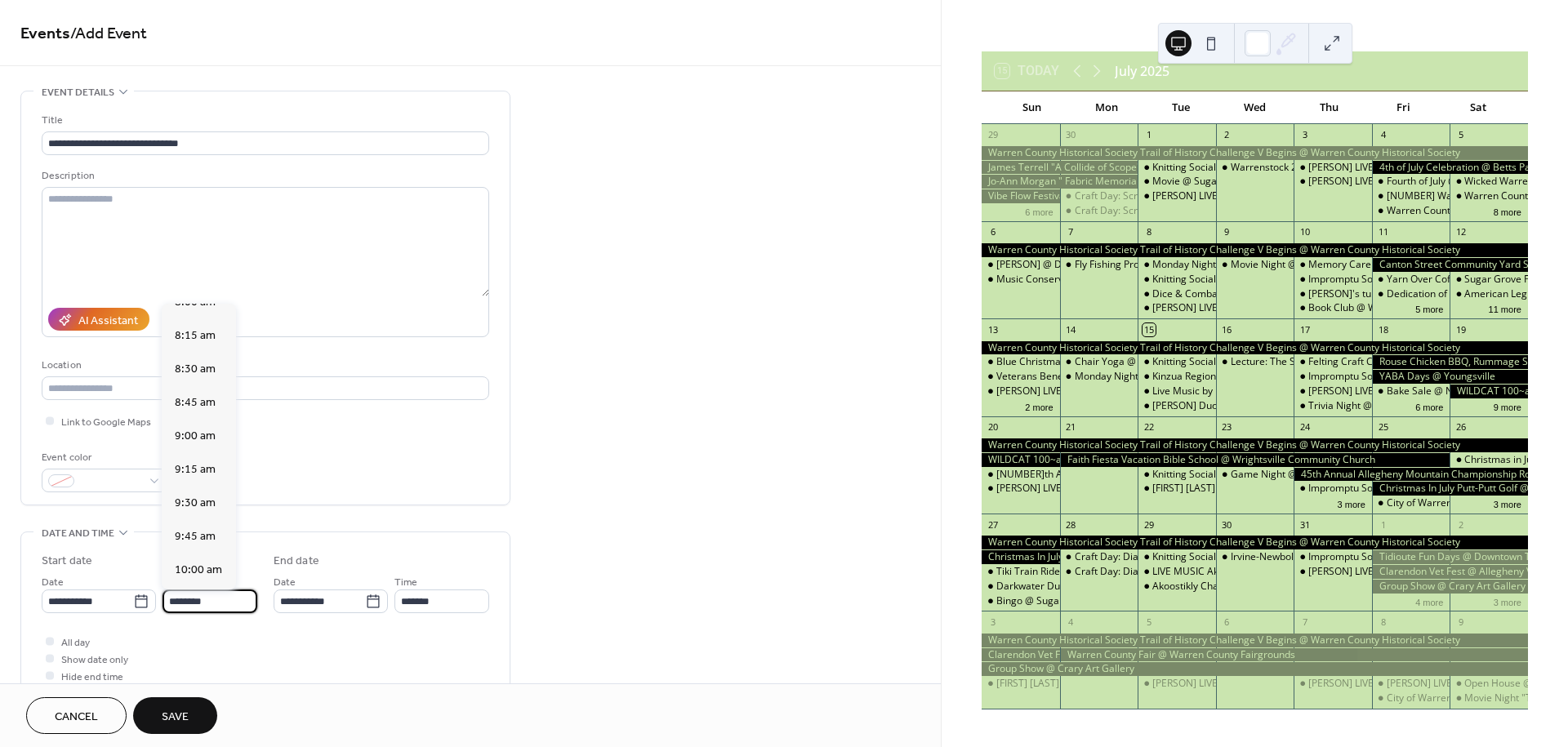 scroll, scrollTop: 1079, scrollLeft: 0, axis: vertical 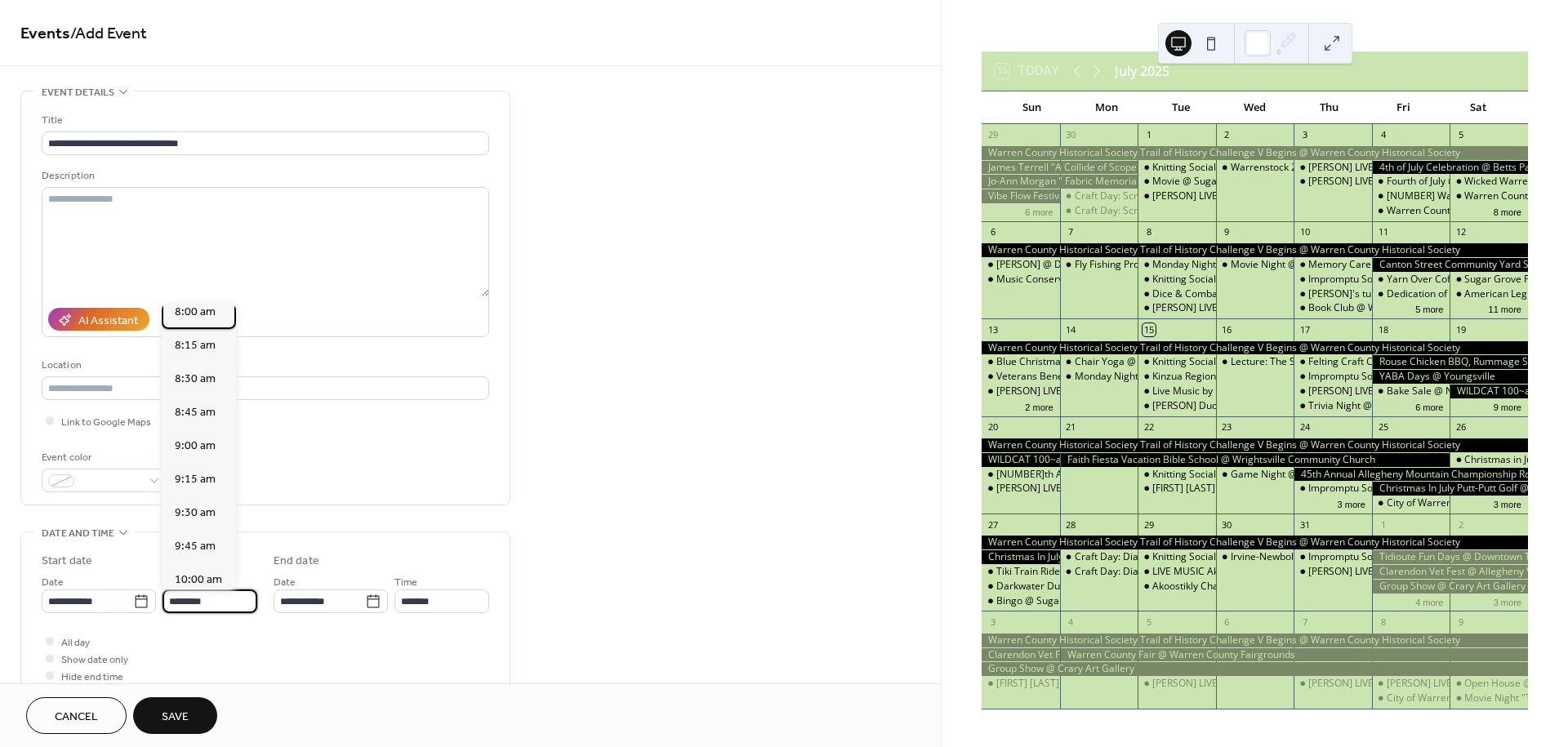 click on "8:00 am" at bounding box center [195, 312] 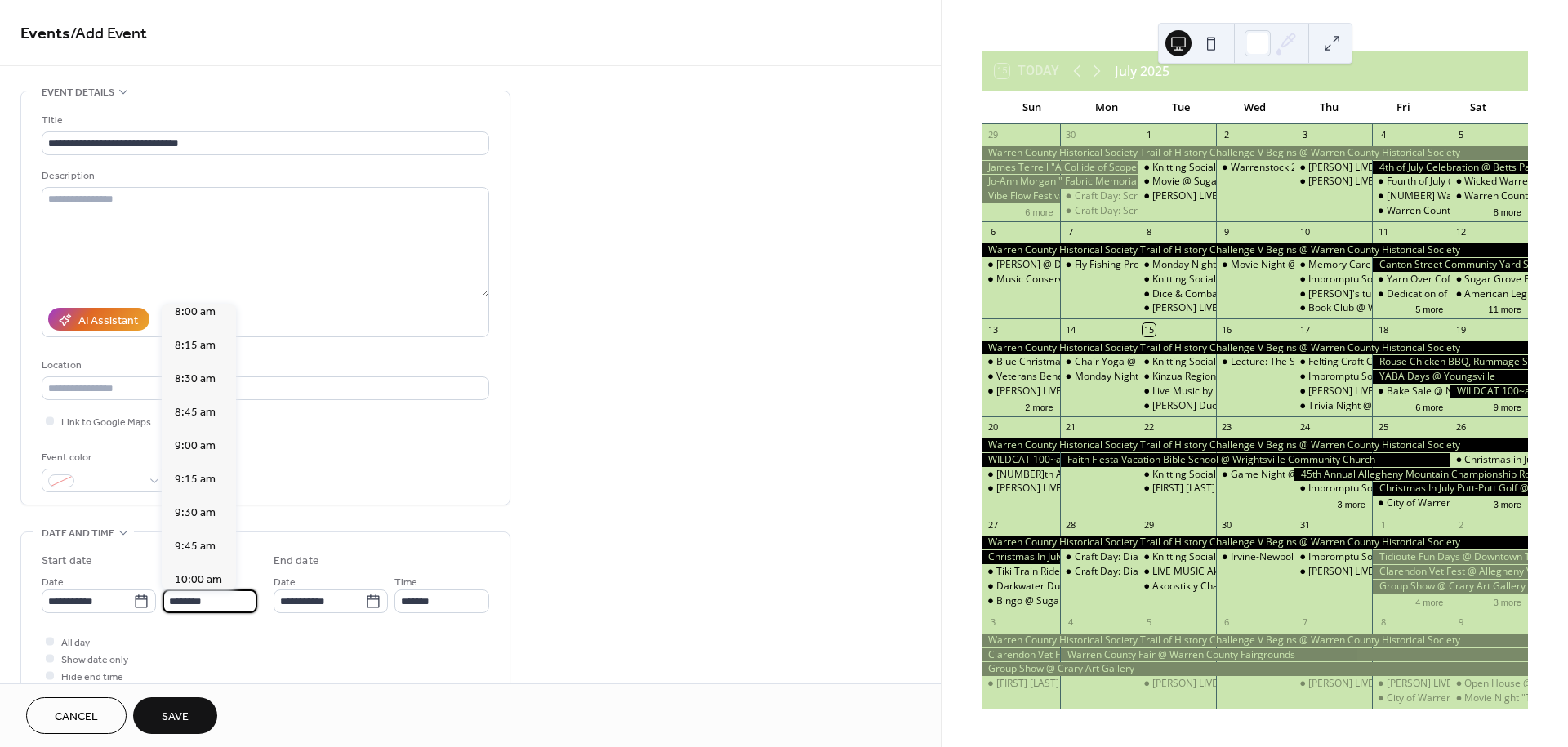 type on "*******" 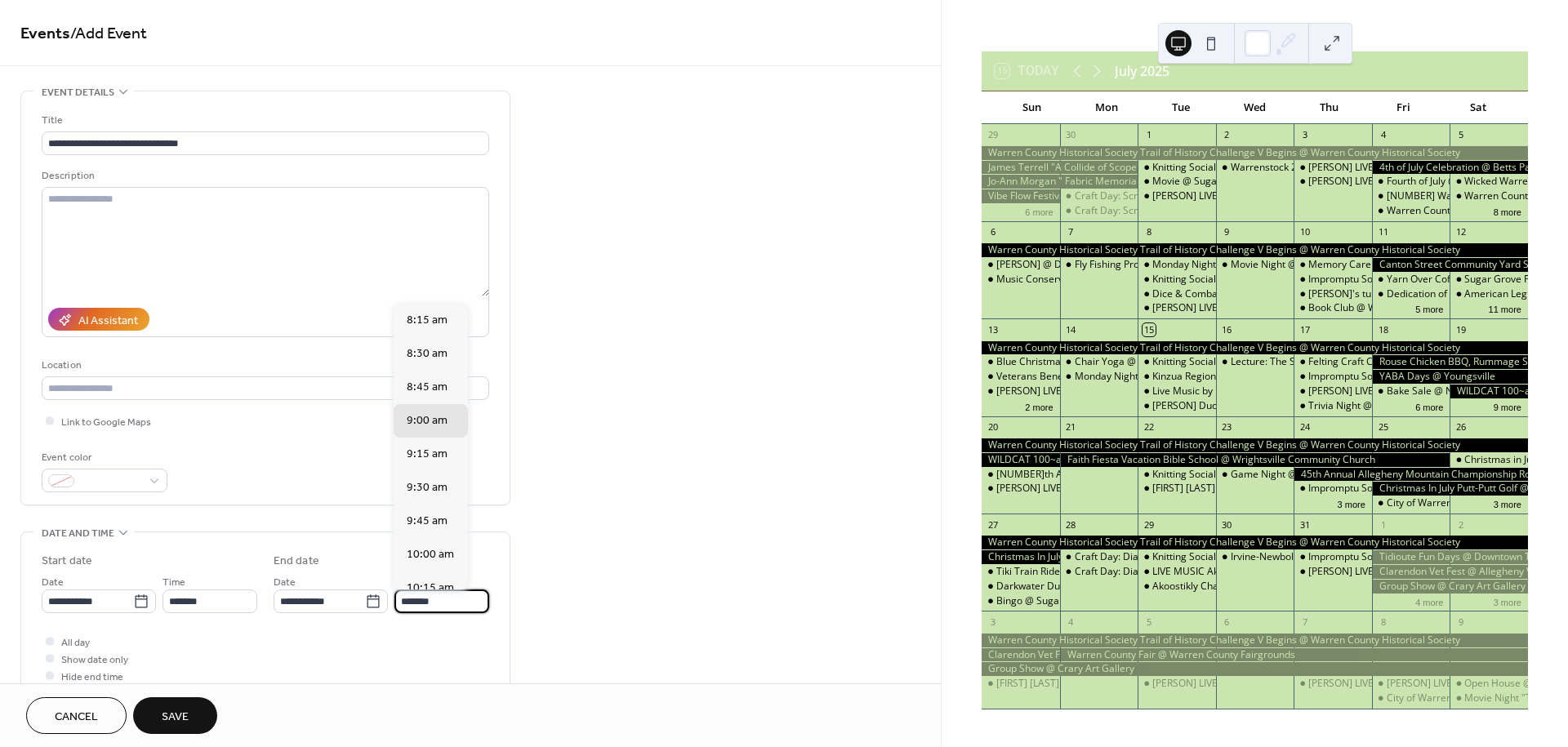 click on "*******" at bounding box center [442, 601] 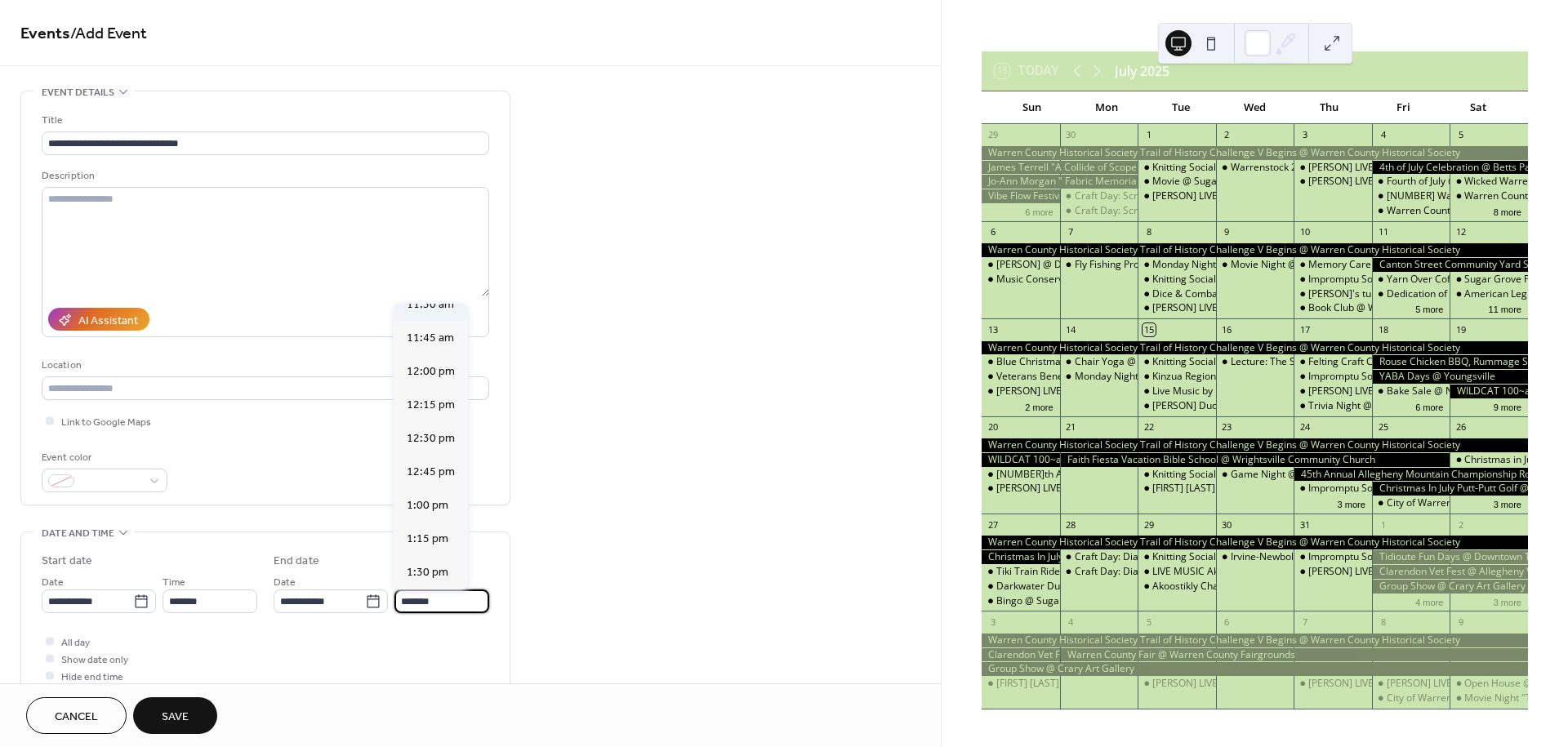 scroll, scrollTop: 544, scrollLeft: 0, axis: vertical 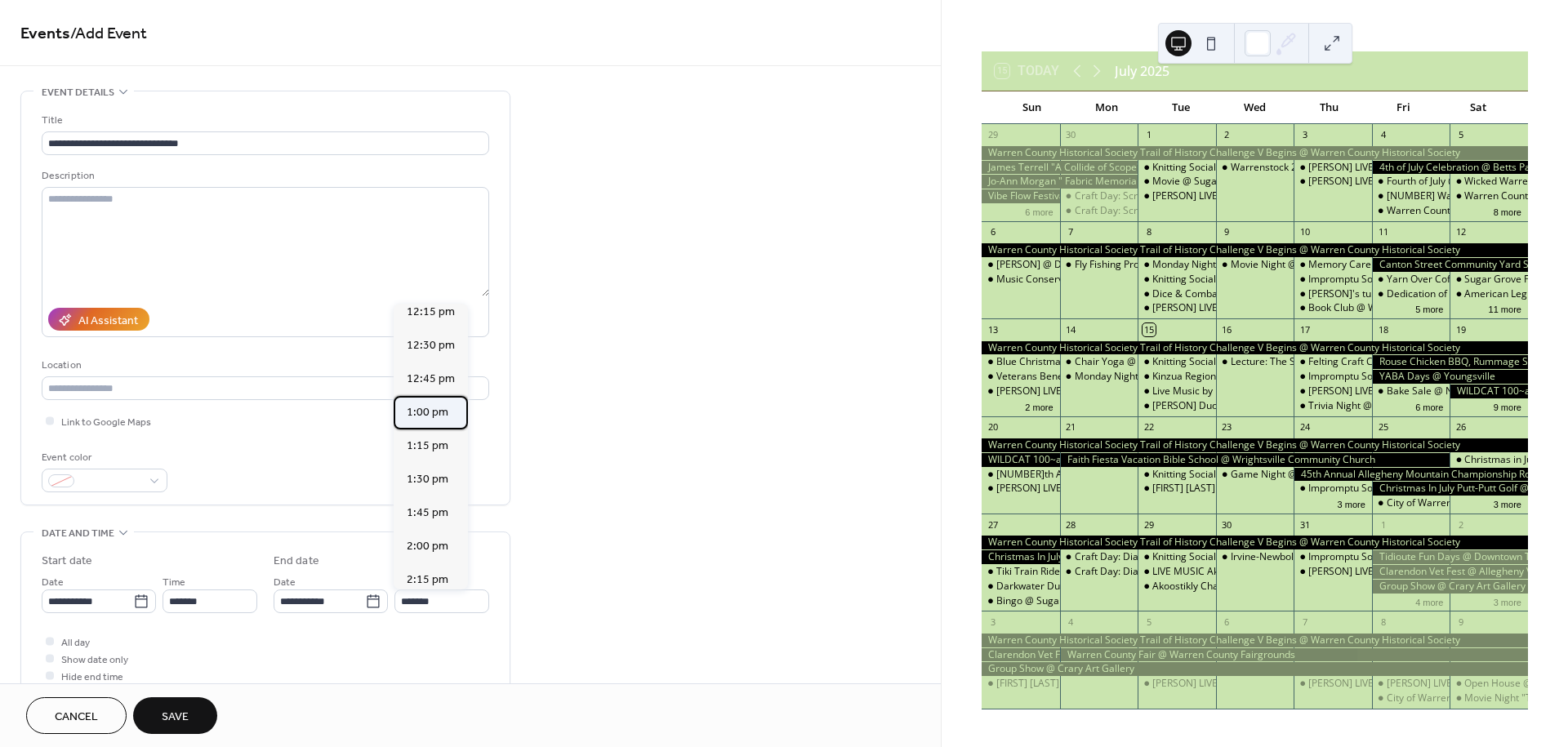 click on "1:00 pm" at bounding box center (427, 412) 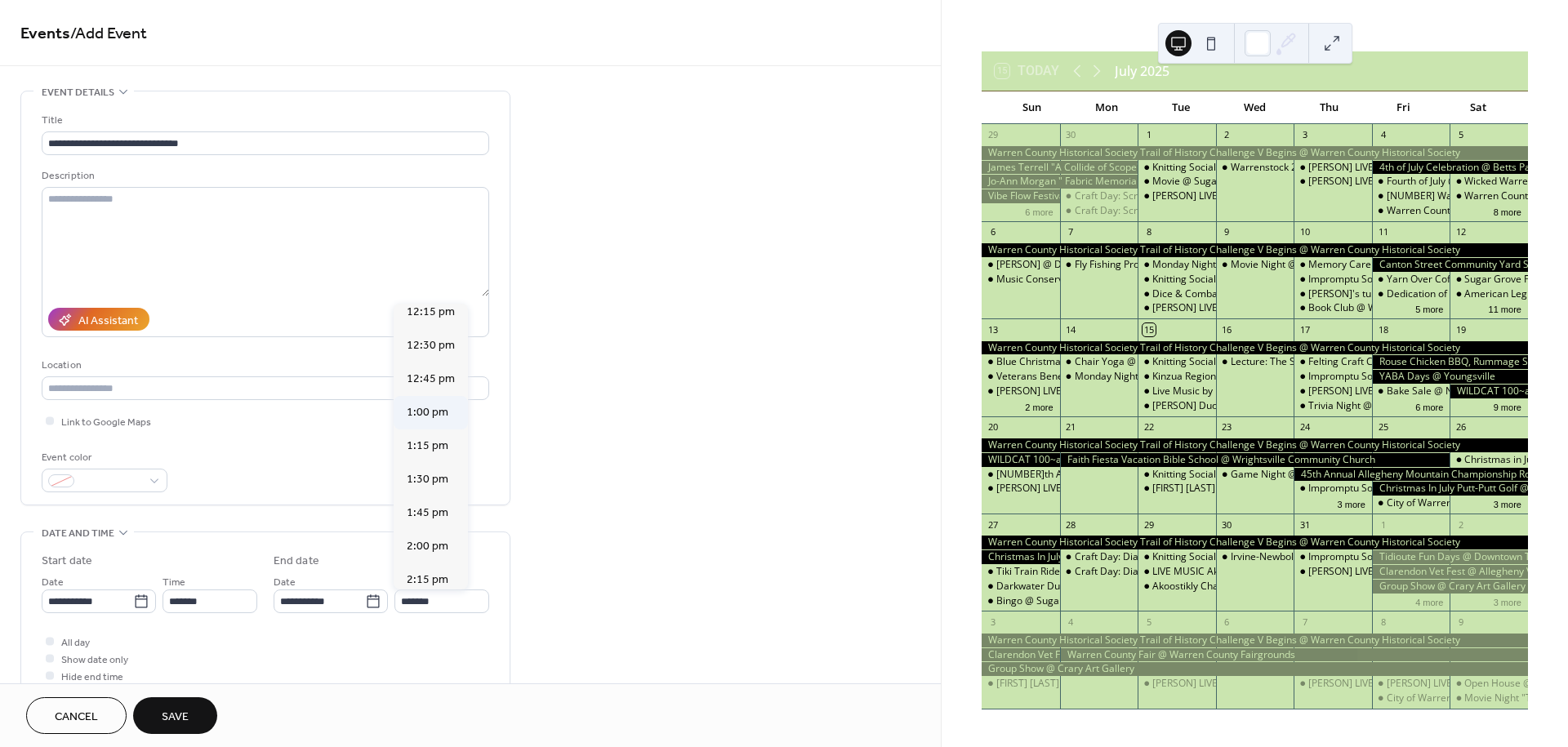 type on "*******" 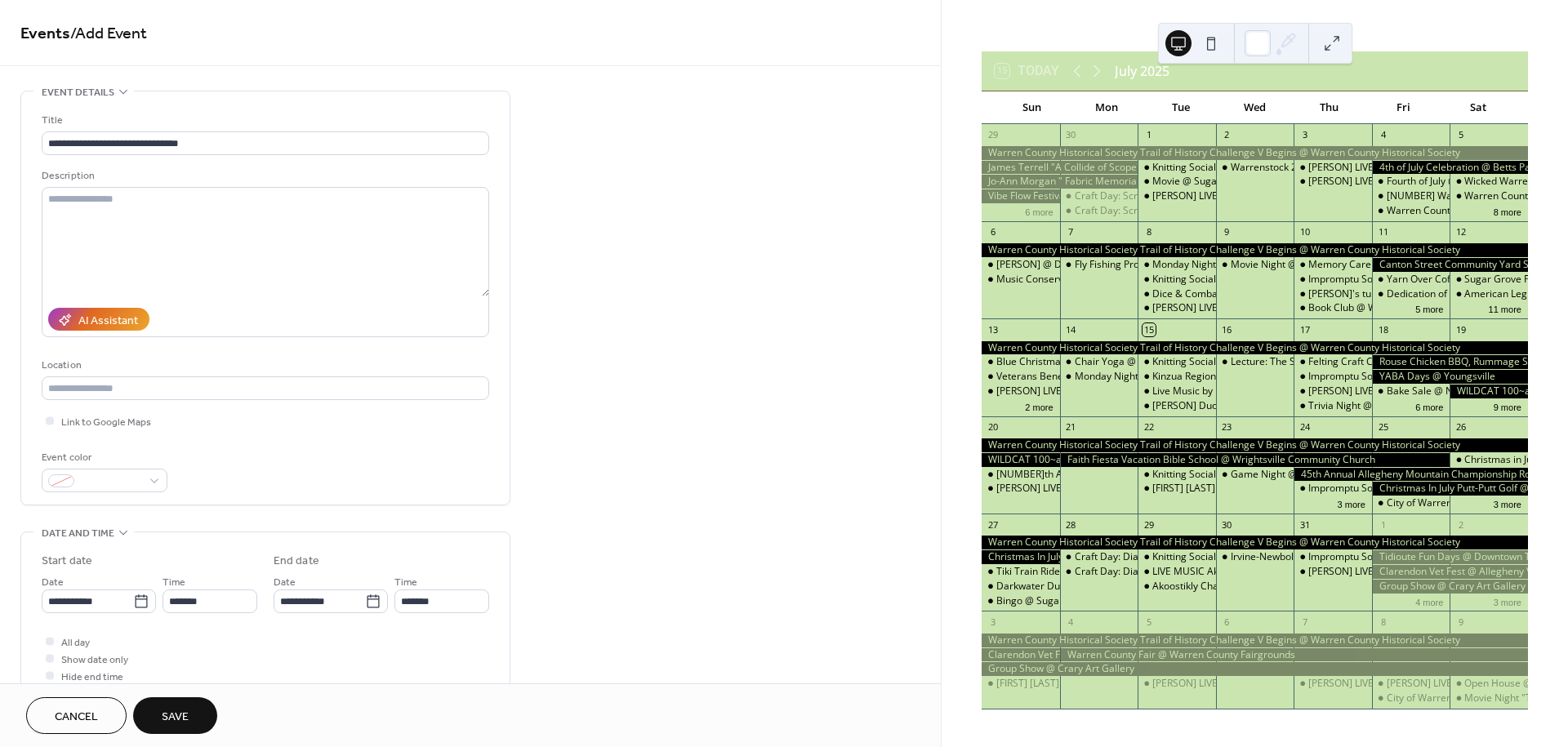 click on "Save" at bounding box center (175, 717) 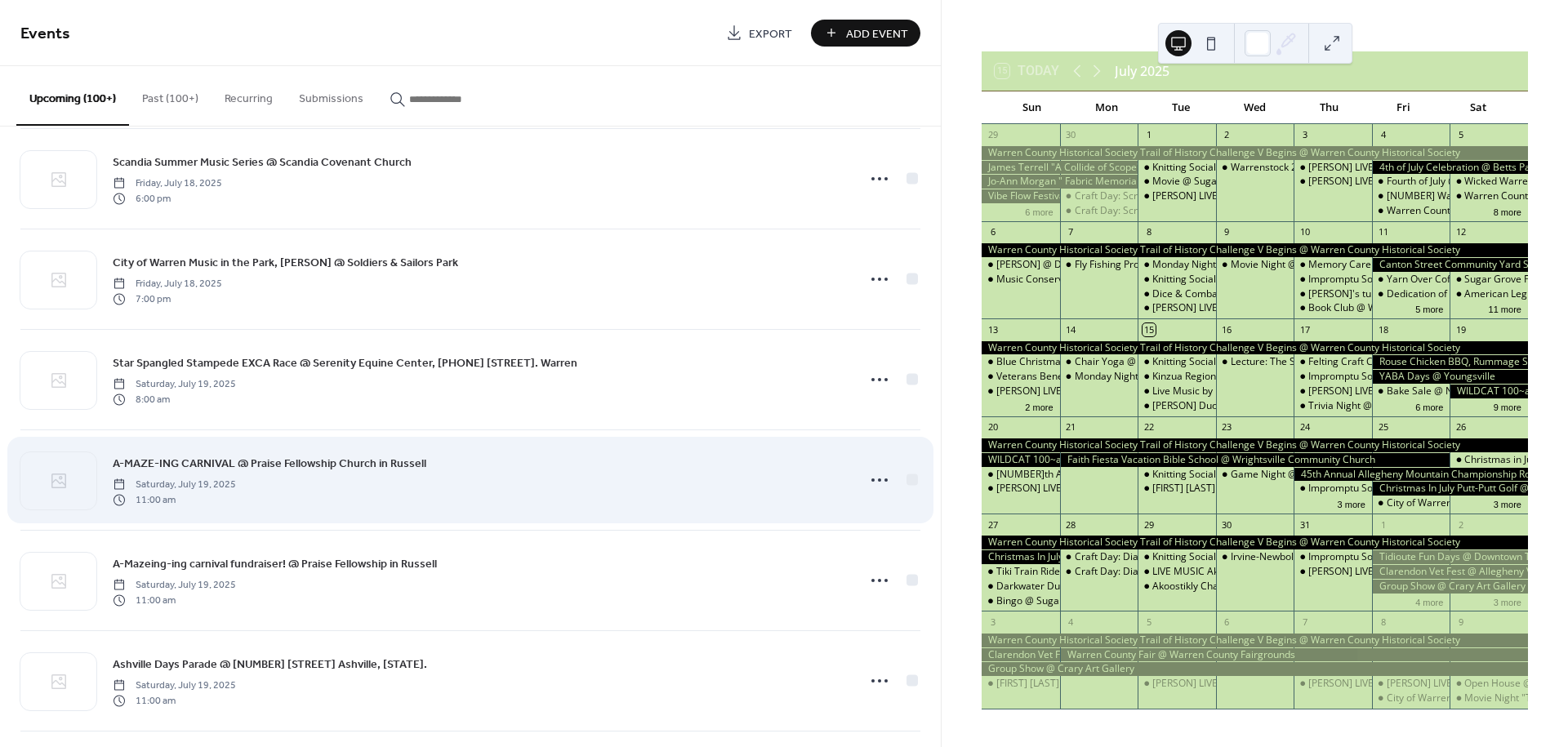 scroll, scrollTop: 1633, scrollLeft: 0, axis: vertical 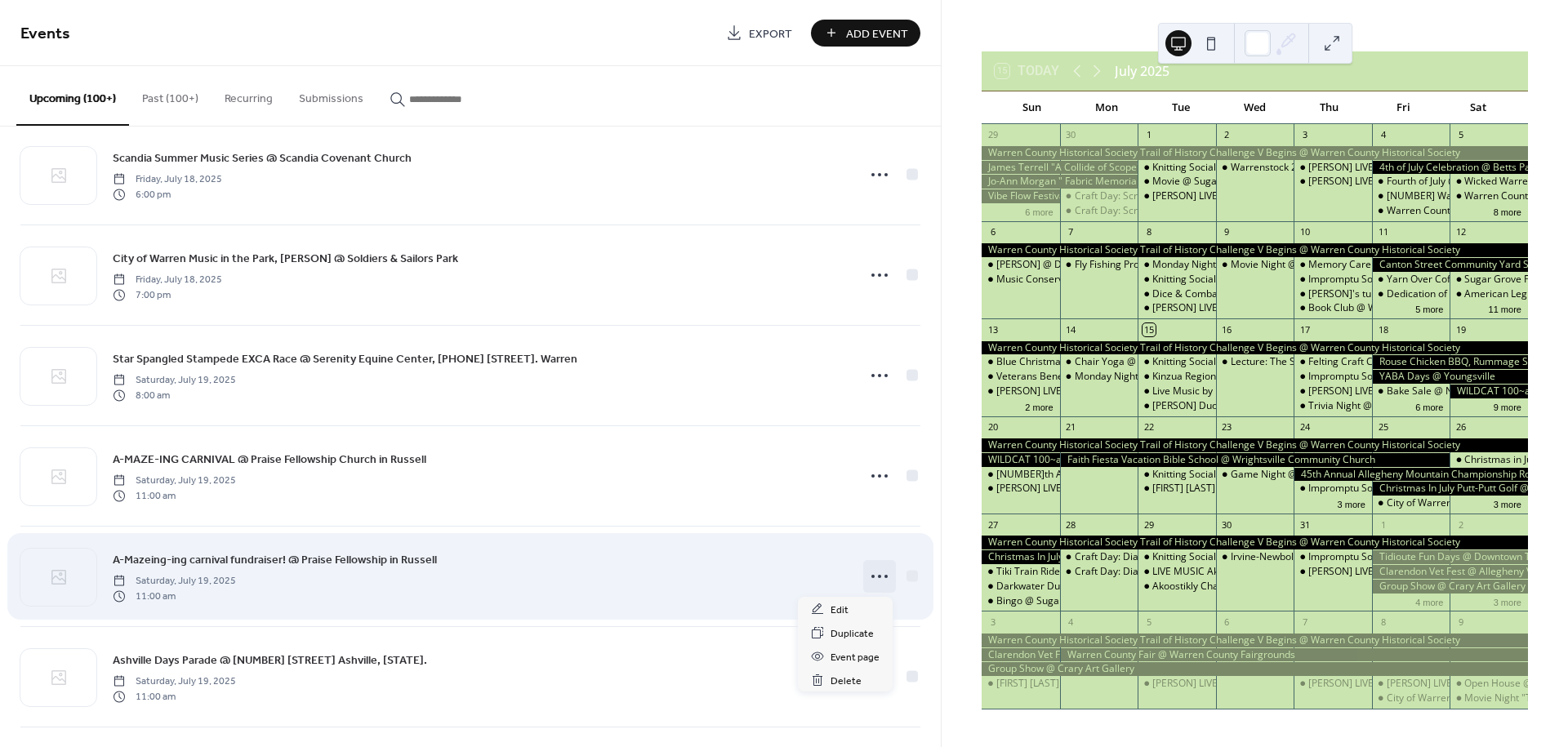 click 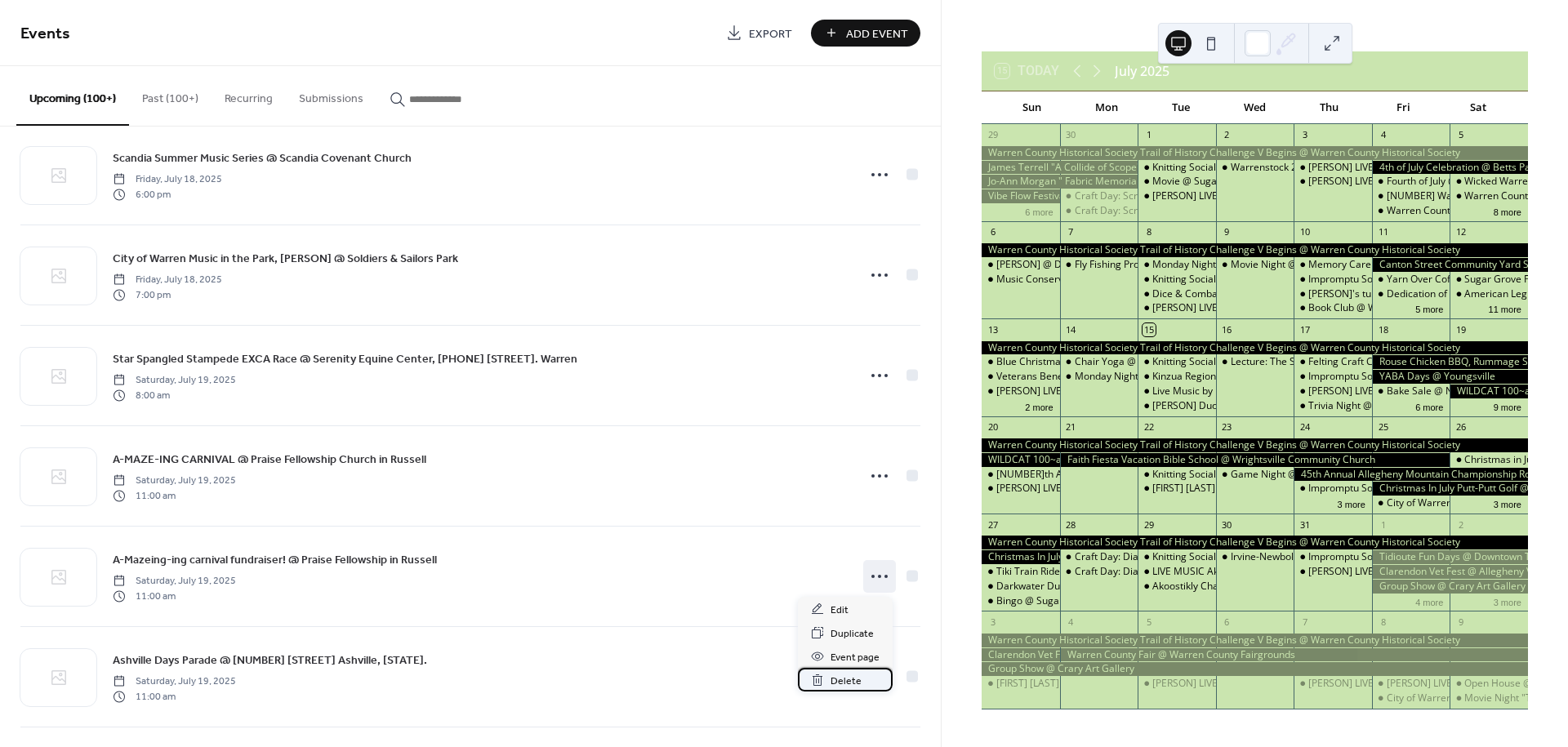 click on "Delete" at bounding box center [846, 681] 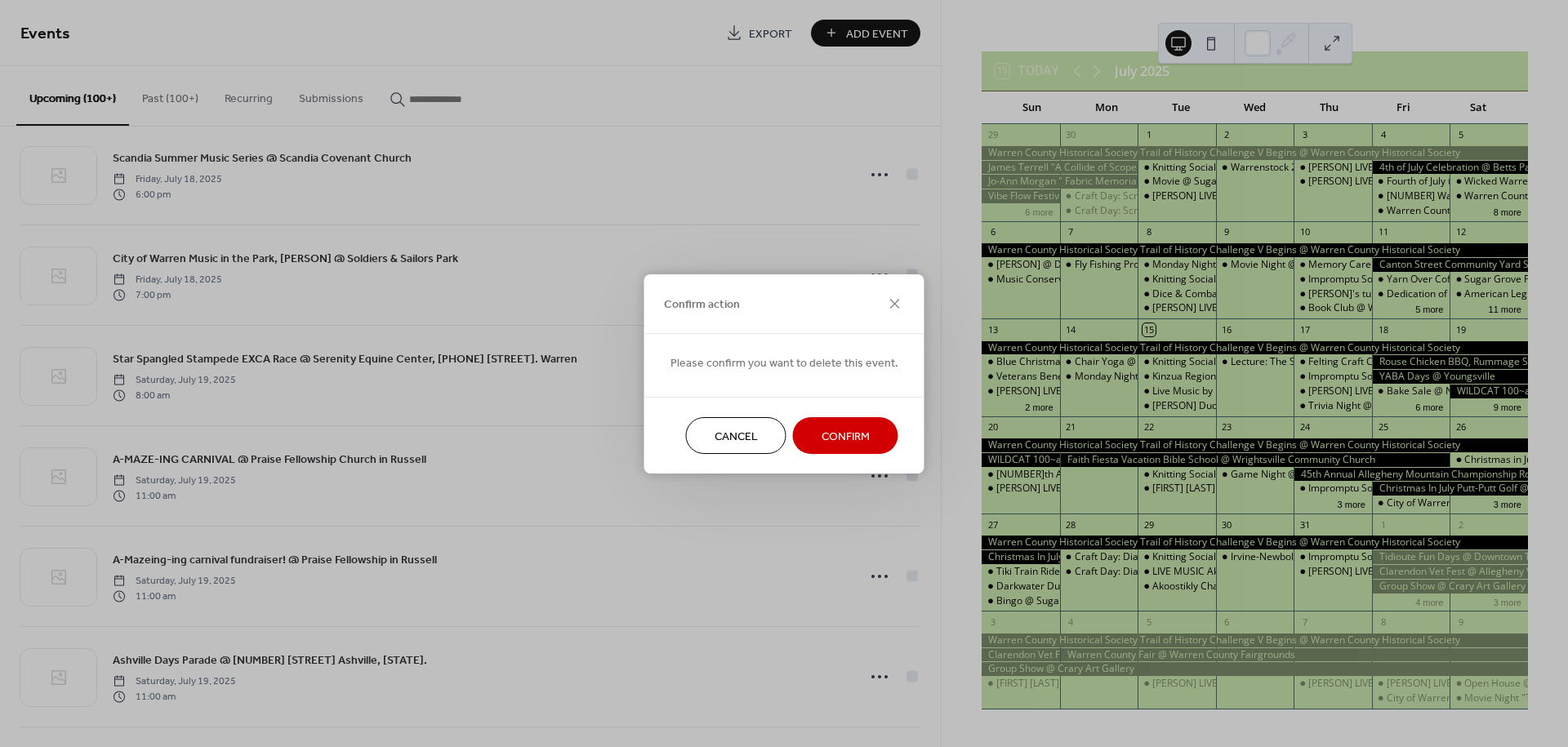 click on "Confirm" at bounding box center (845, 436) 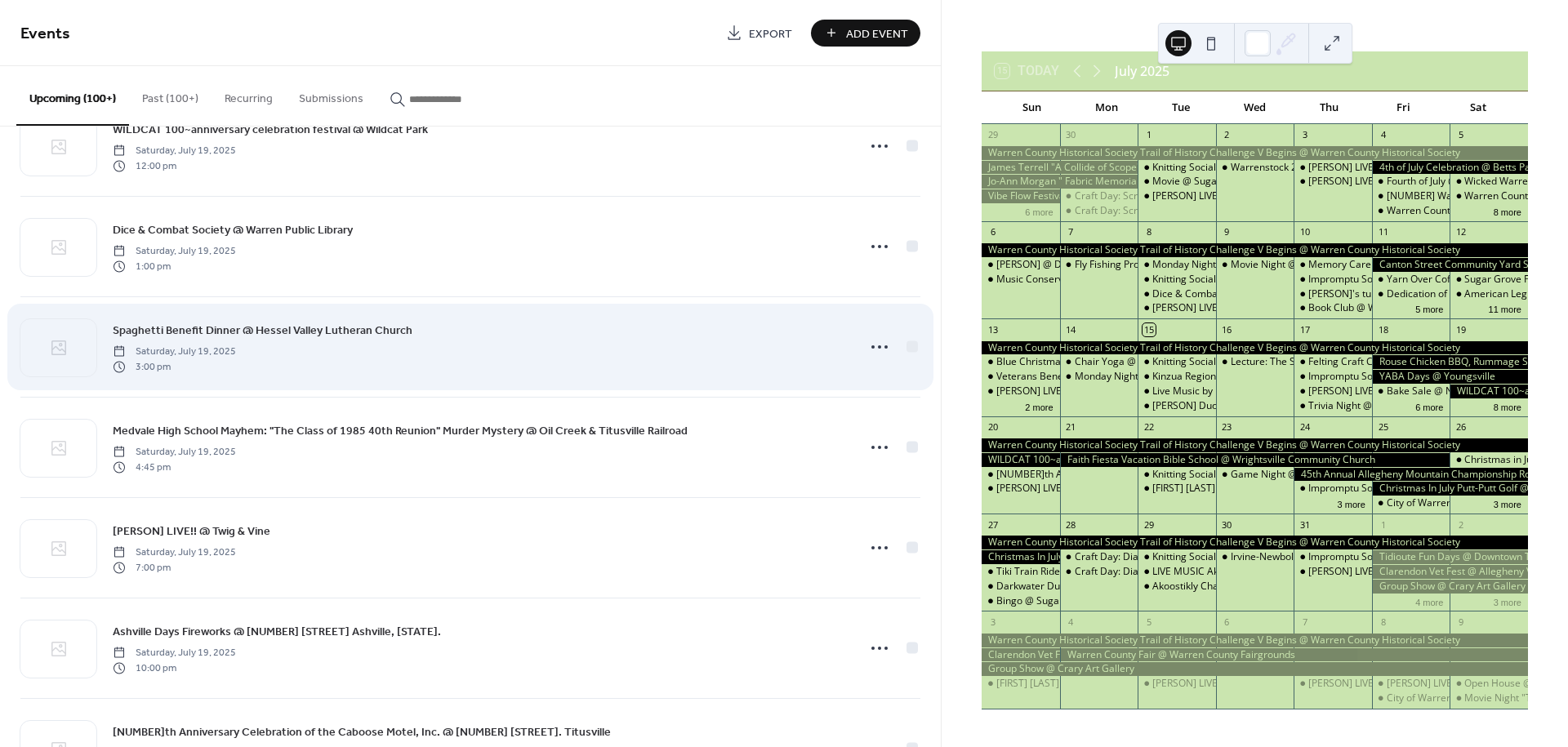 scroll, scrollTop: 2159, scrollLeft: 0, axis: vertical 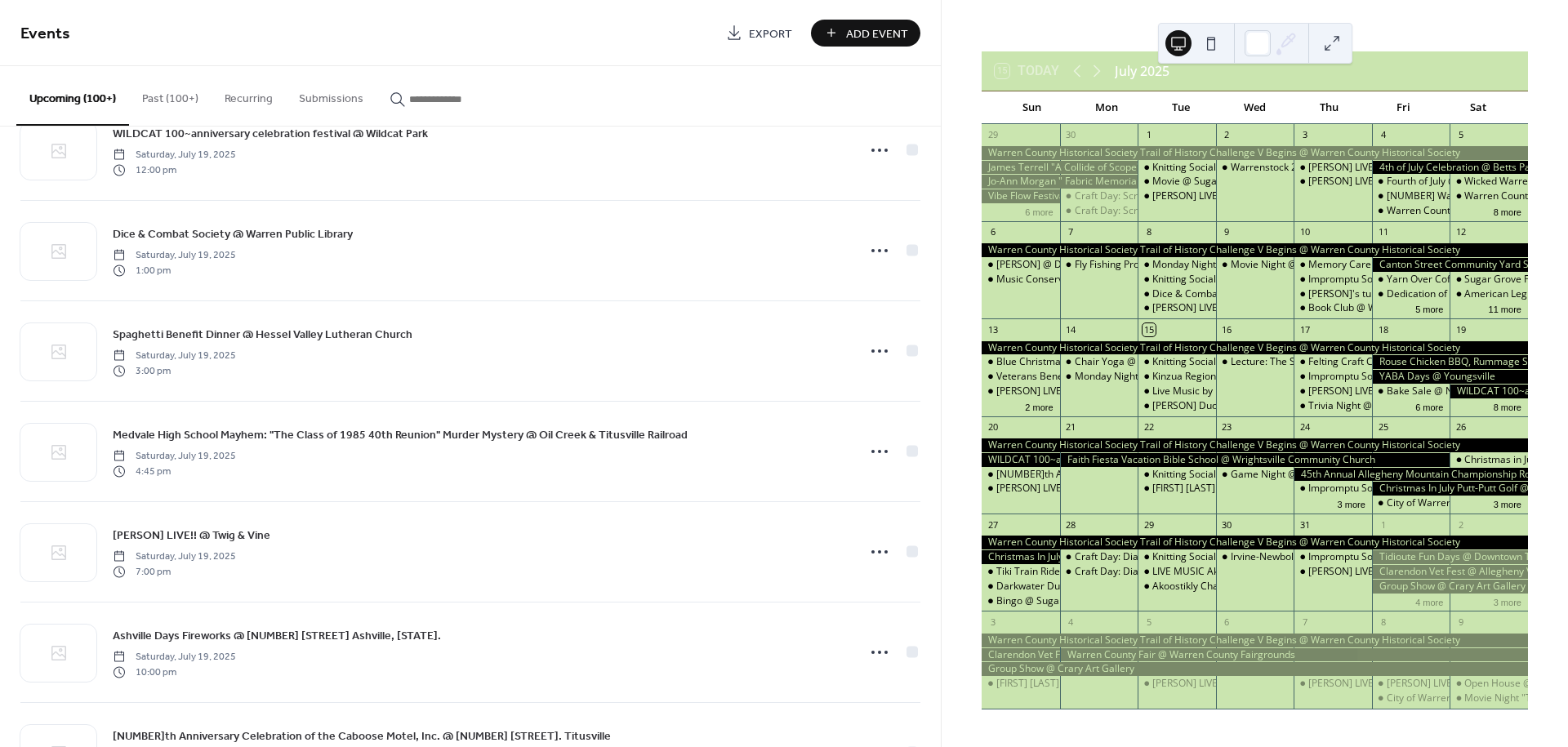 click on "Add Event" at bounding box center (877, 33) 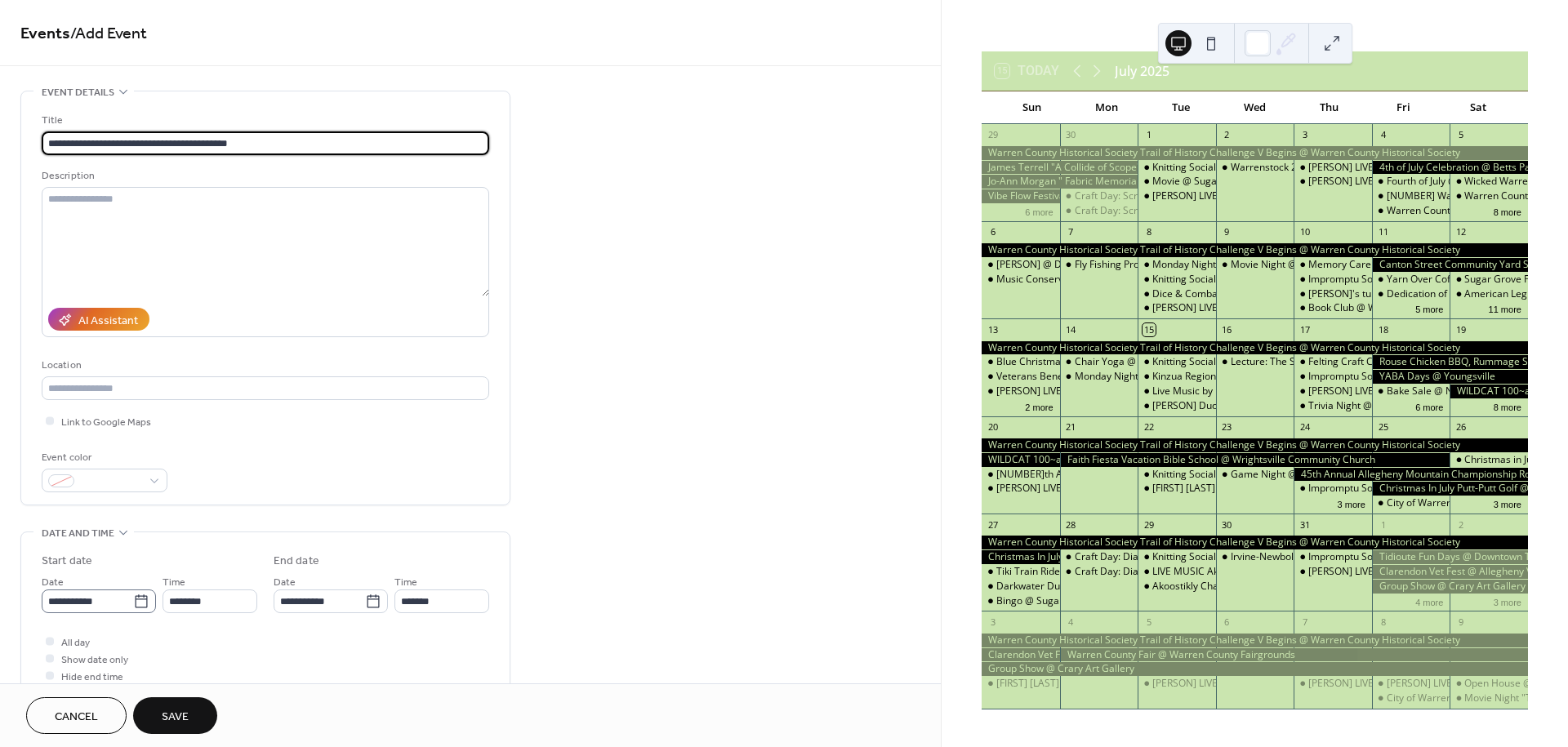 type on "**********" 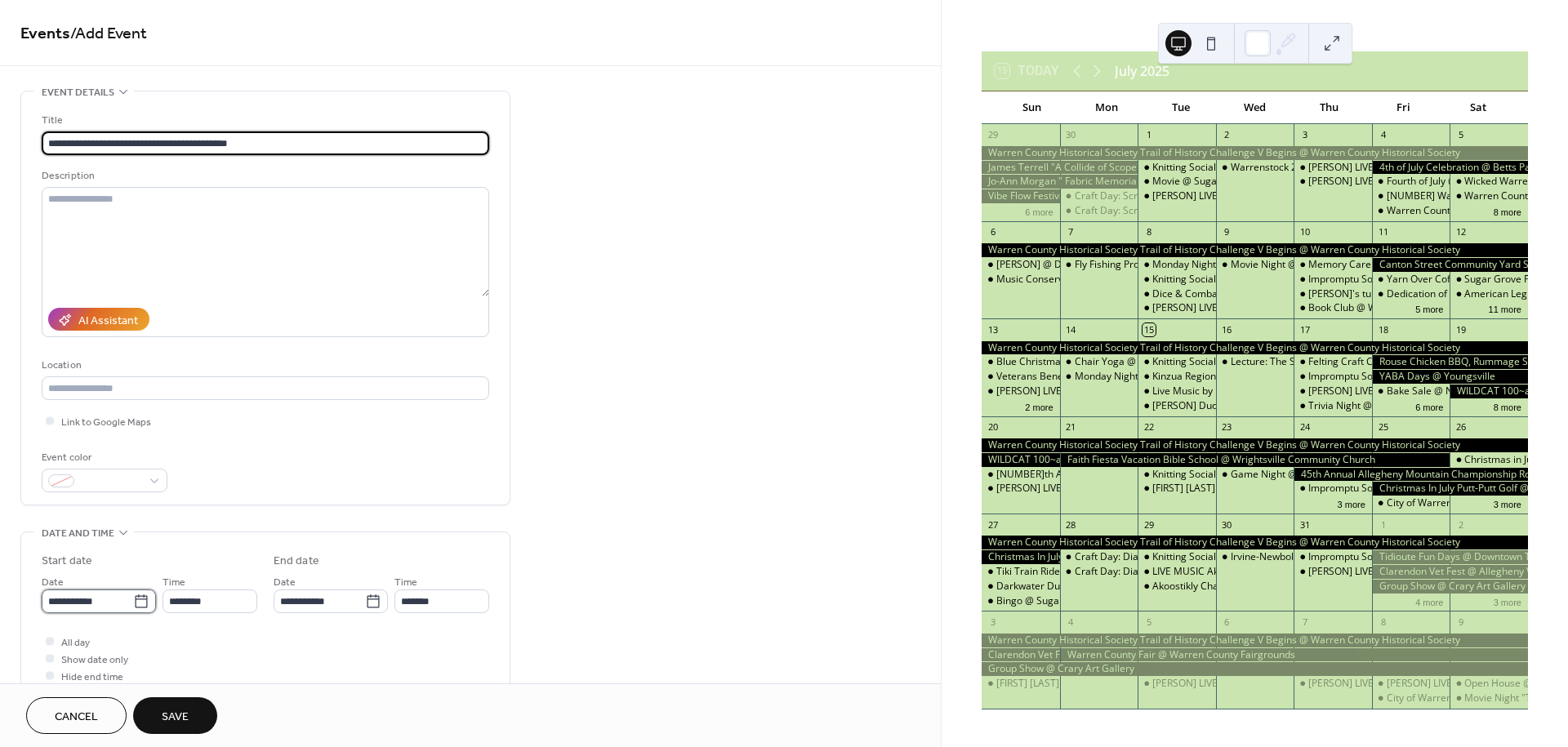 click on "**********" at bounding box center [87, 601] 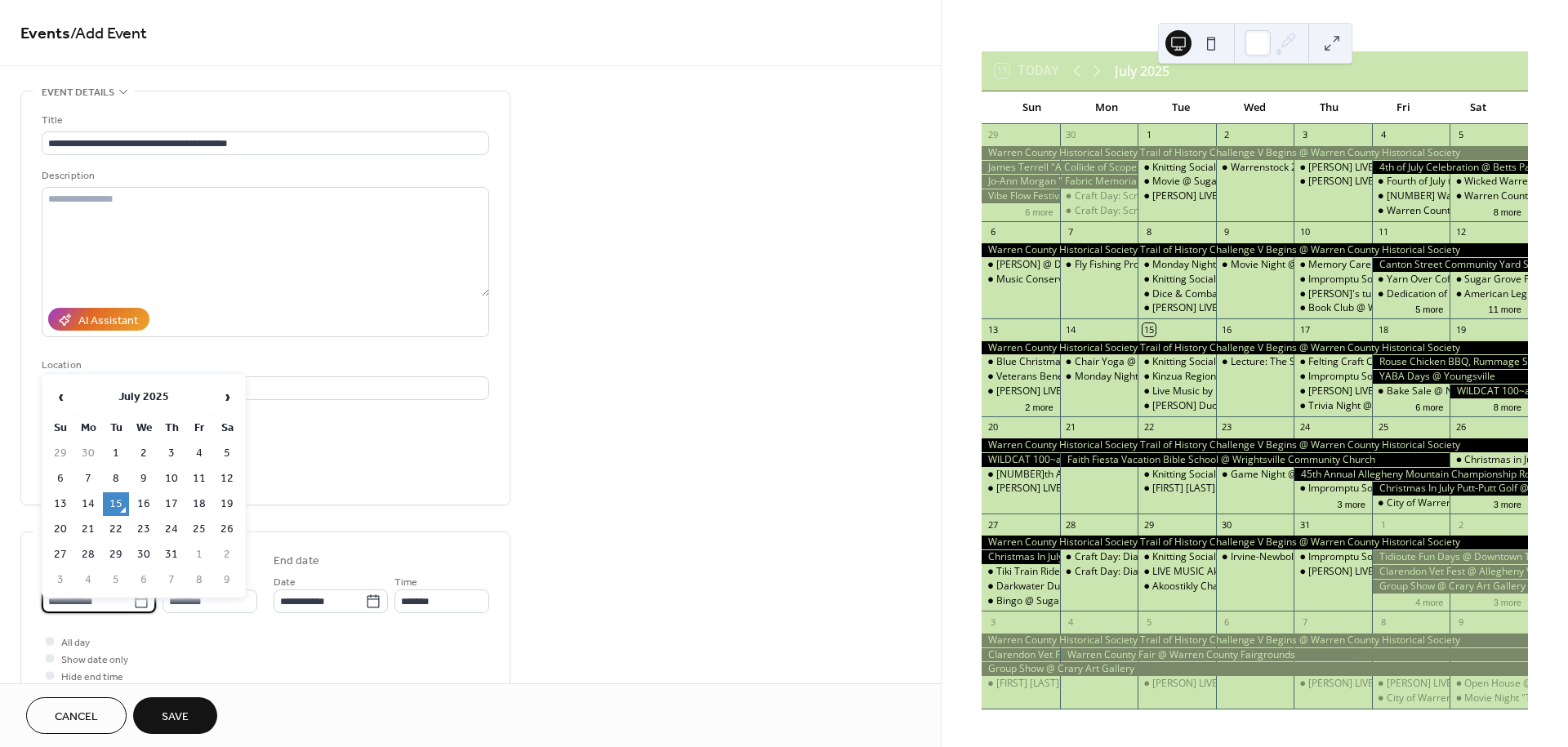 click on "18" at bounding box center [199, 504] 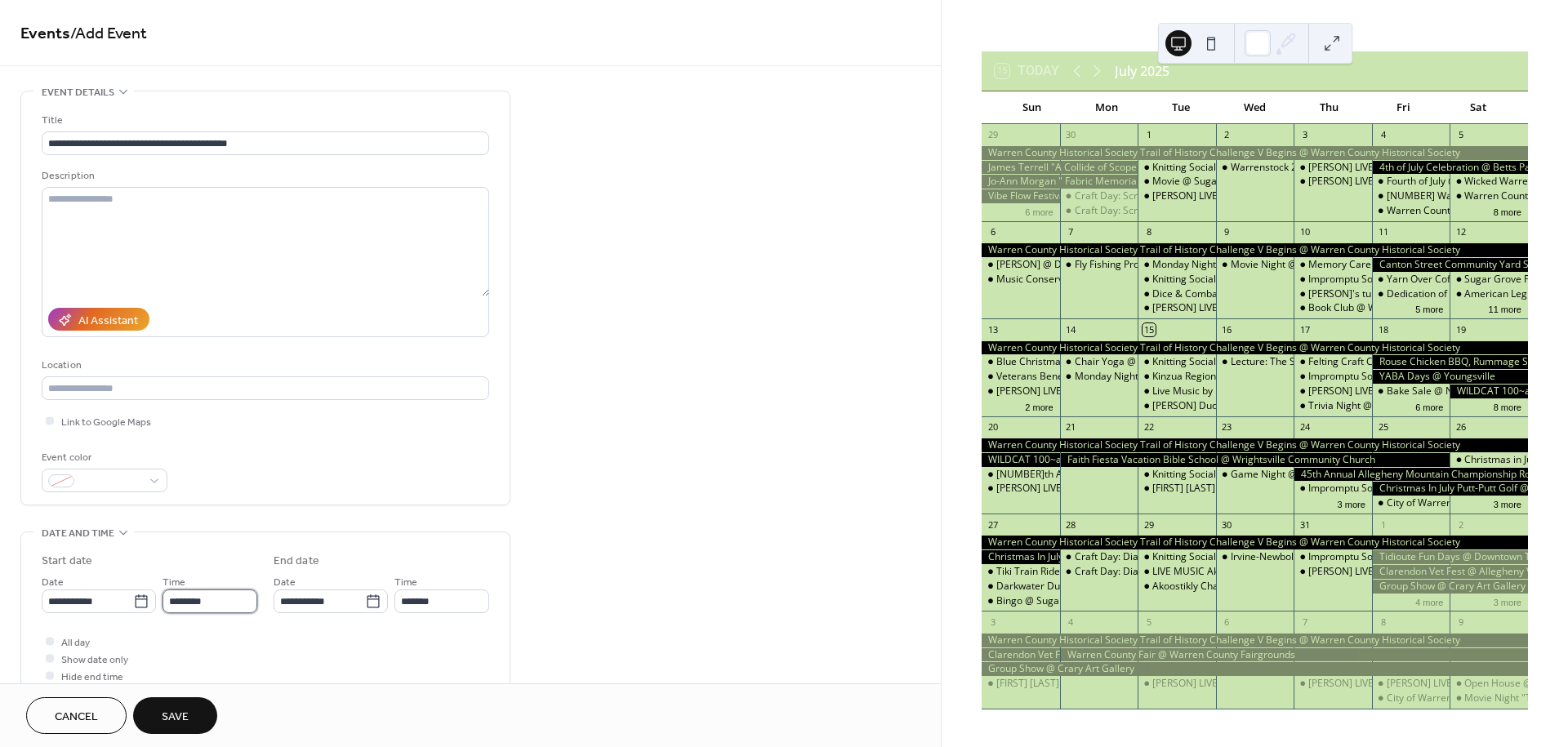 click on "********" at bounding box center (210, 601) 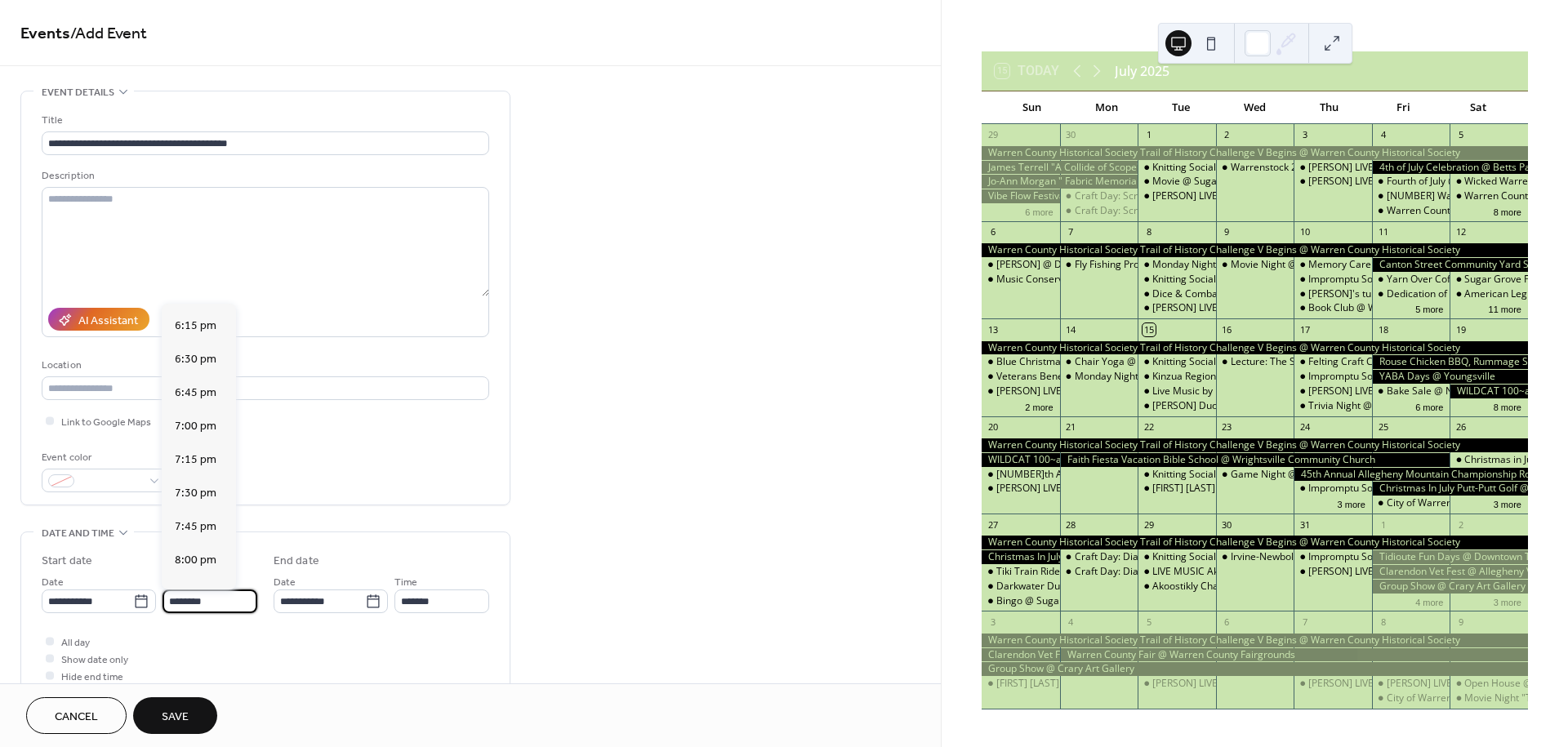 scroll, scrollTop: 2439, scrollLeft: 0, axis: vertical 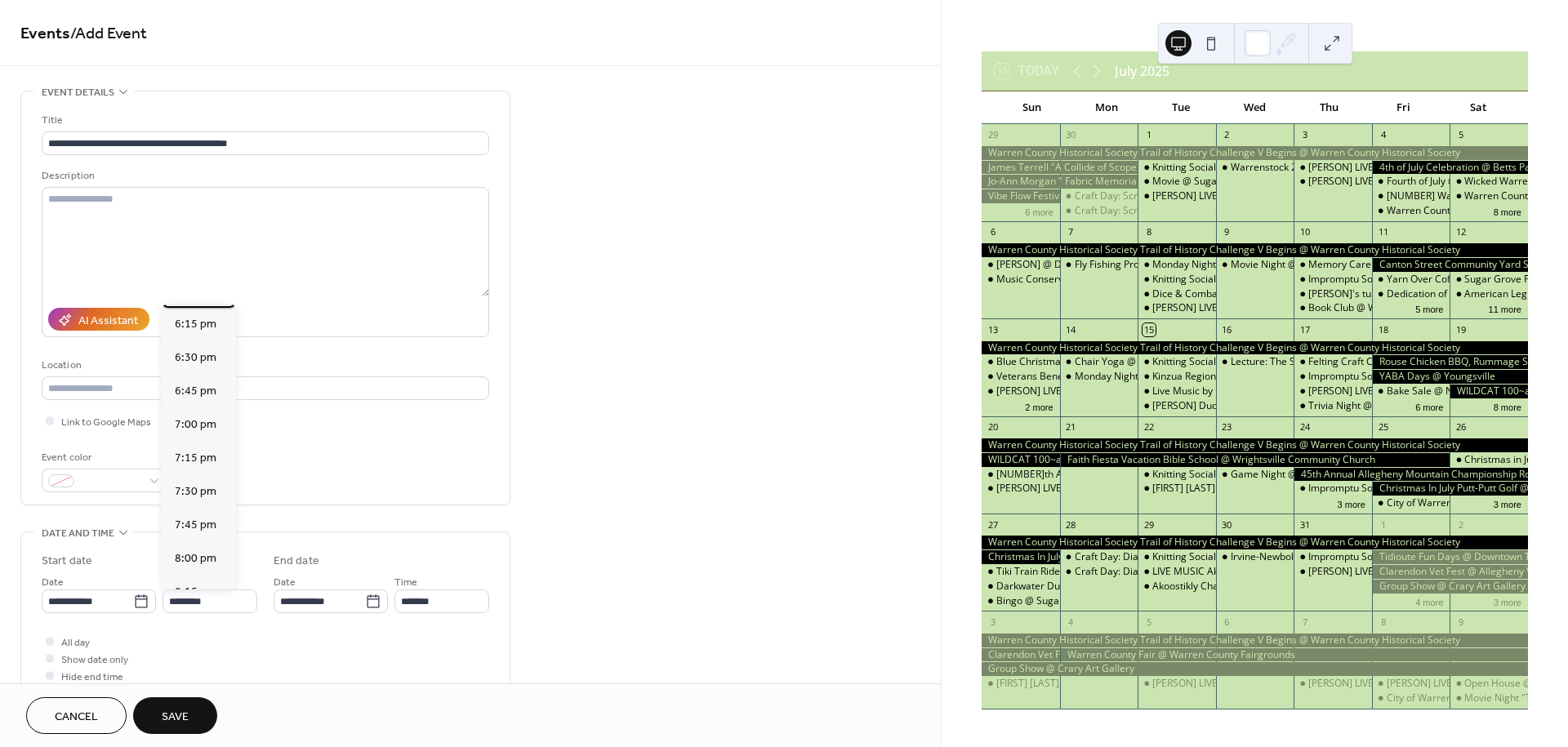 click on "6:00 pm" at bounding box center [195, 291] 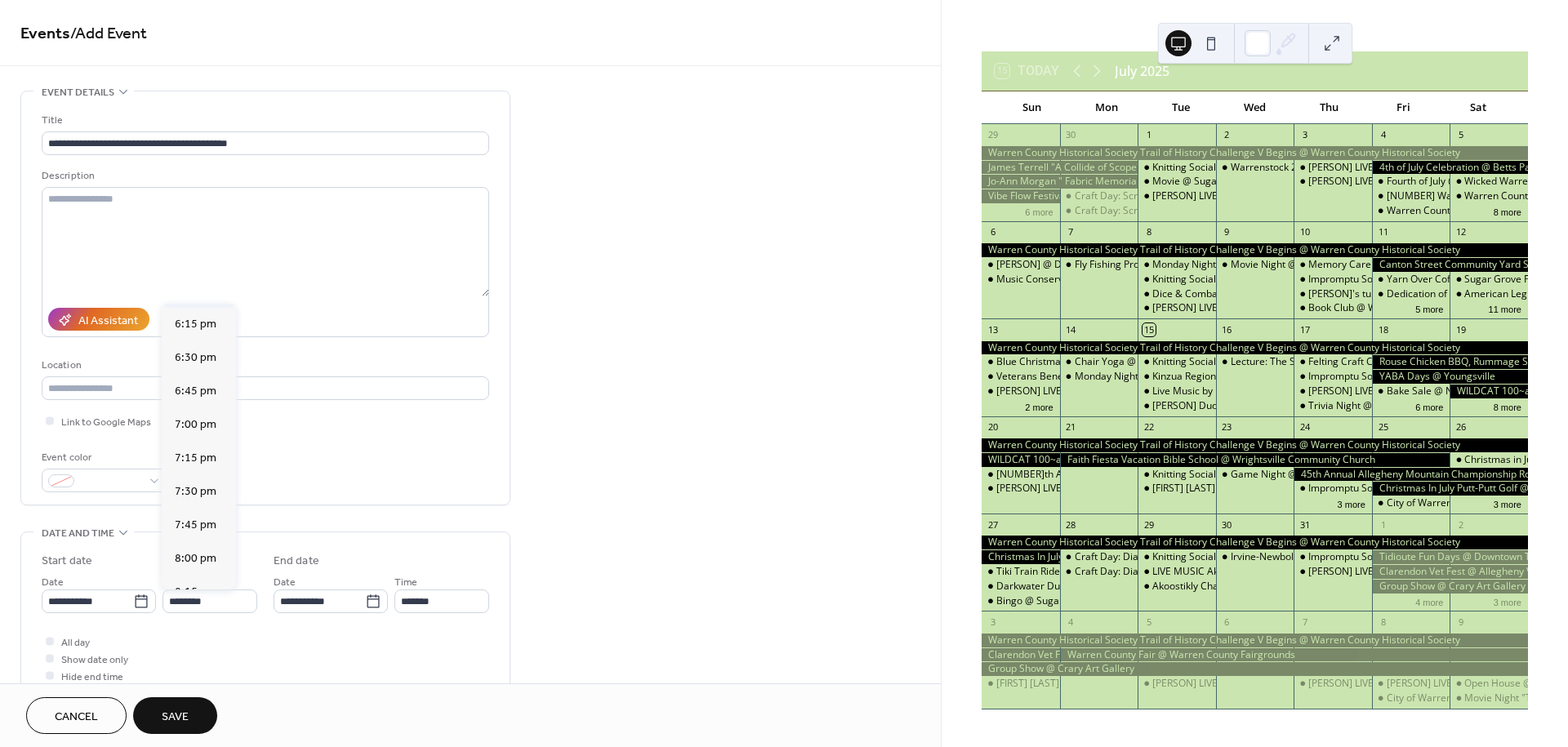 type on "*******" 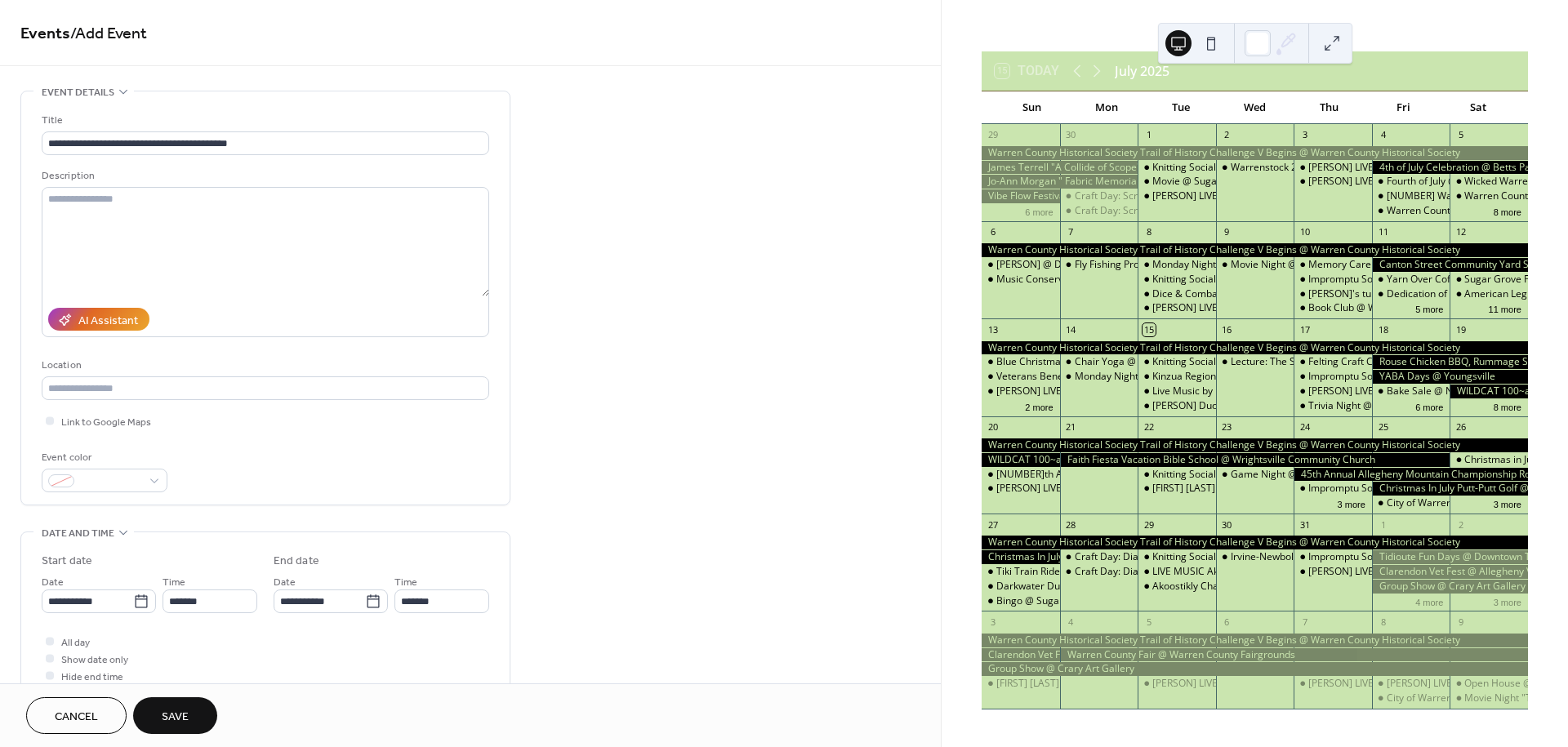 click on "Time *******" at bounding box center (442, 593) 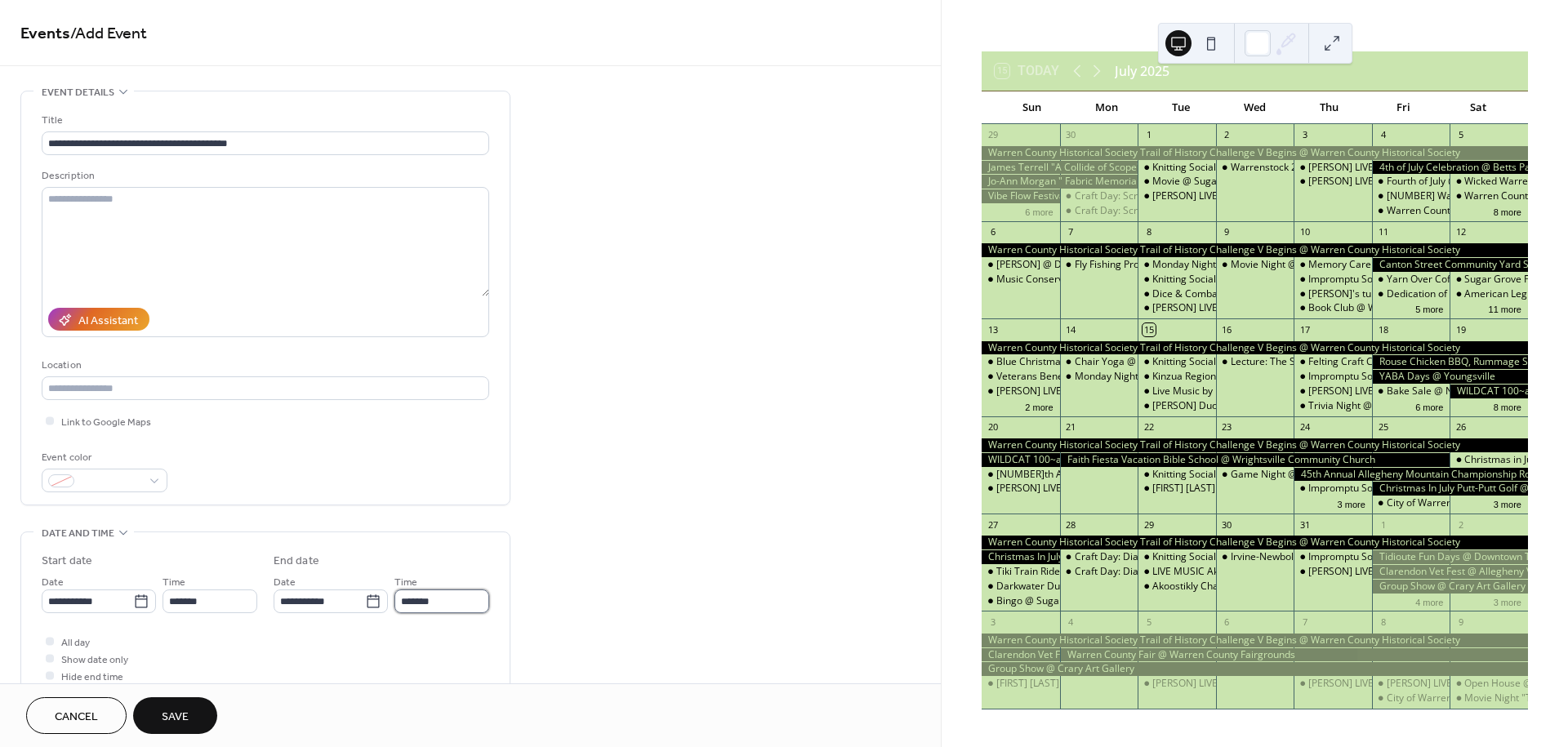 click on "*******" at bounding box center [442, 601] 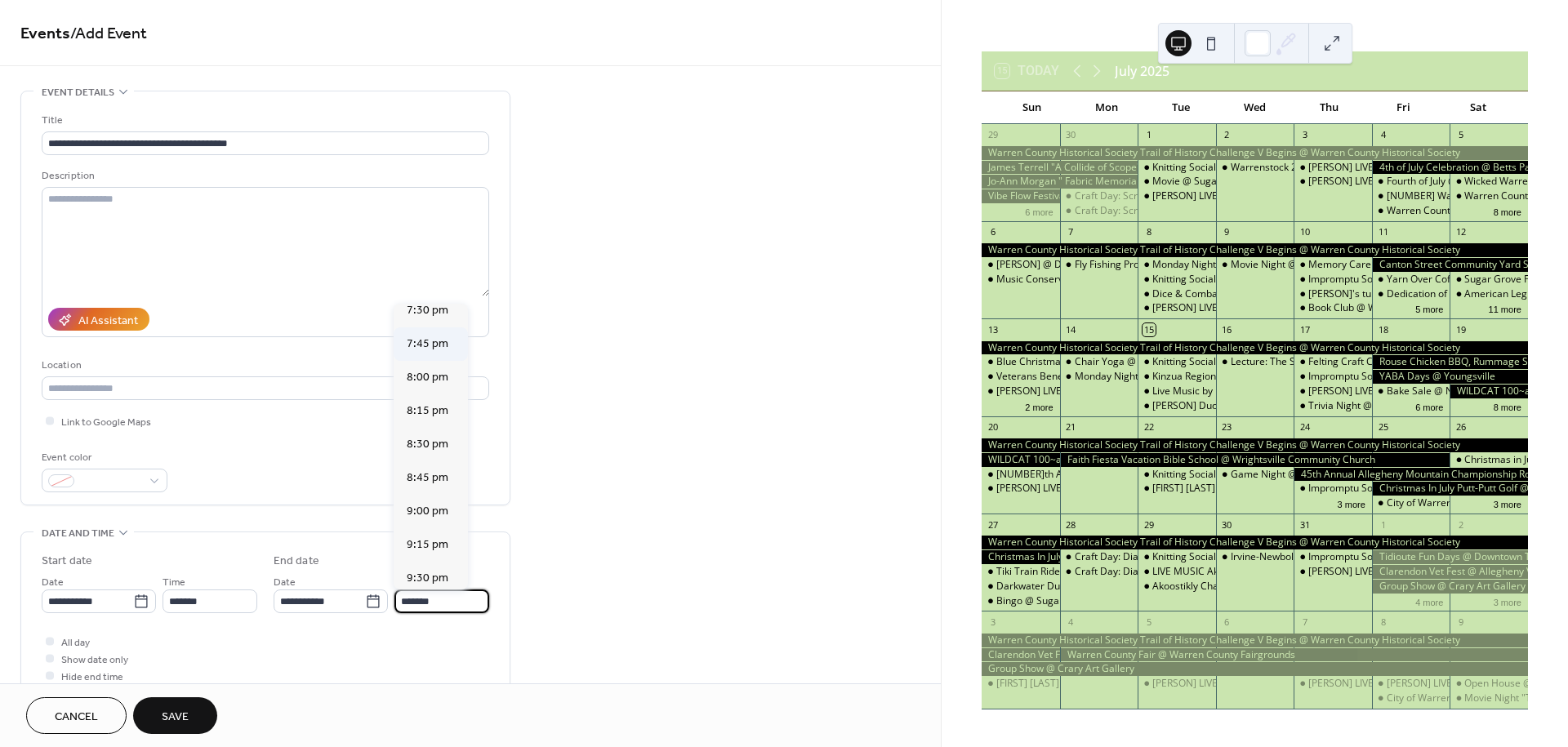 scroll, scrollTop: 181, scrollLeft: 0, axis: vertical 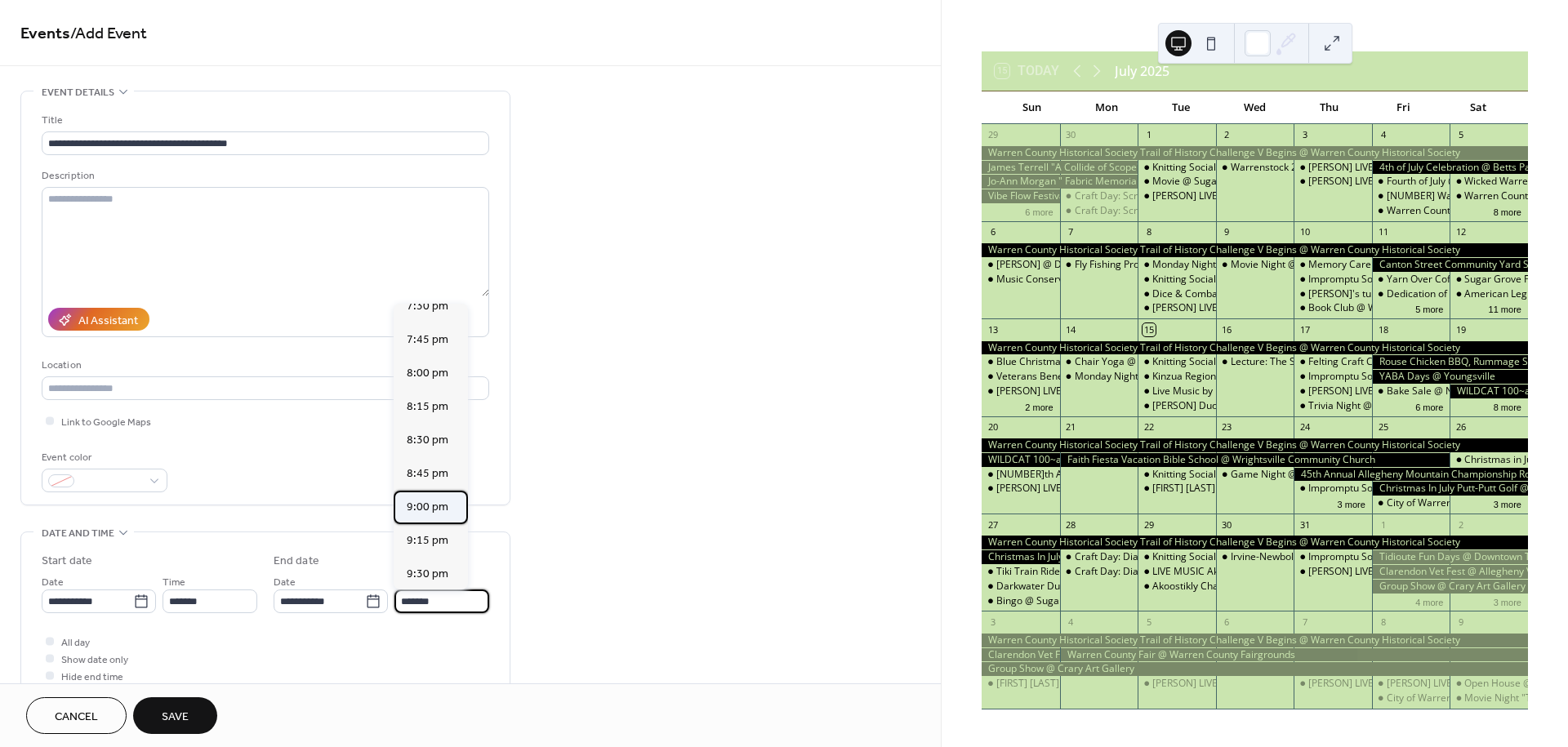 click on "9:00 pm" at bounding box center (427, 507) 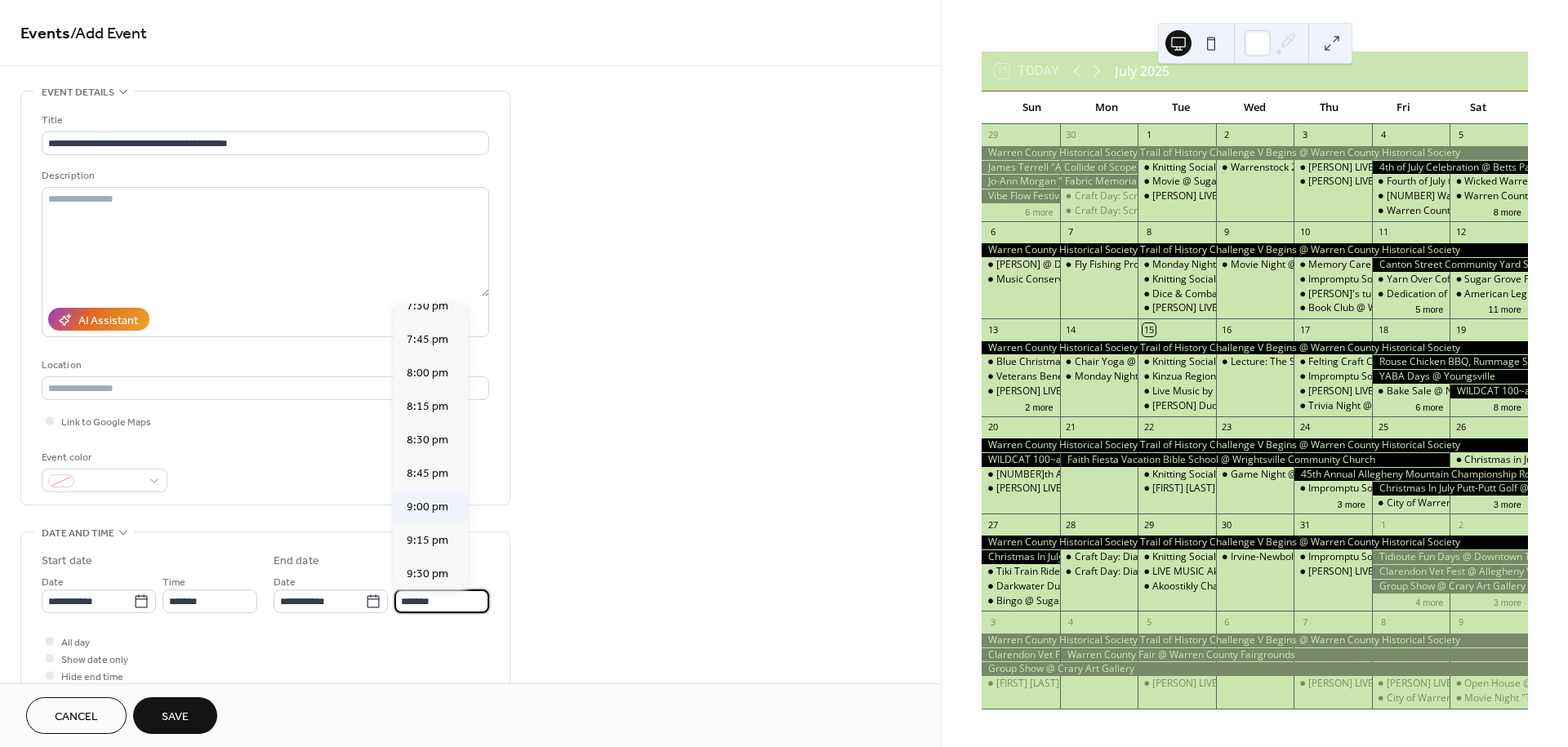 type on "*******" 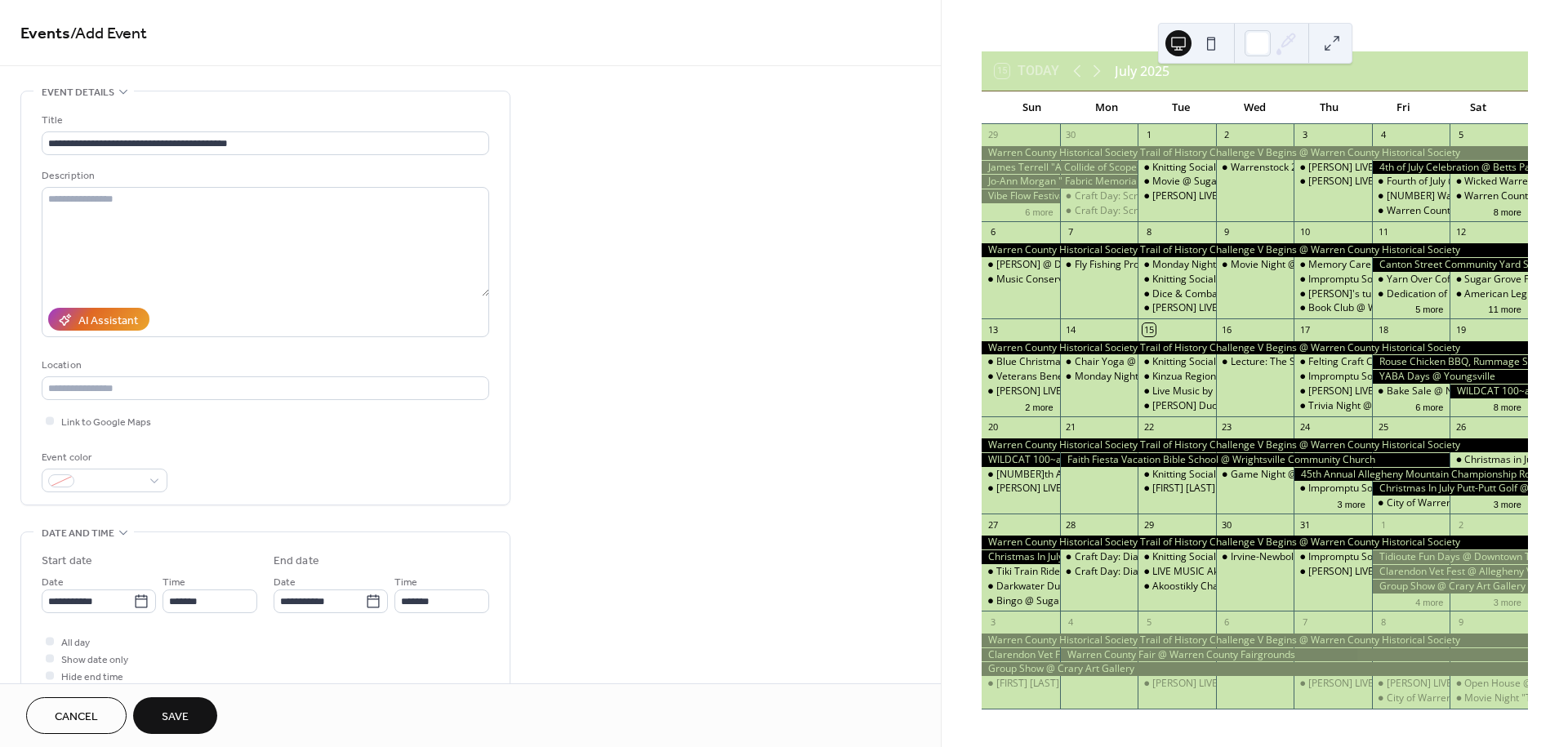 click on "Save" at bounding box center [175, 717] 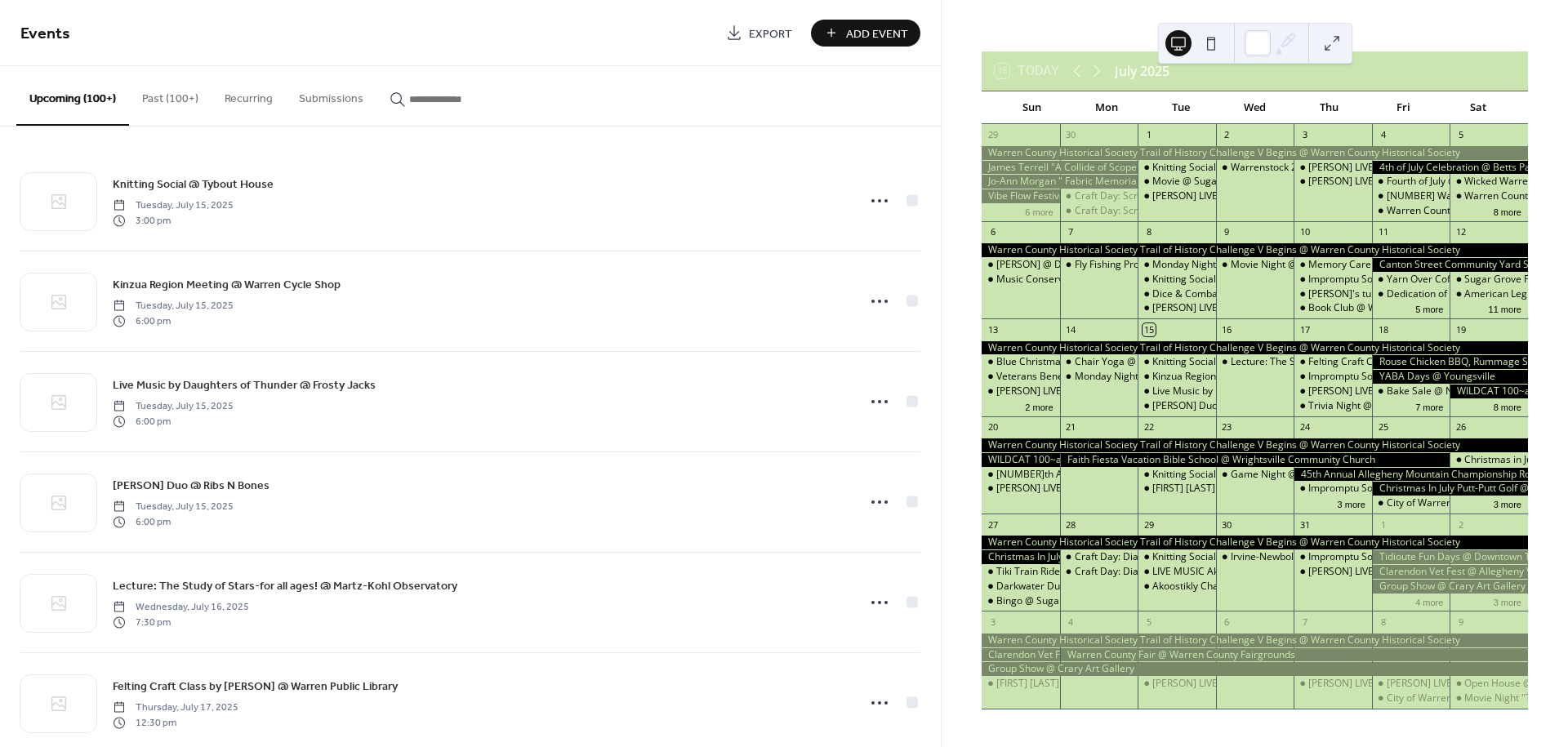 click on "Add Event" at bounding box center [877, 33] 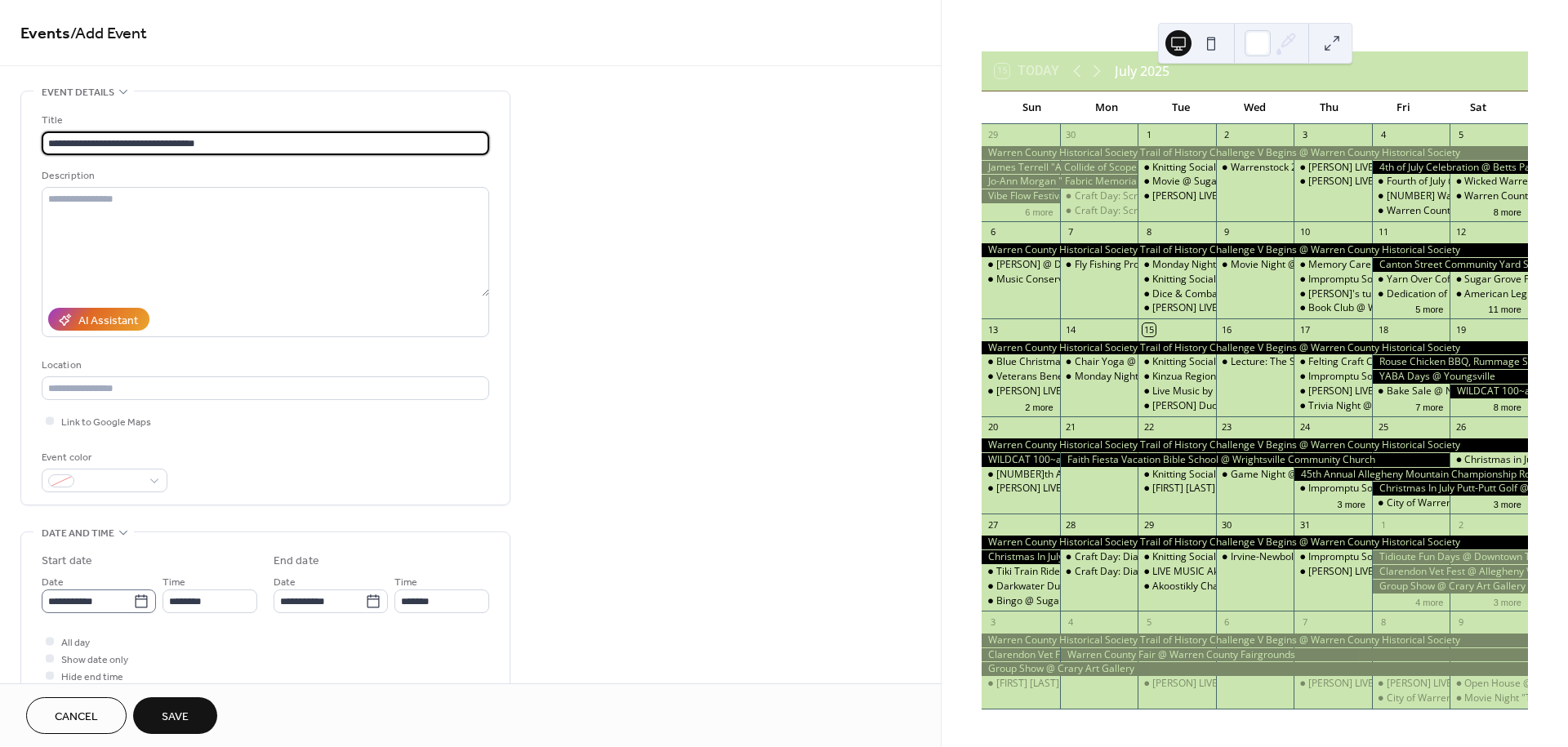 type on "**********" 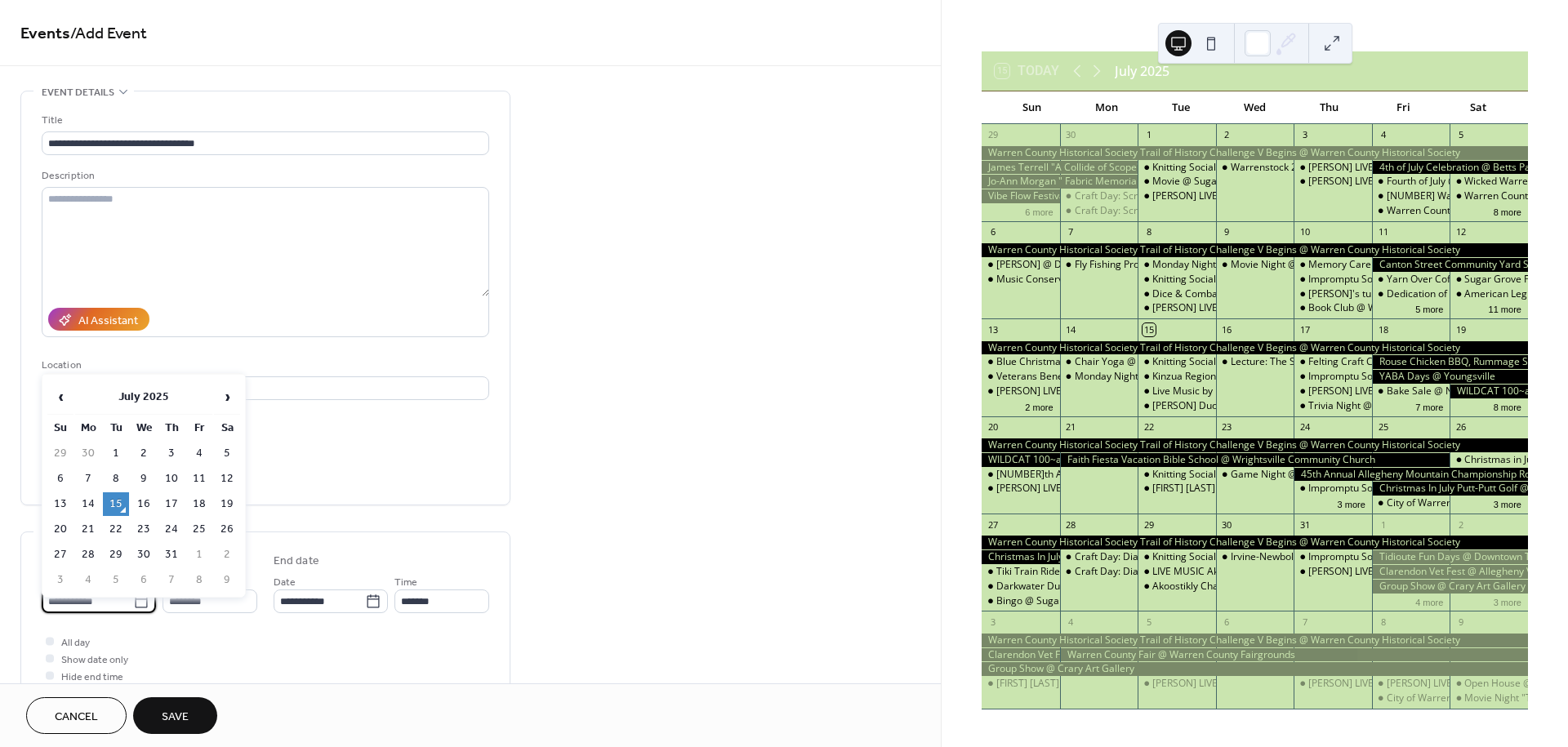 click on "**********" at bounding box center [87, 601] 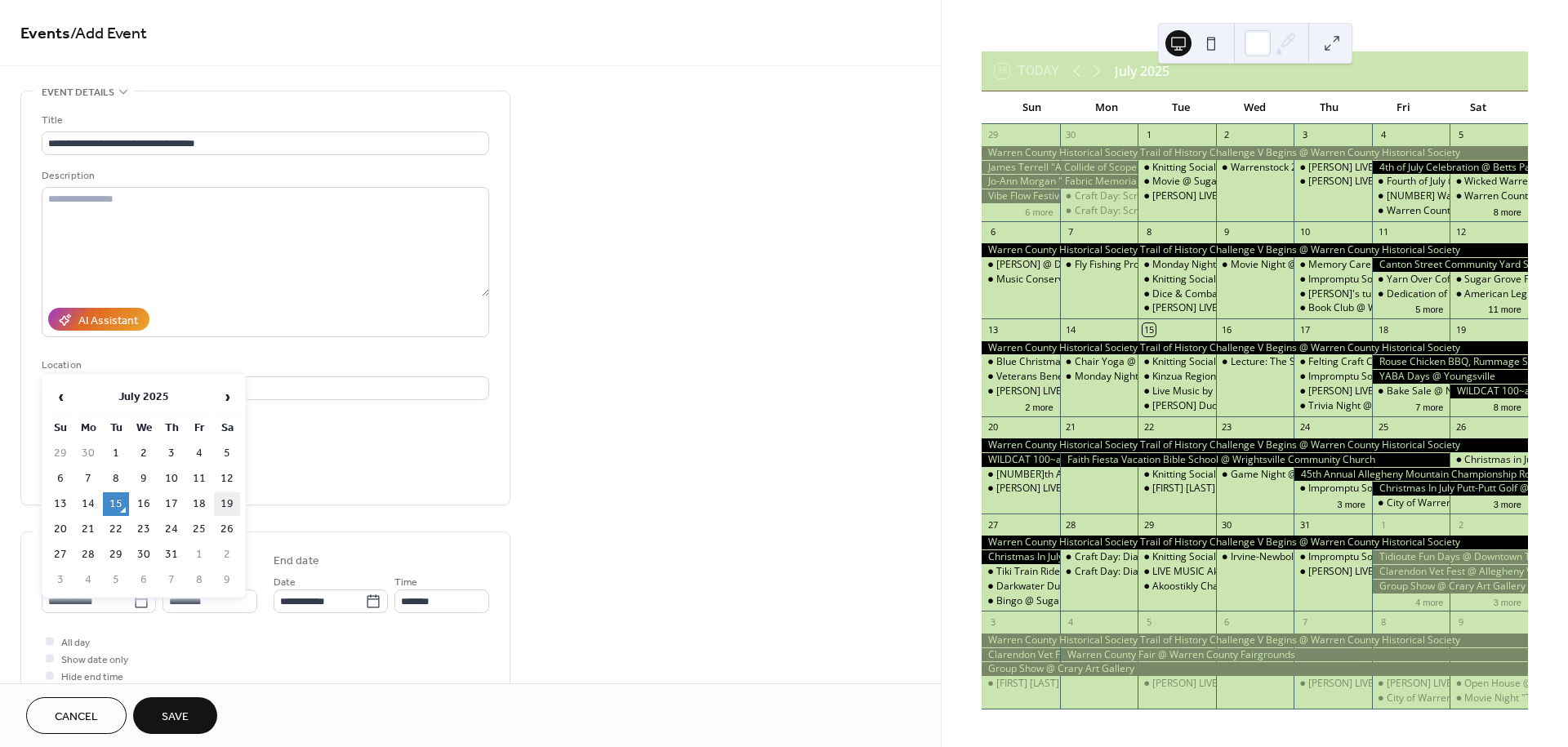 click on "19" at bounding box center (227, 504) 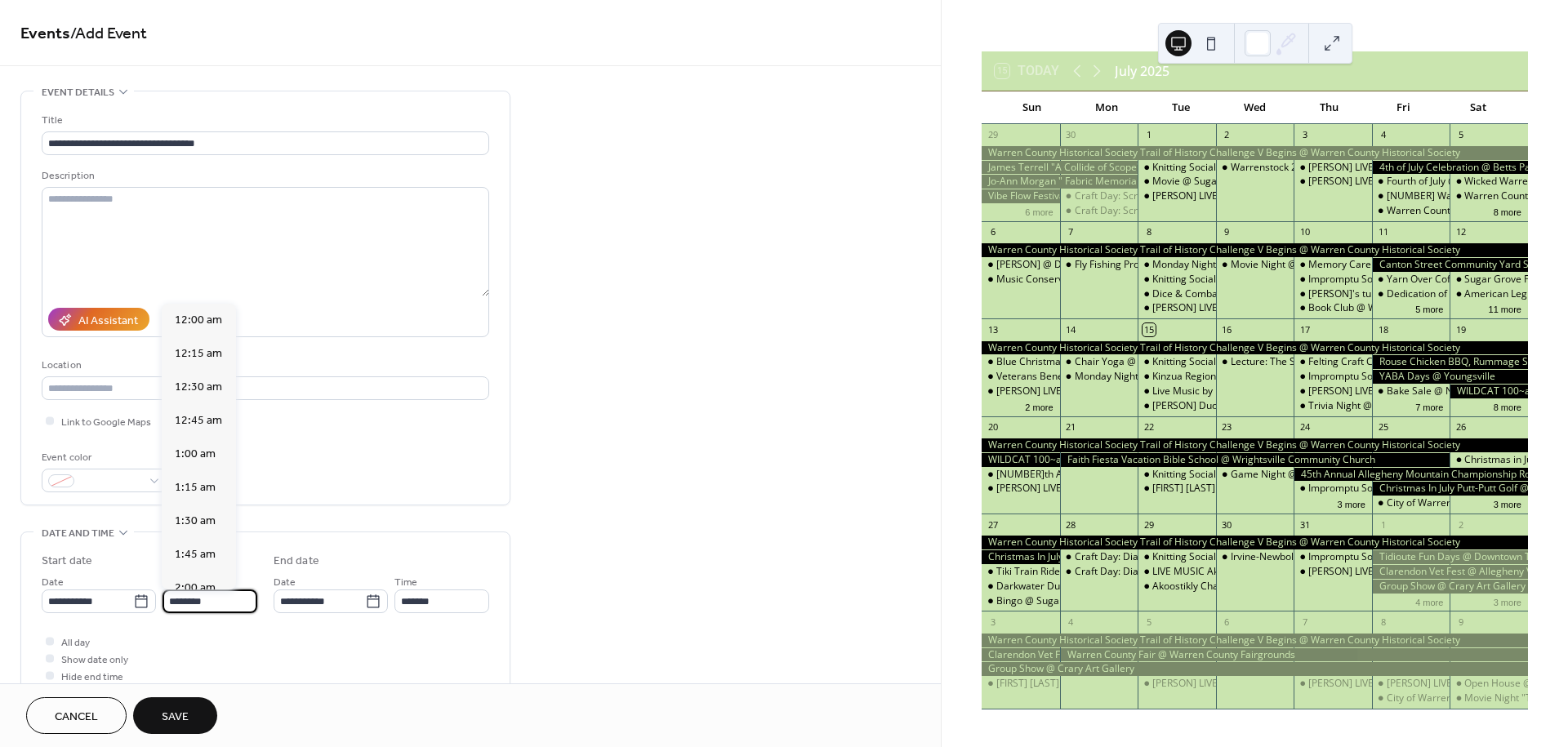 click on "********" at bounding box center (210, 601) 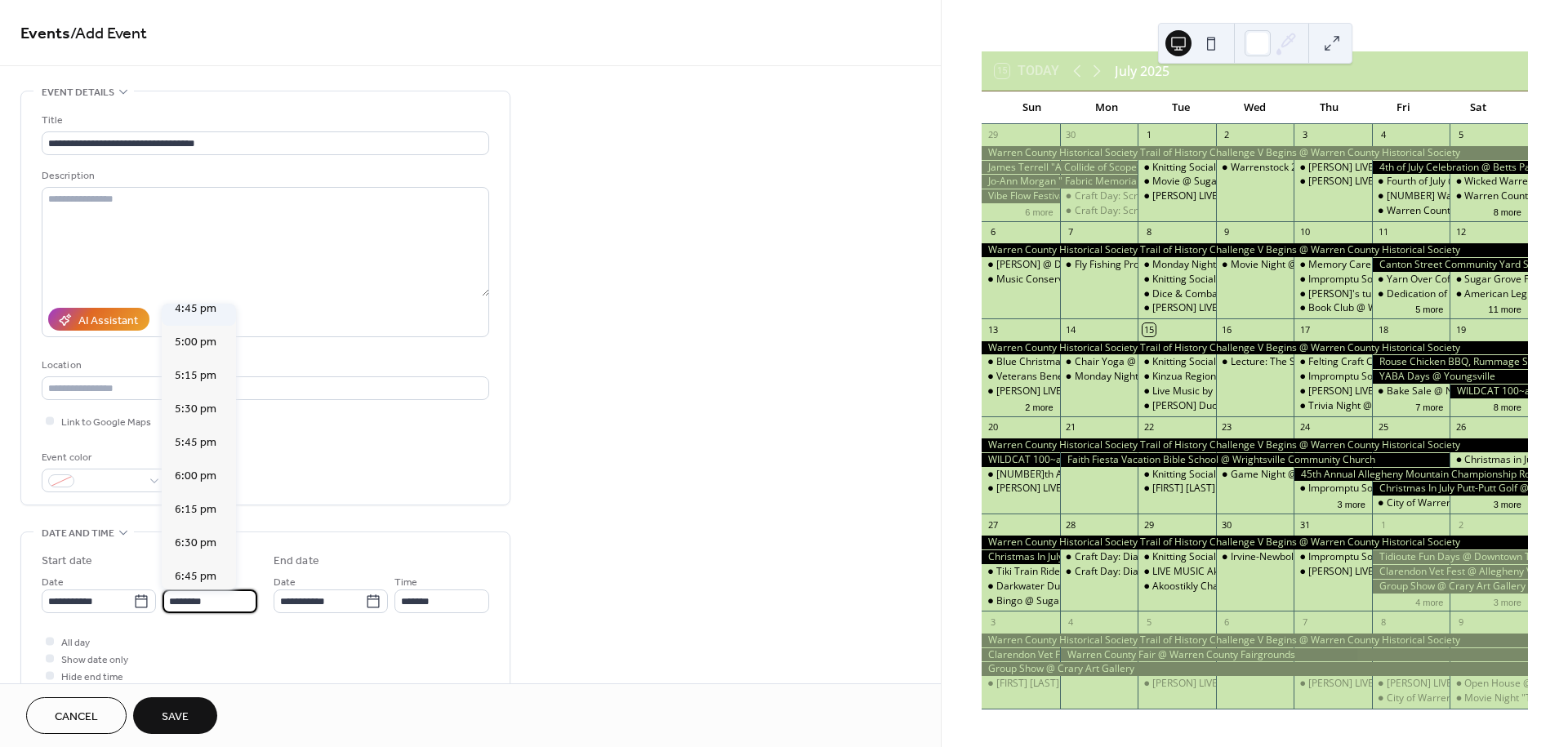 scroll, scrollTop: 2258, scrollLeft: 0, axis: vertical 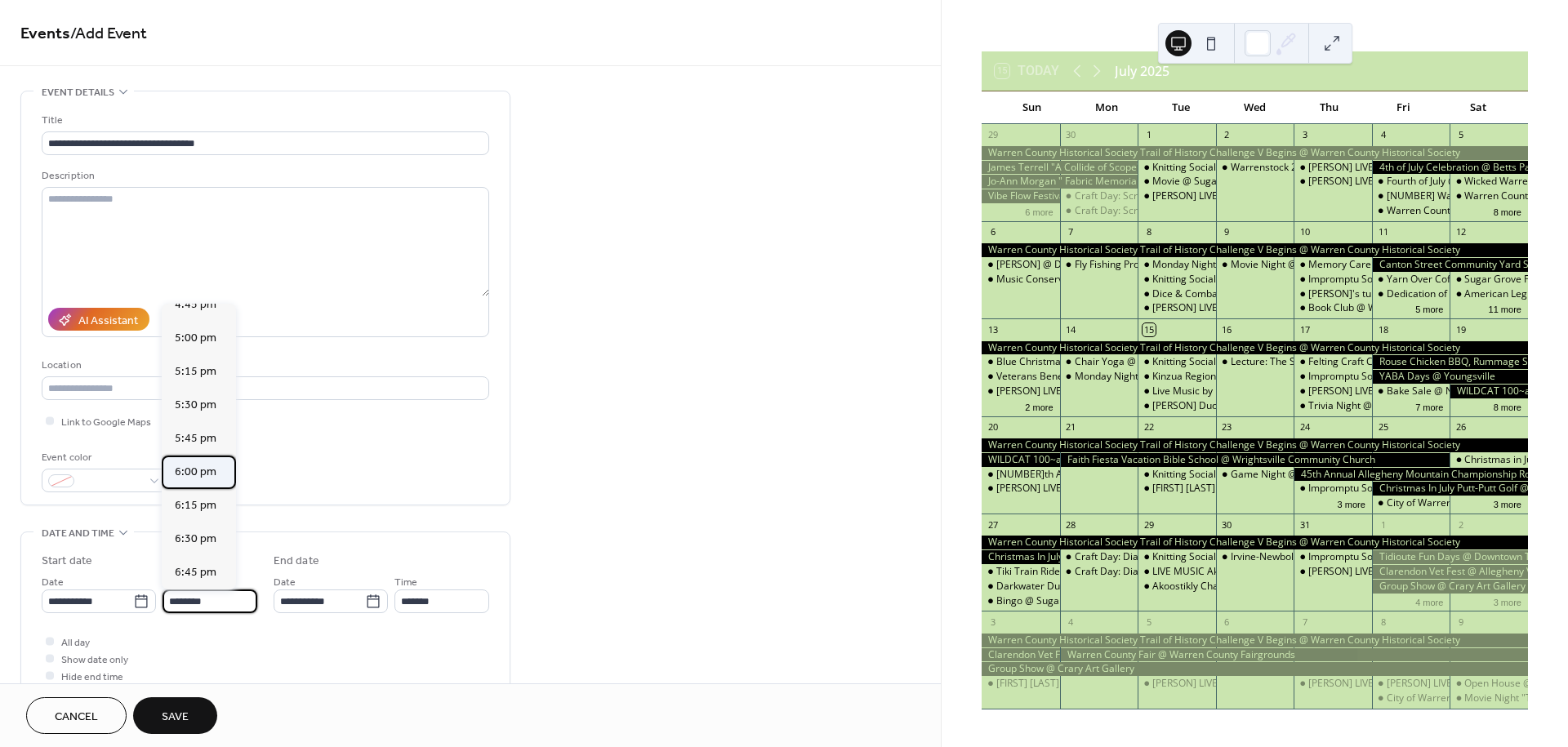 click on "6:00 pm" at bounding box center [195, 472] 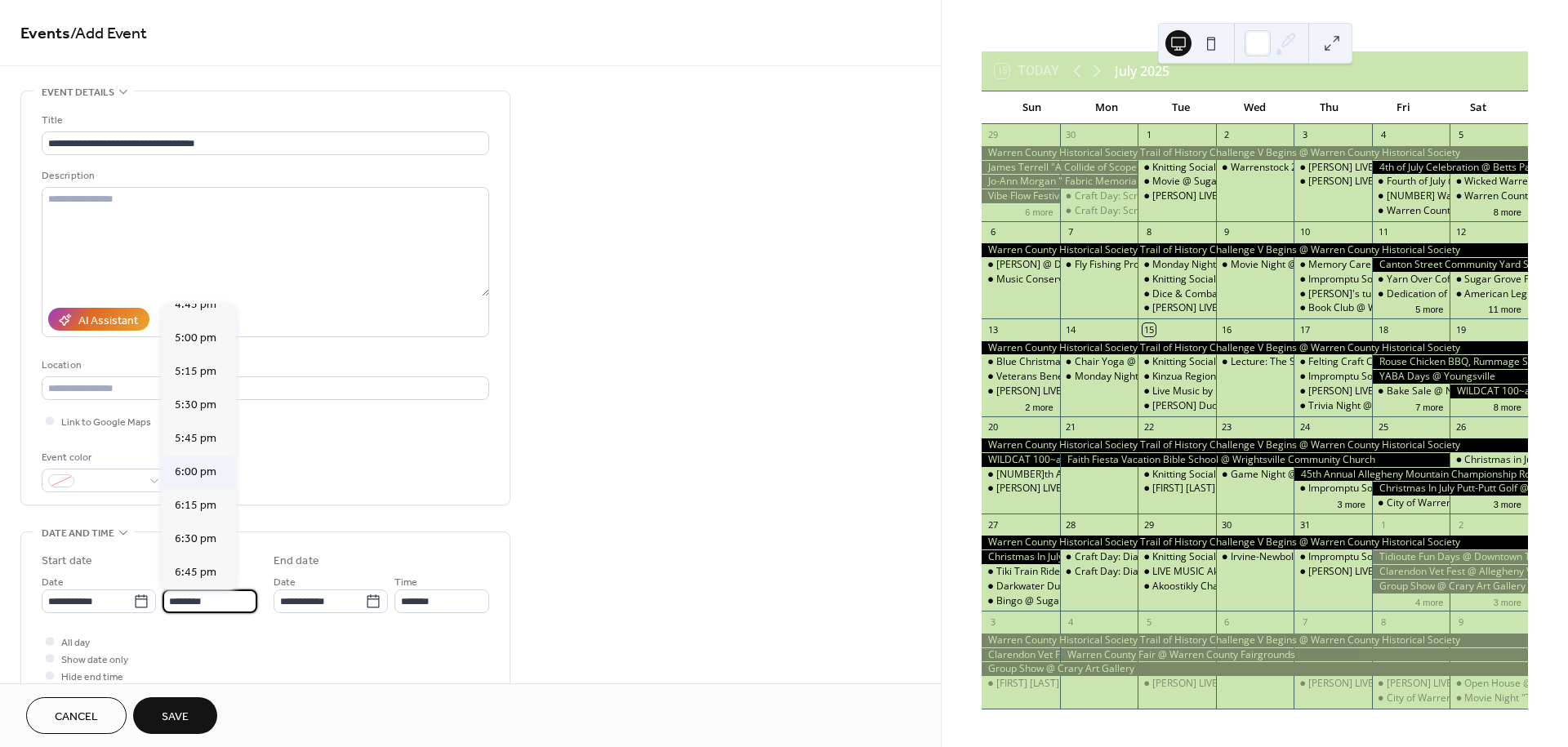 type on "*******" 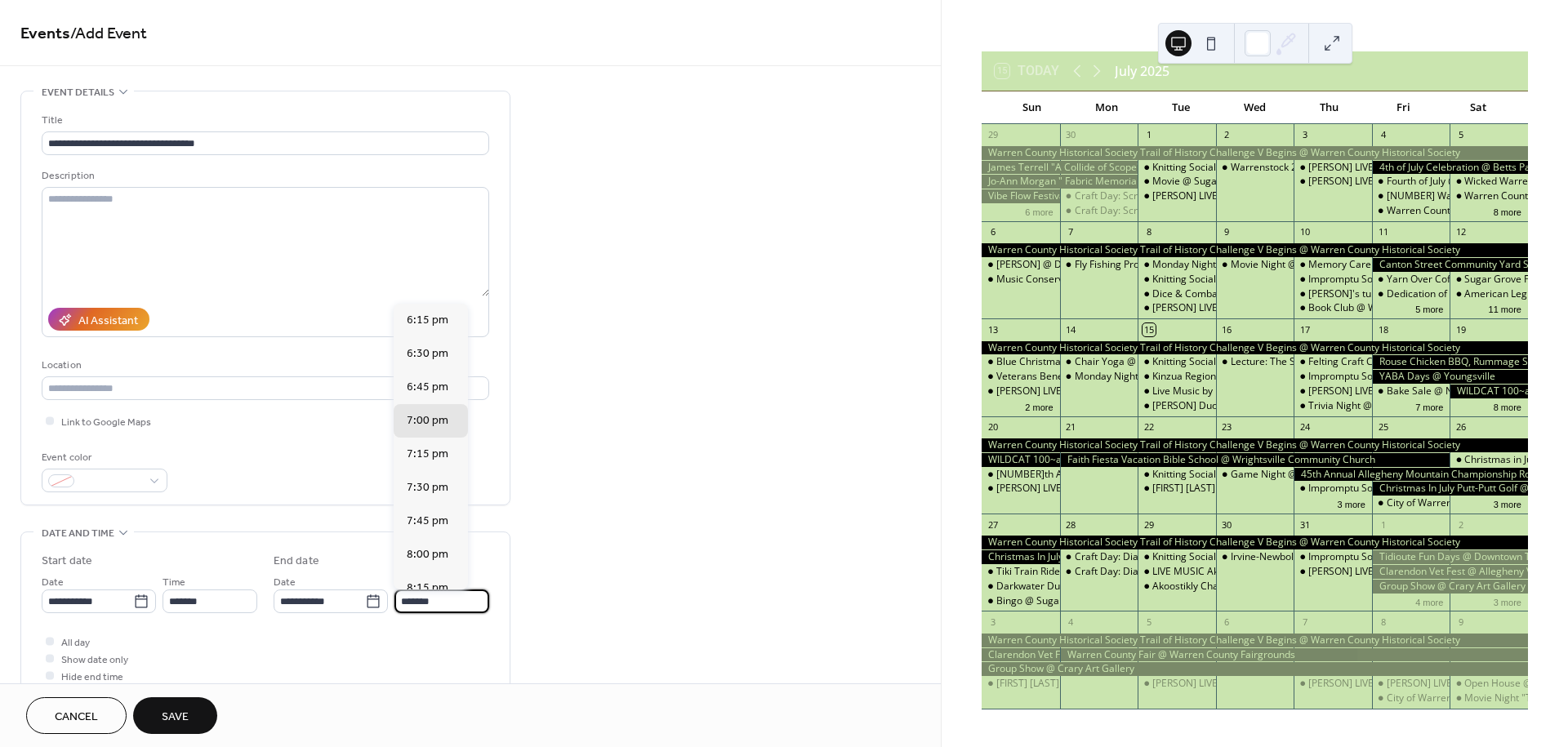 click on "*******" at bounding box center [442, 601] 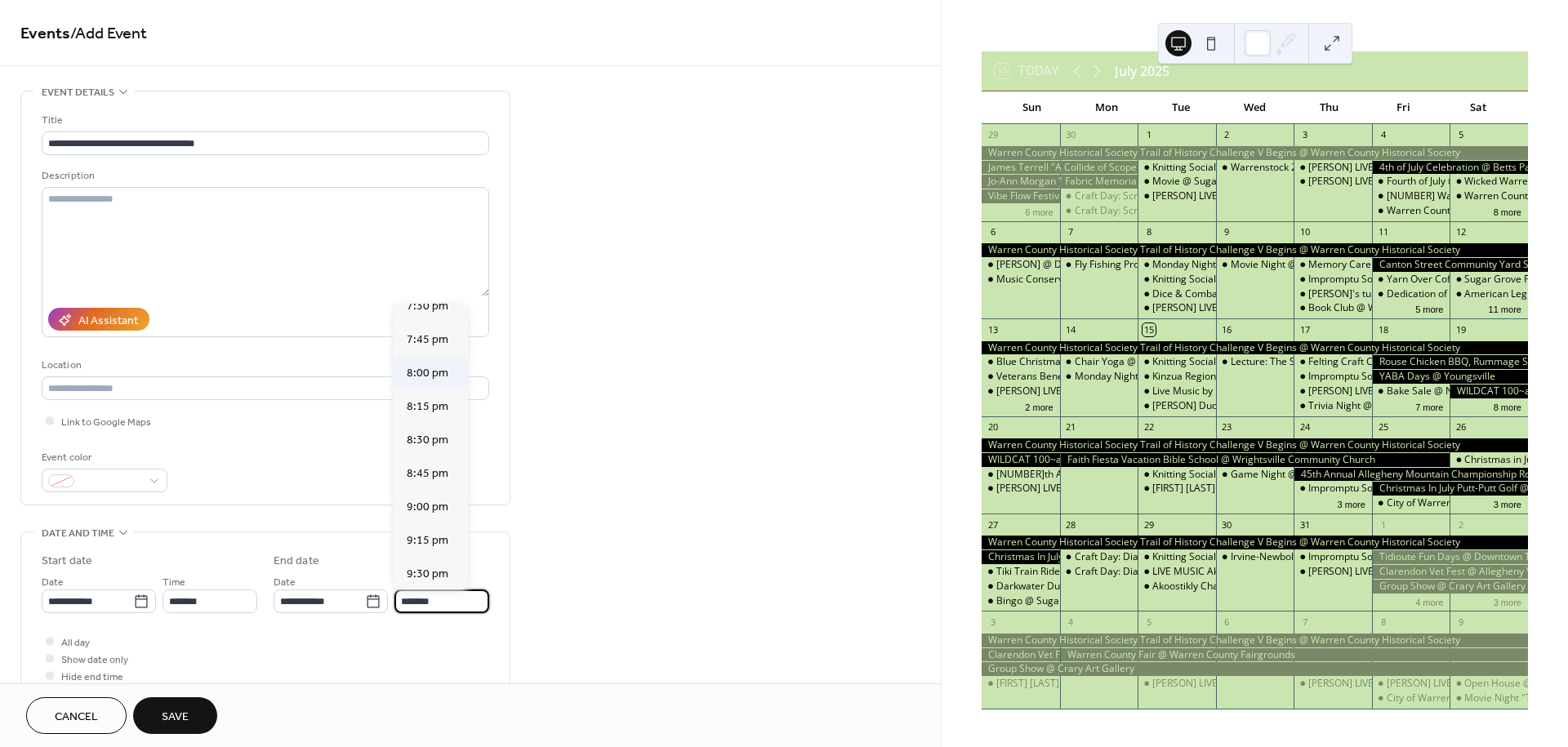 scroll, scrollTop: 272, scrollLeft: 0, axis: vertical 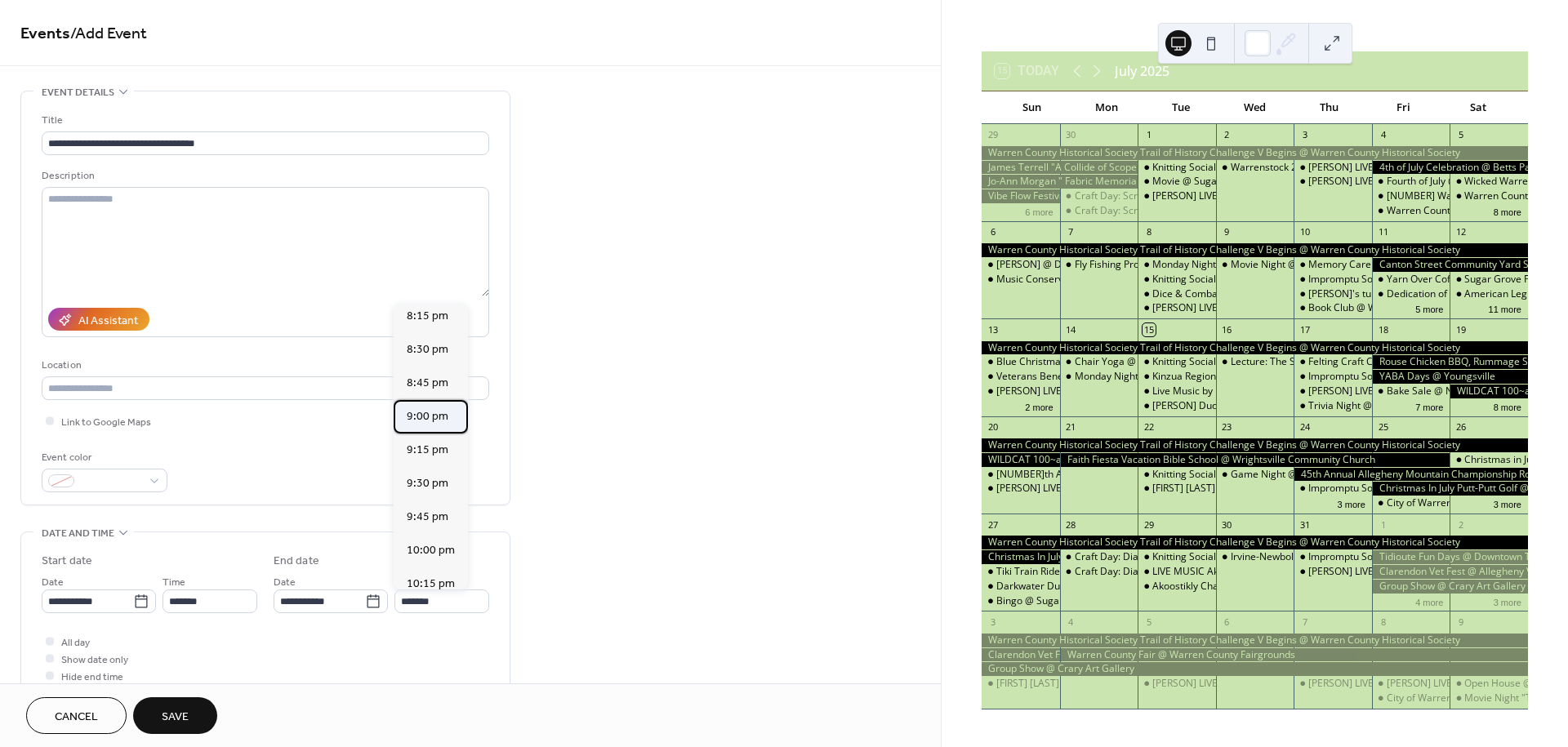 click on "9:00 pm" at bounding box center (427, 416) 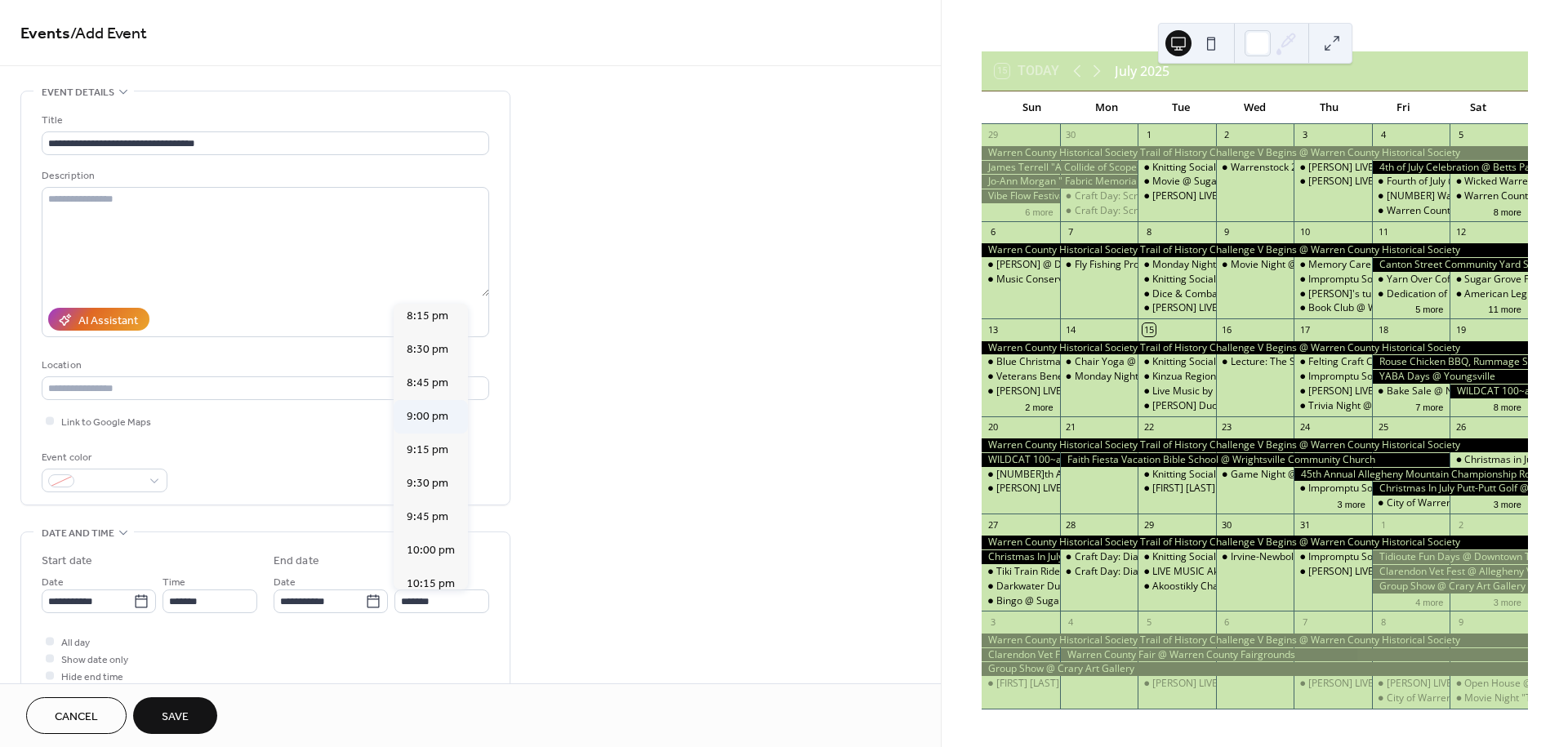type on "*******" 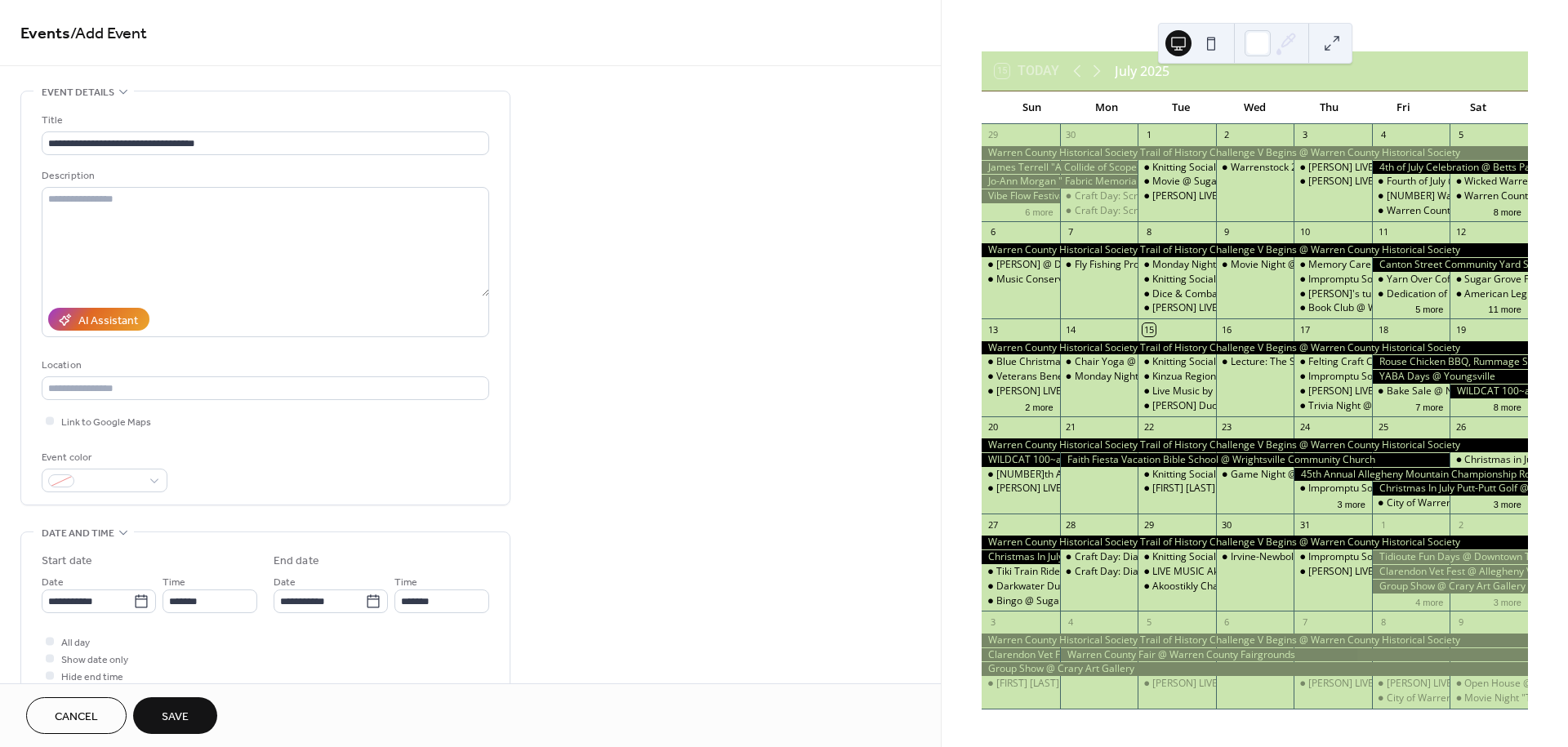 click on "Save" at bounding box center (175, 715) 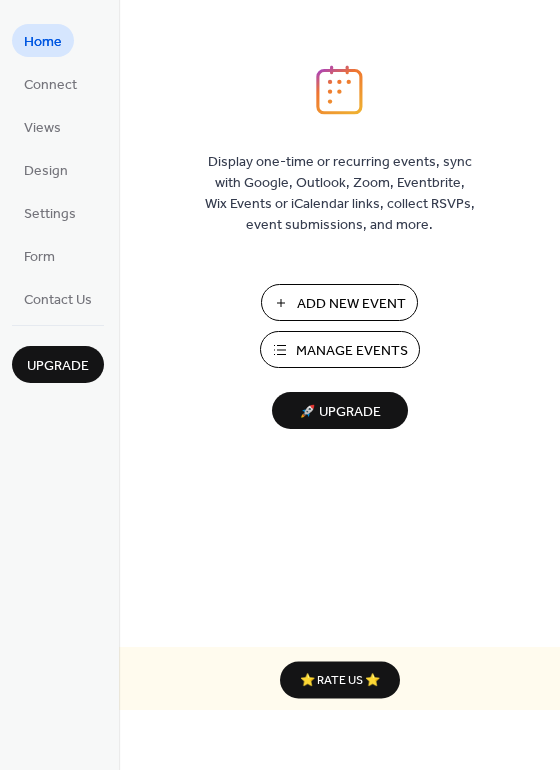 scroll, scrollTop: 0, scrollLeft: 0, axis: both 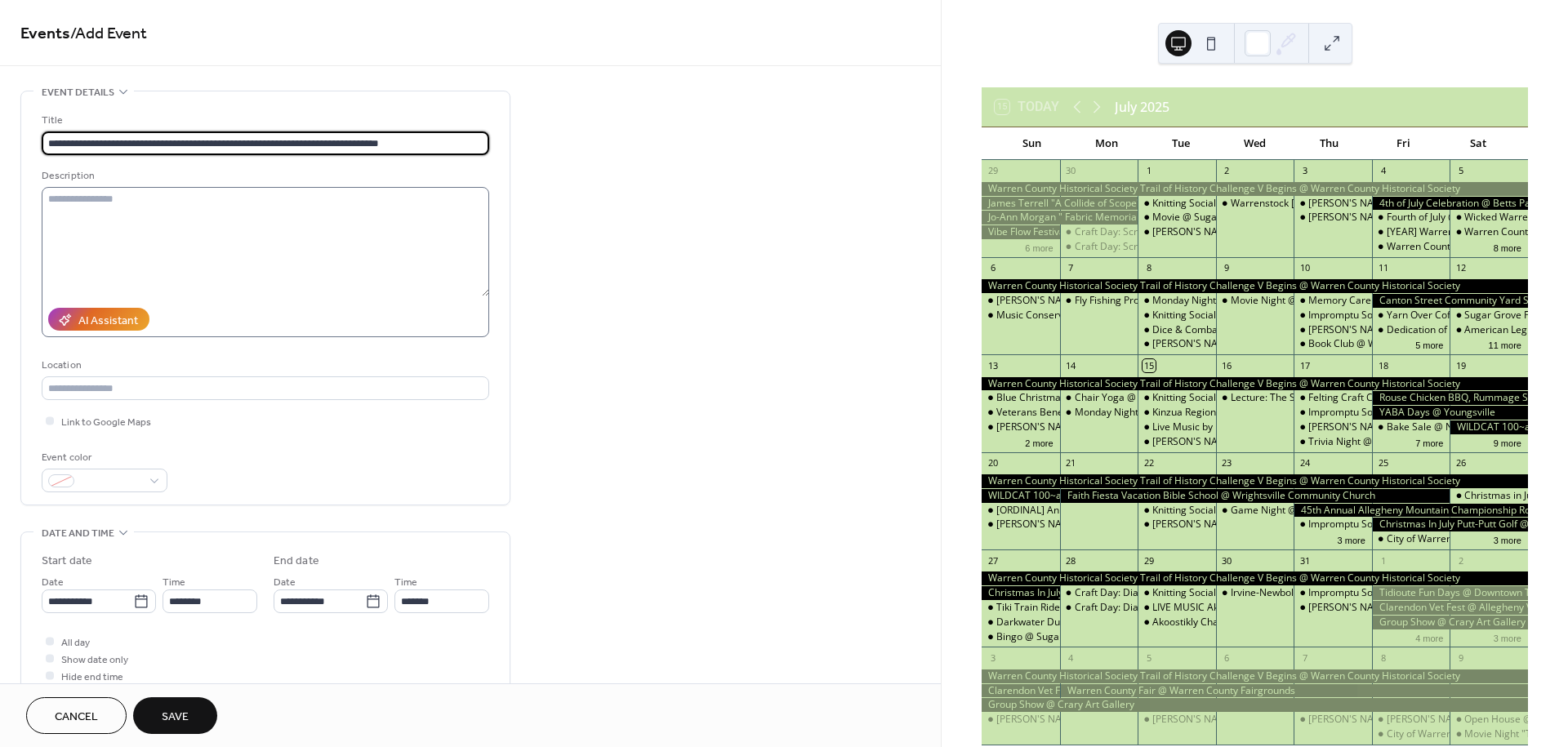 type on "**********" 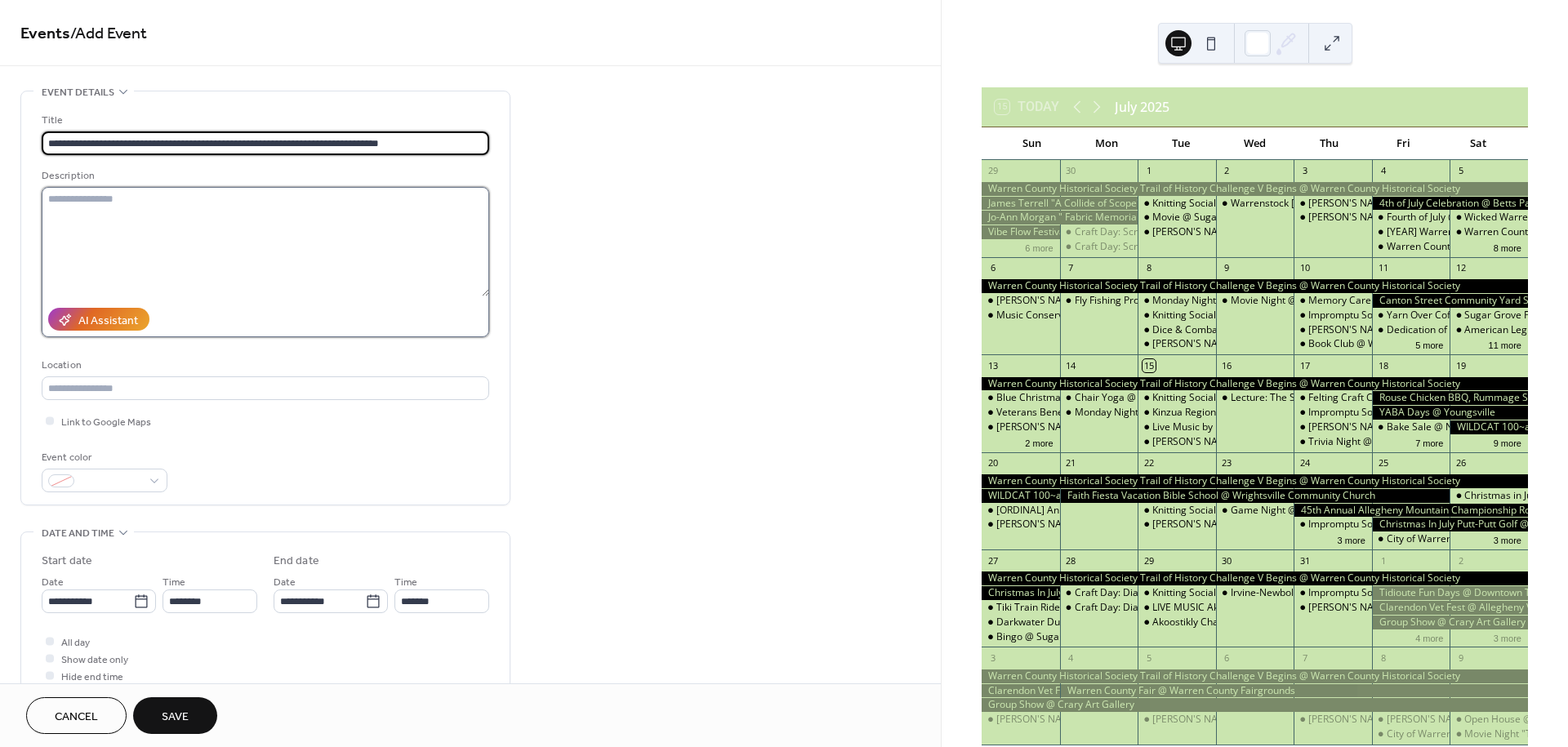 click at bounding box center (265, 242) 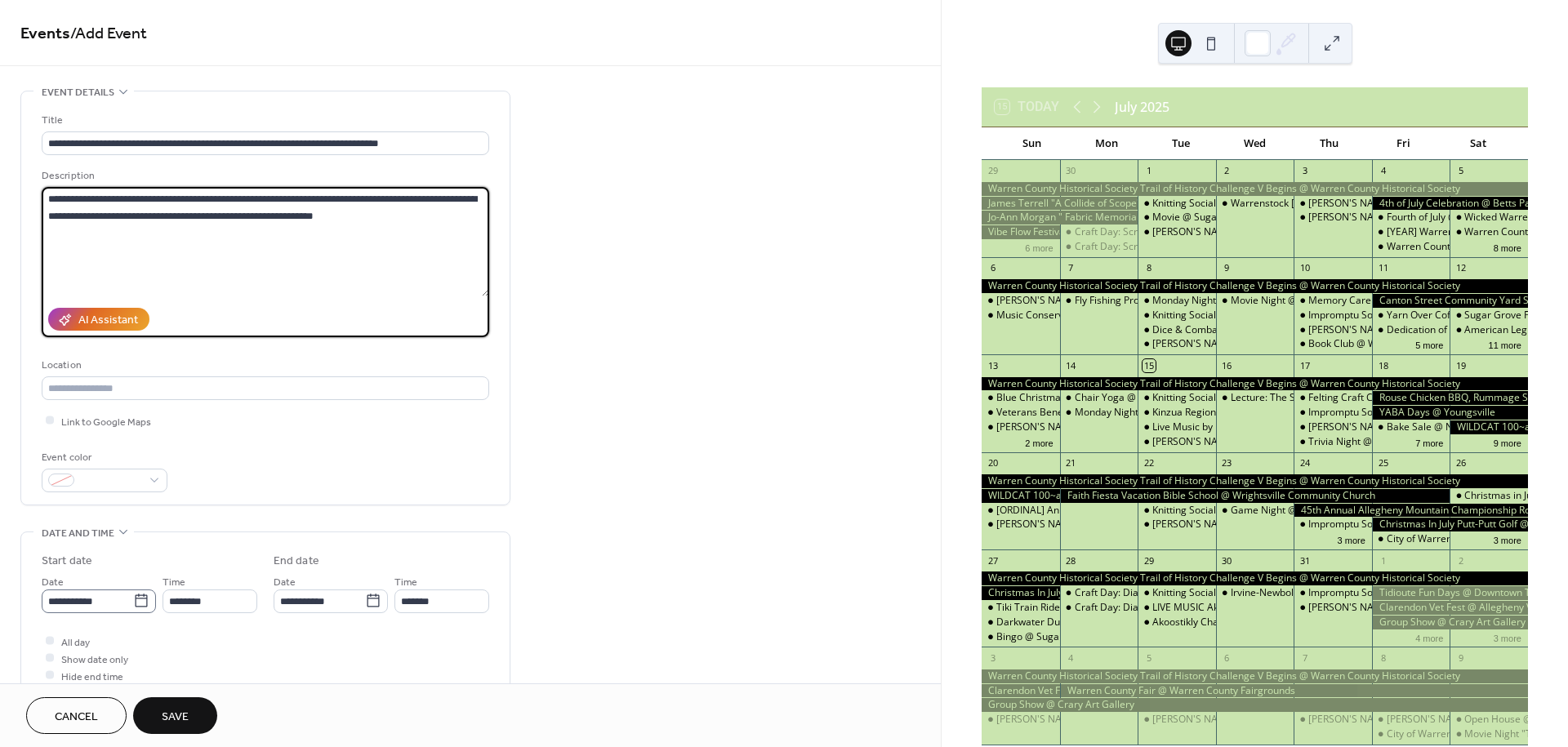 type on "**********" 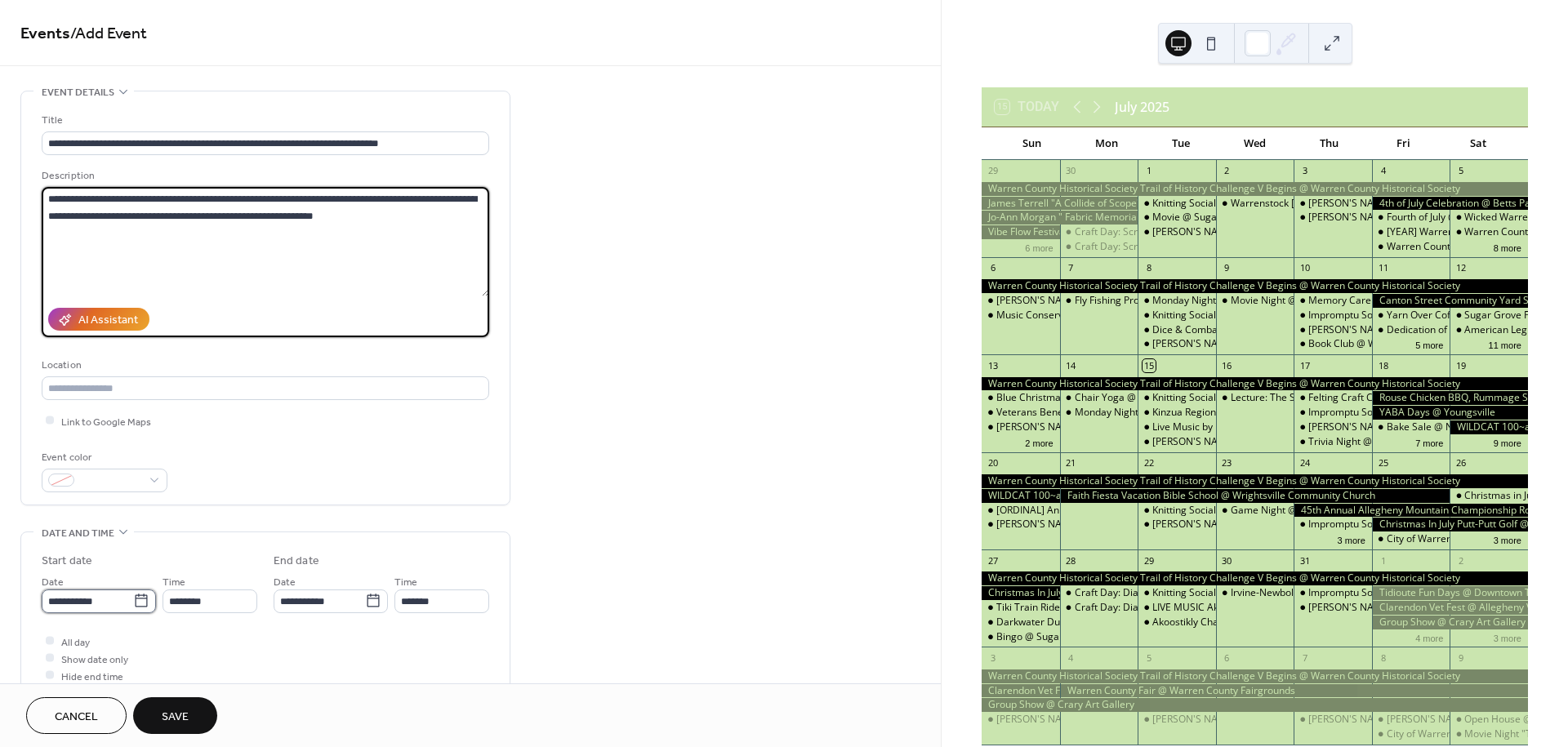 click on "**********" at bounding box center (784, 373) 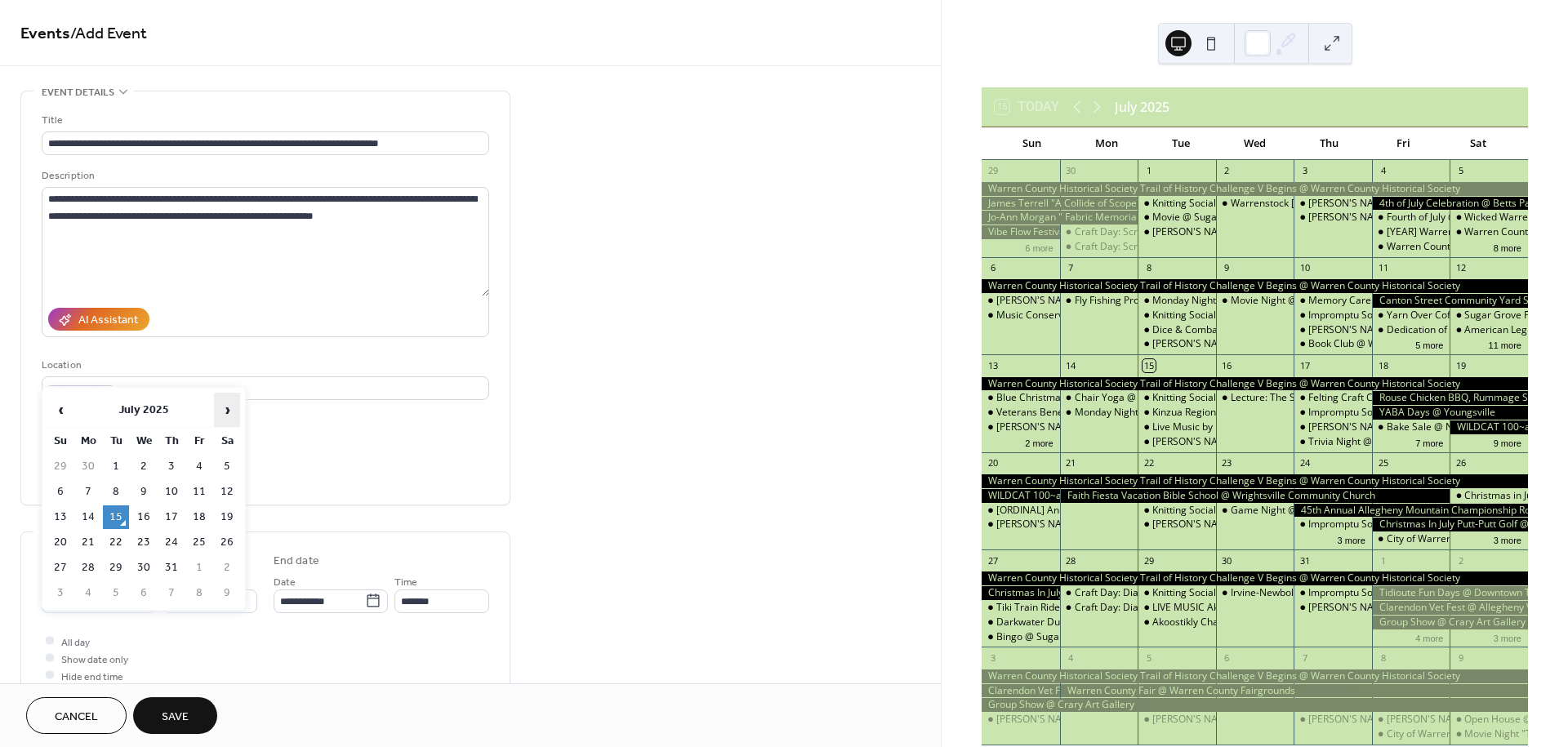 click on "›" at bounding box center [227, 410] 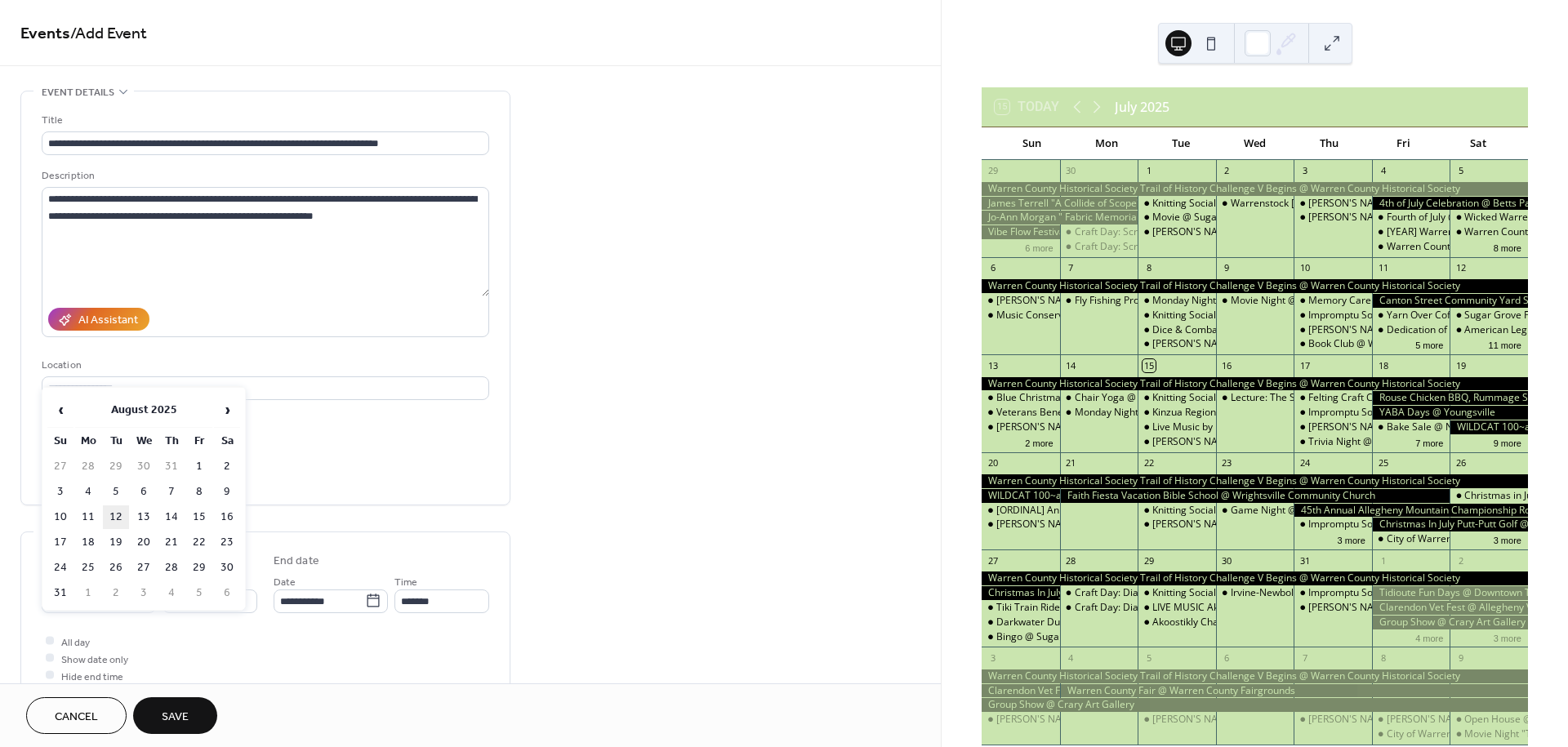 click on "12" at bounding box center [116, 517] 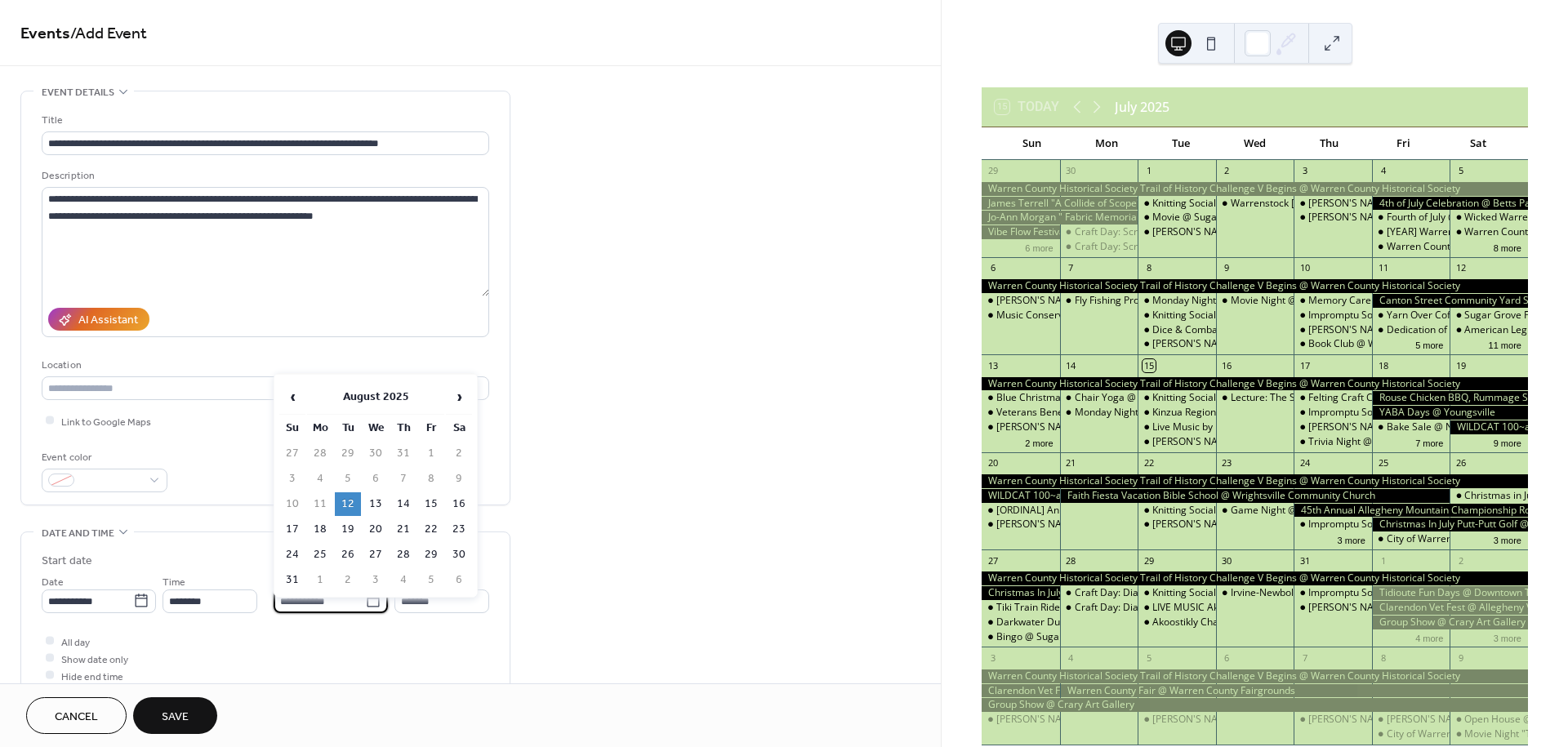 click on "**********" at bounding box center [319, 601] 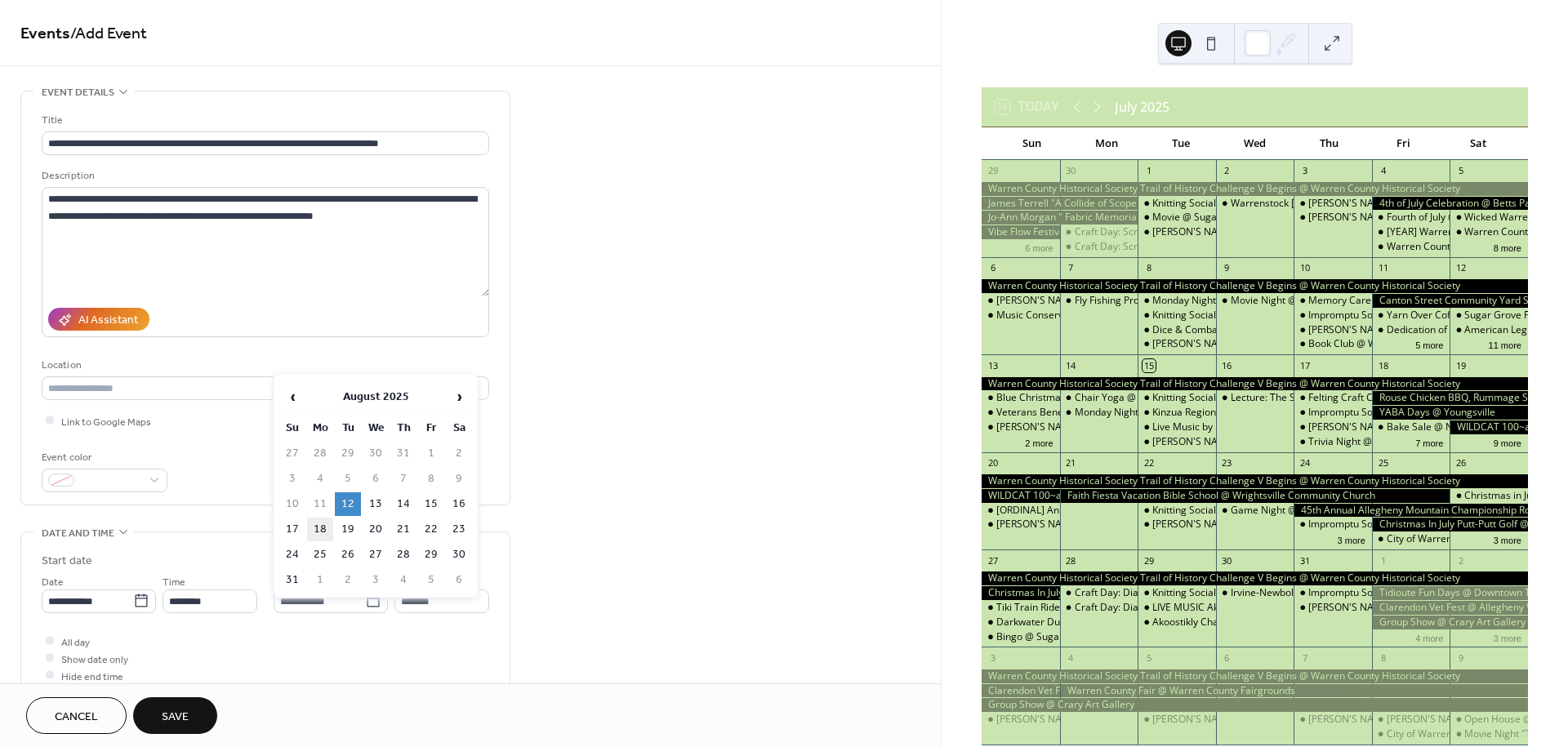 click on "18" at bounding box center [320, 529] 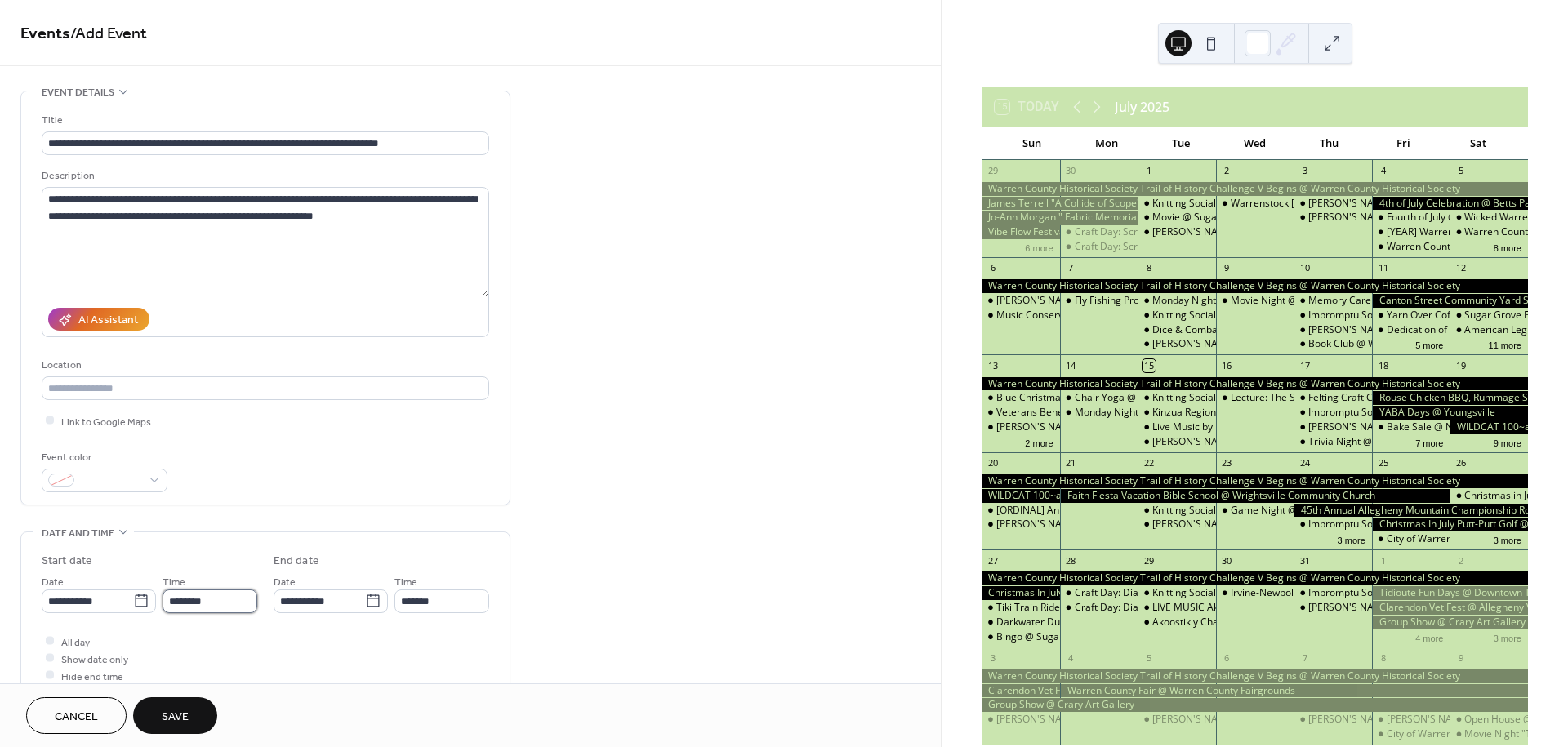 click on "********" at bounding box center [210, 601] 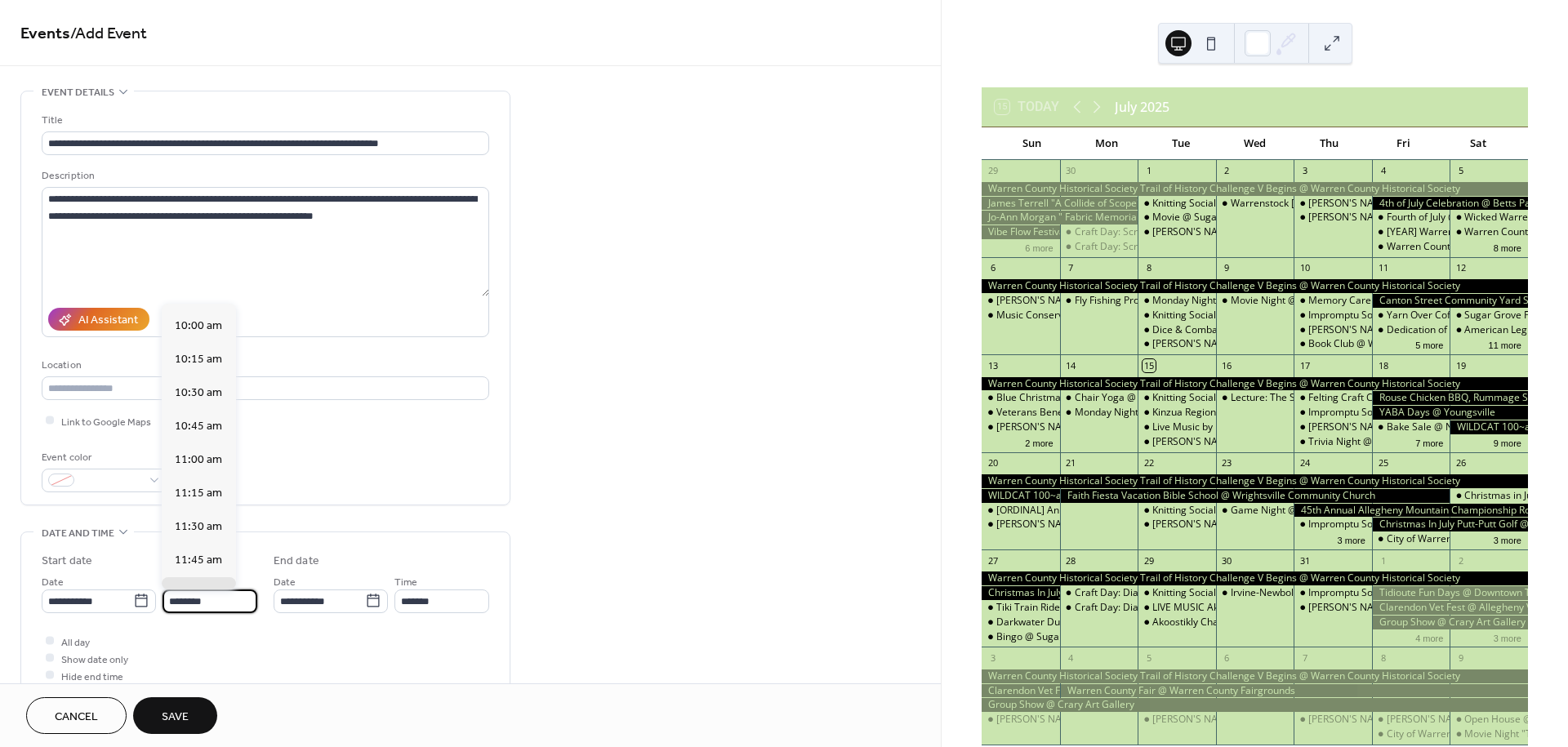 scroll, scrollTop: 1261, scrollLeft: 0, axis: vertical 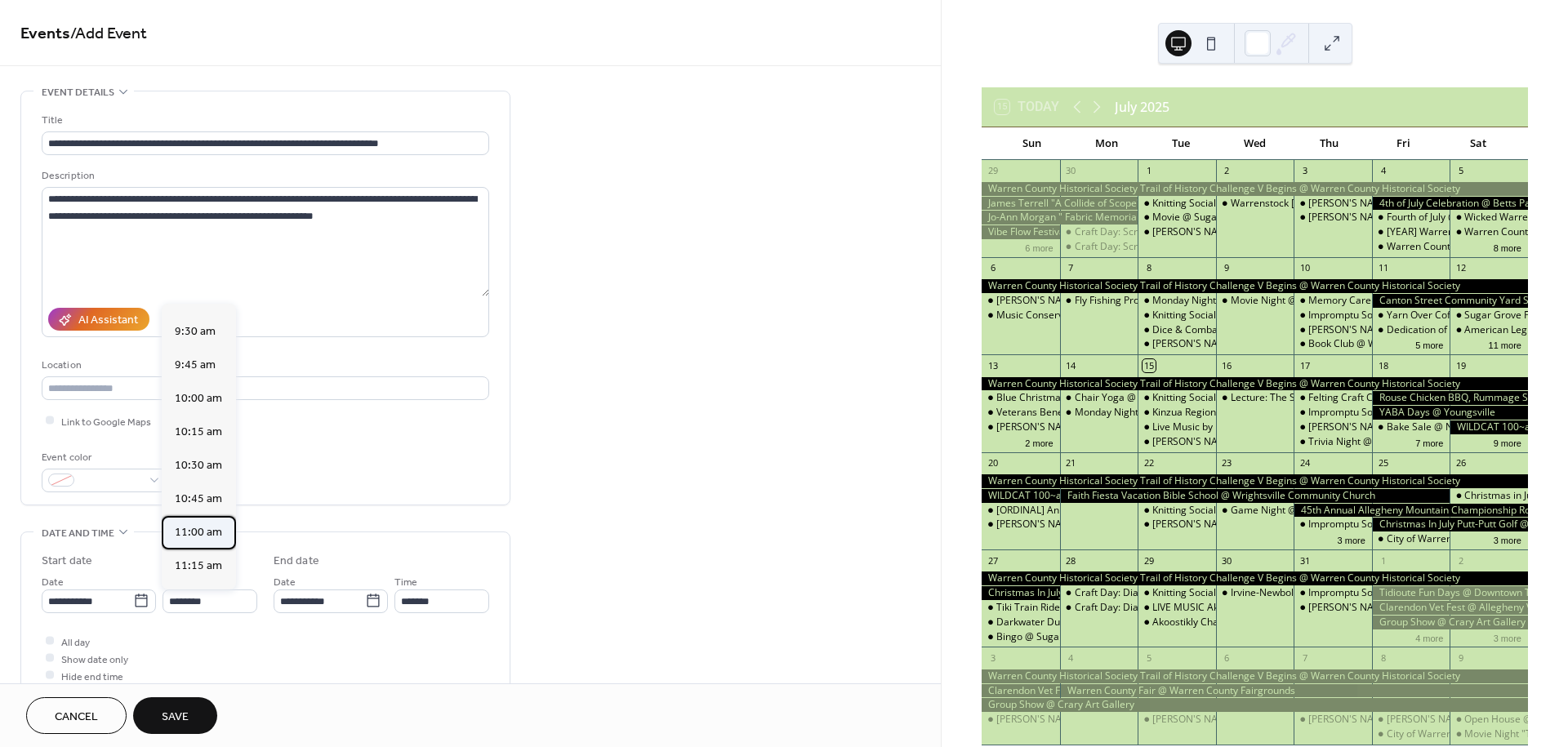 click on "11:00 am" at bounding box center [198, 532] 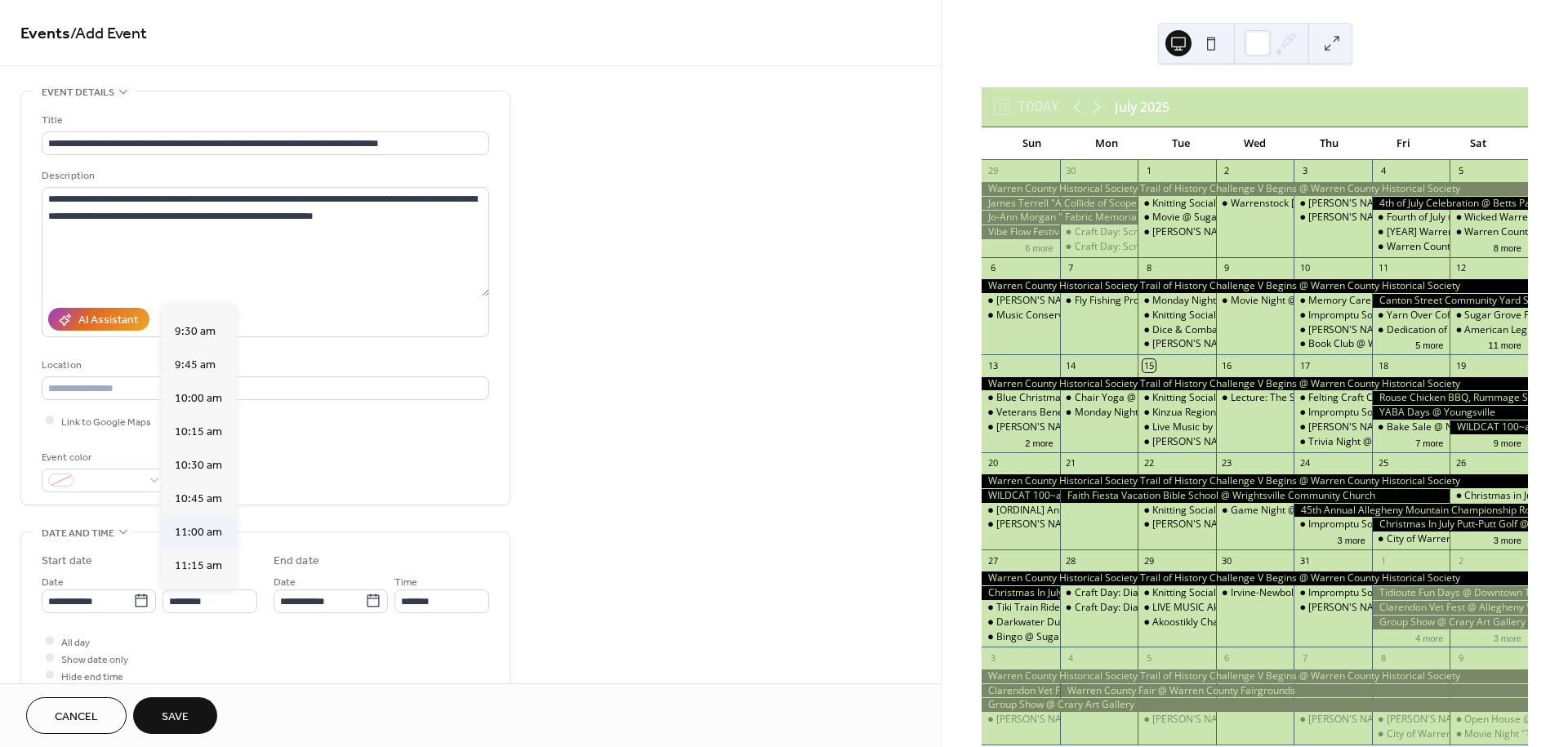 type on "********" 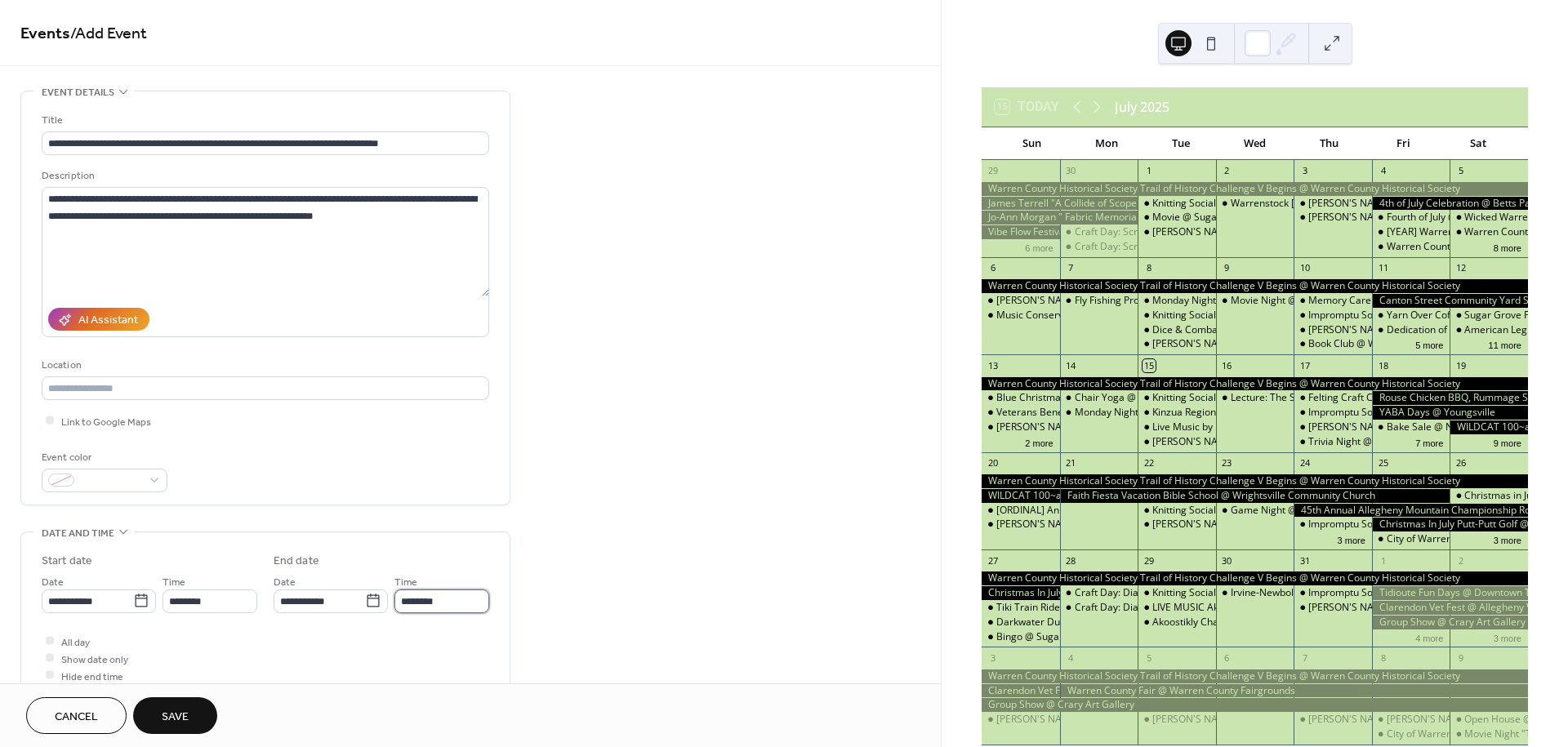 click on "********" at bounding box center (442, 601) 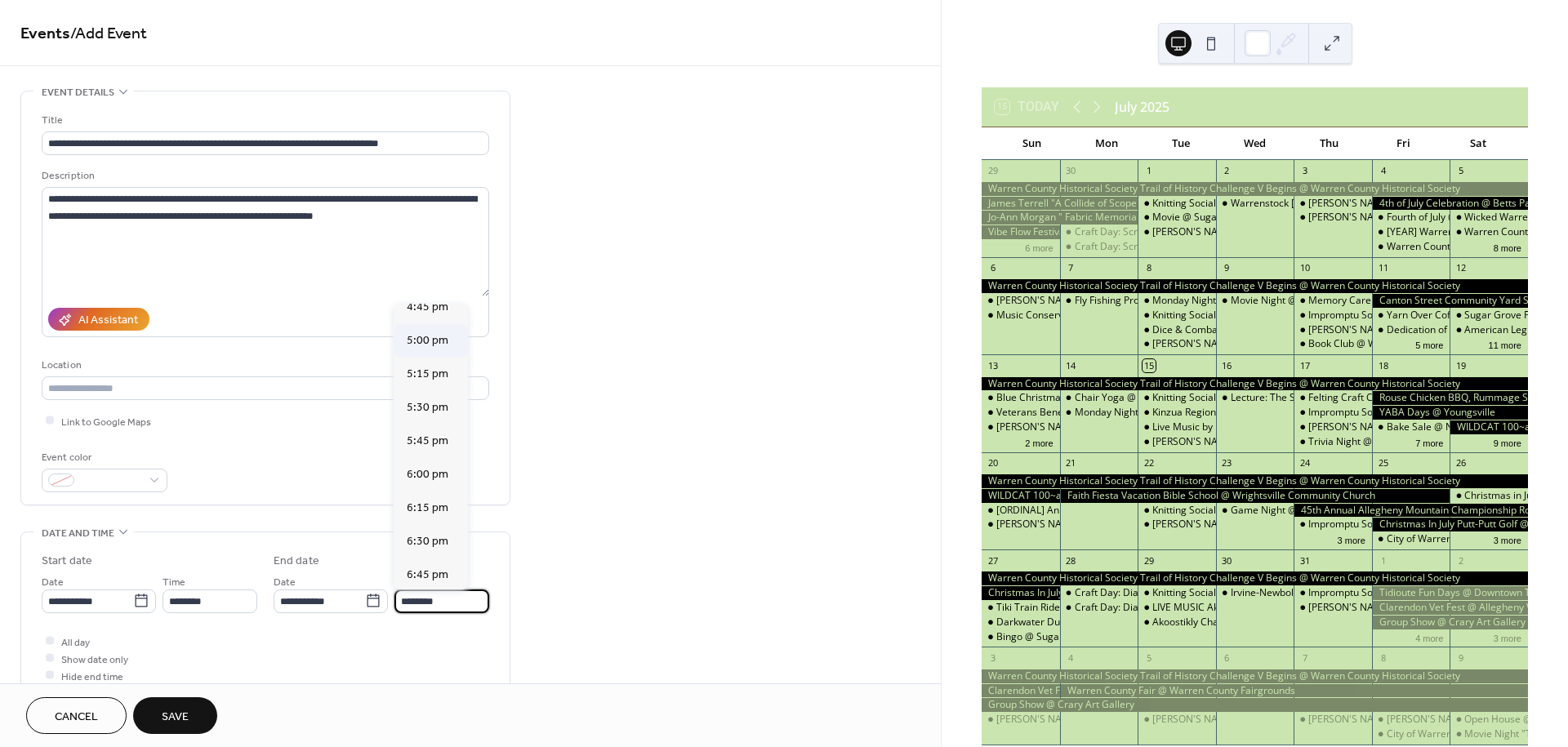 scroll, scrollTop: 2258, scrollLeft: 0, axis: vertical 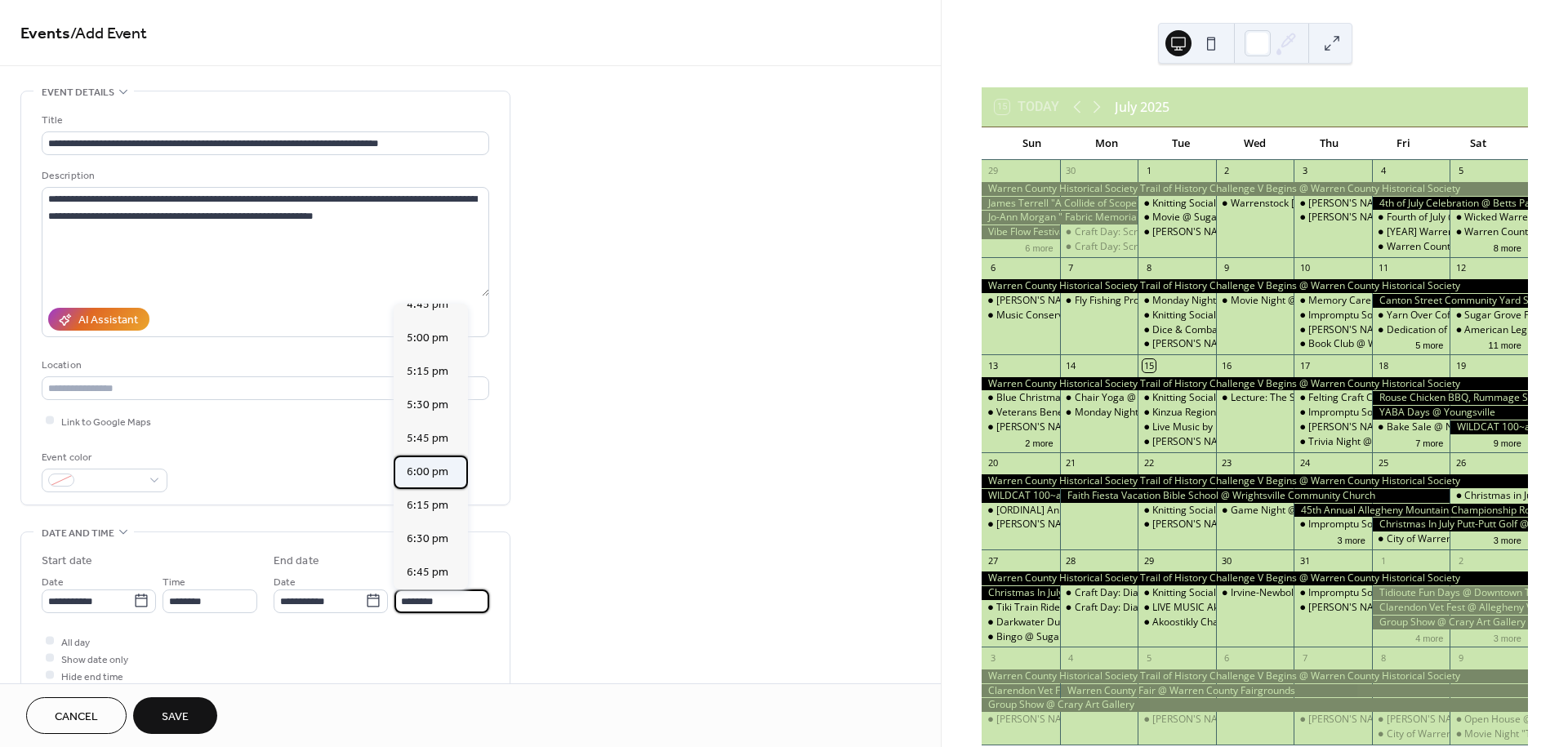 click on "6:00 pm" at bounding box center [427, 472] 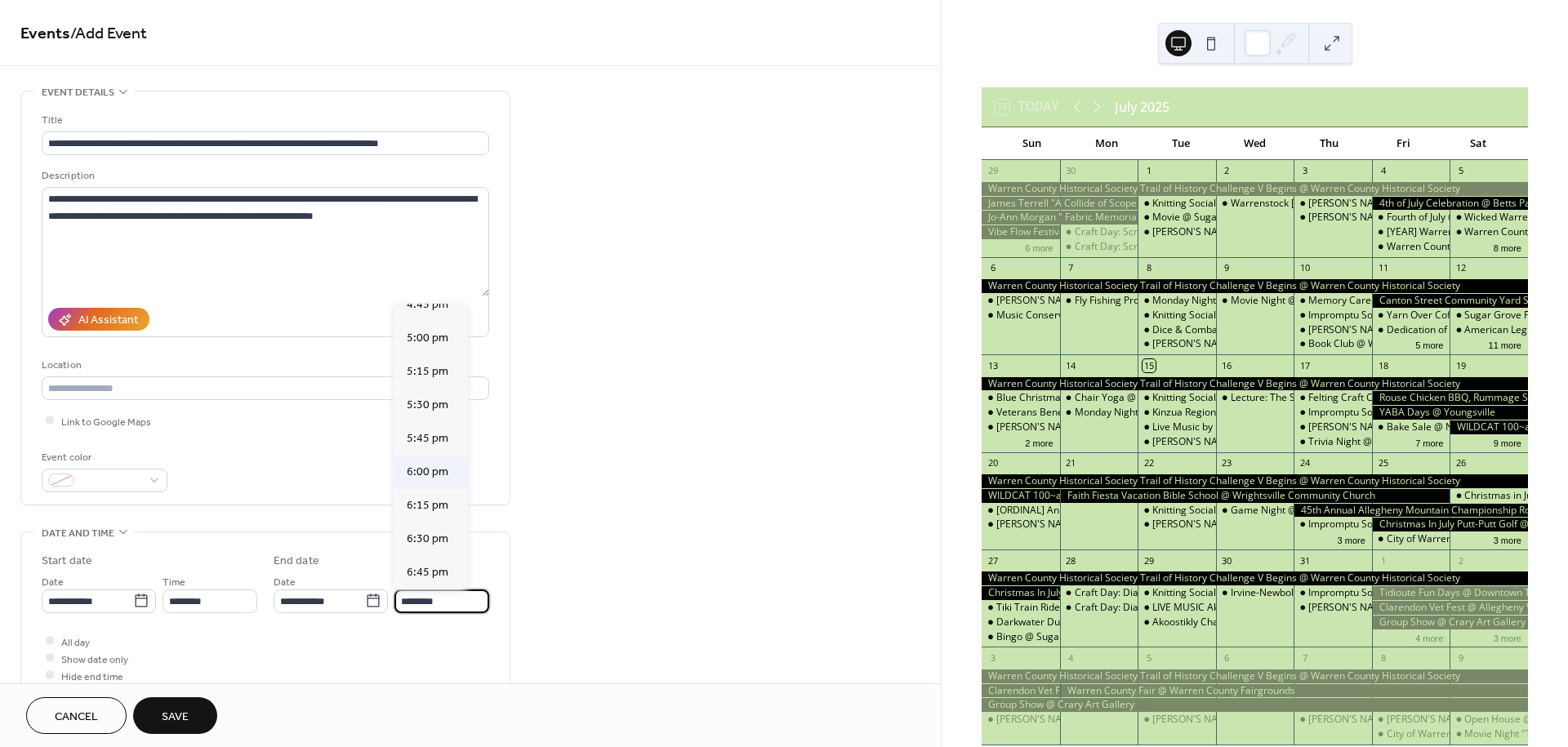 type on "*******" 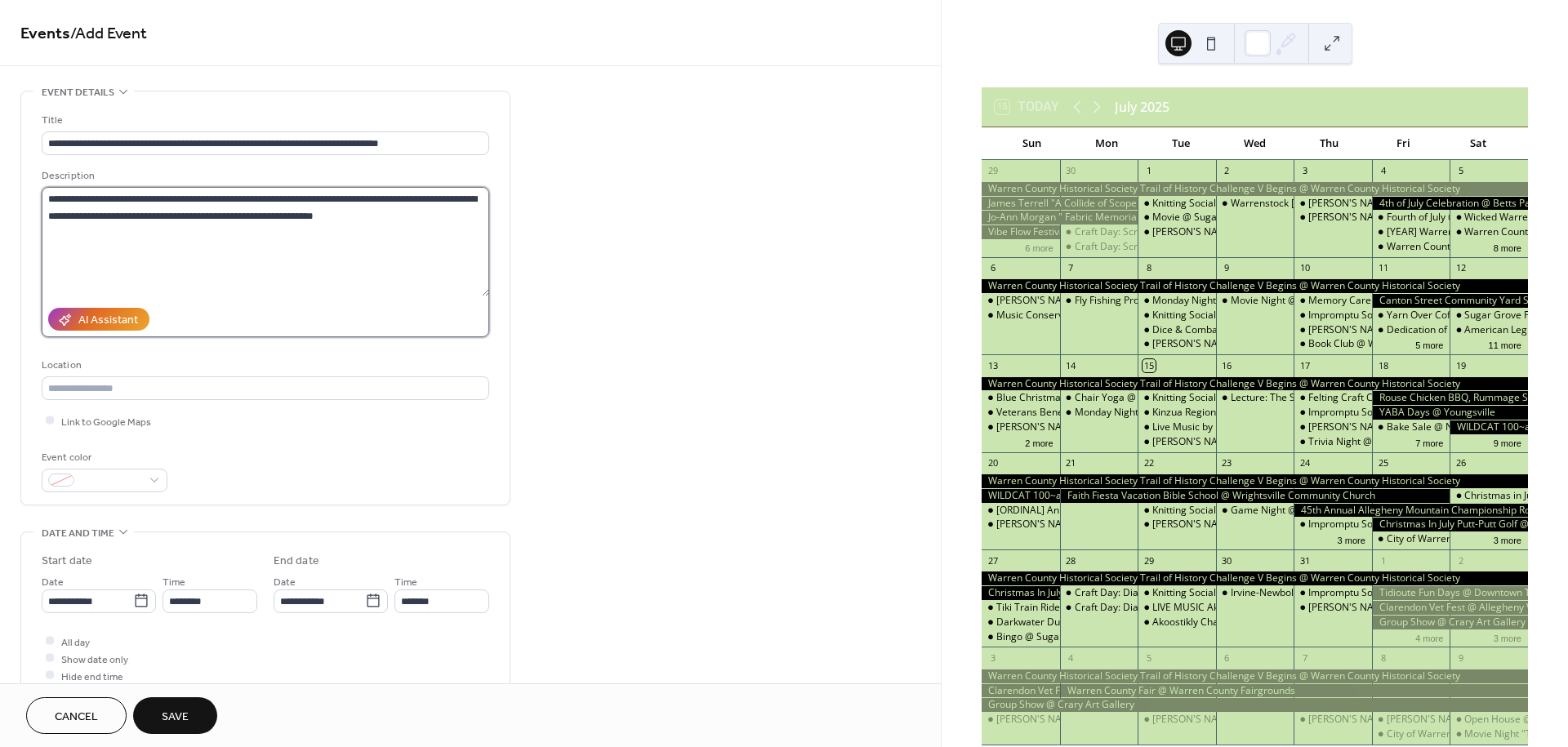 click on "**********" at bounding box center (265, 242) 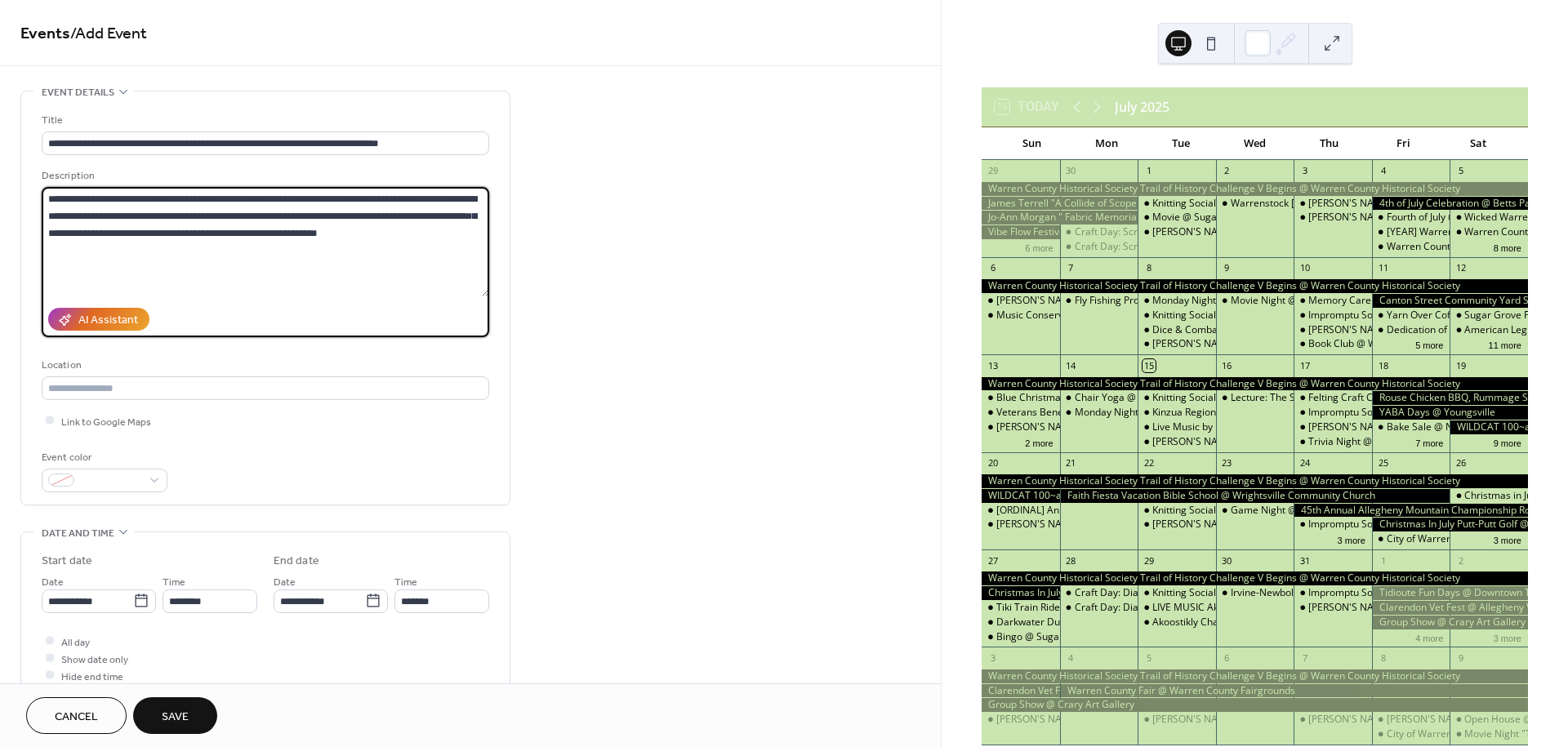 type on "**********" 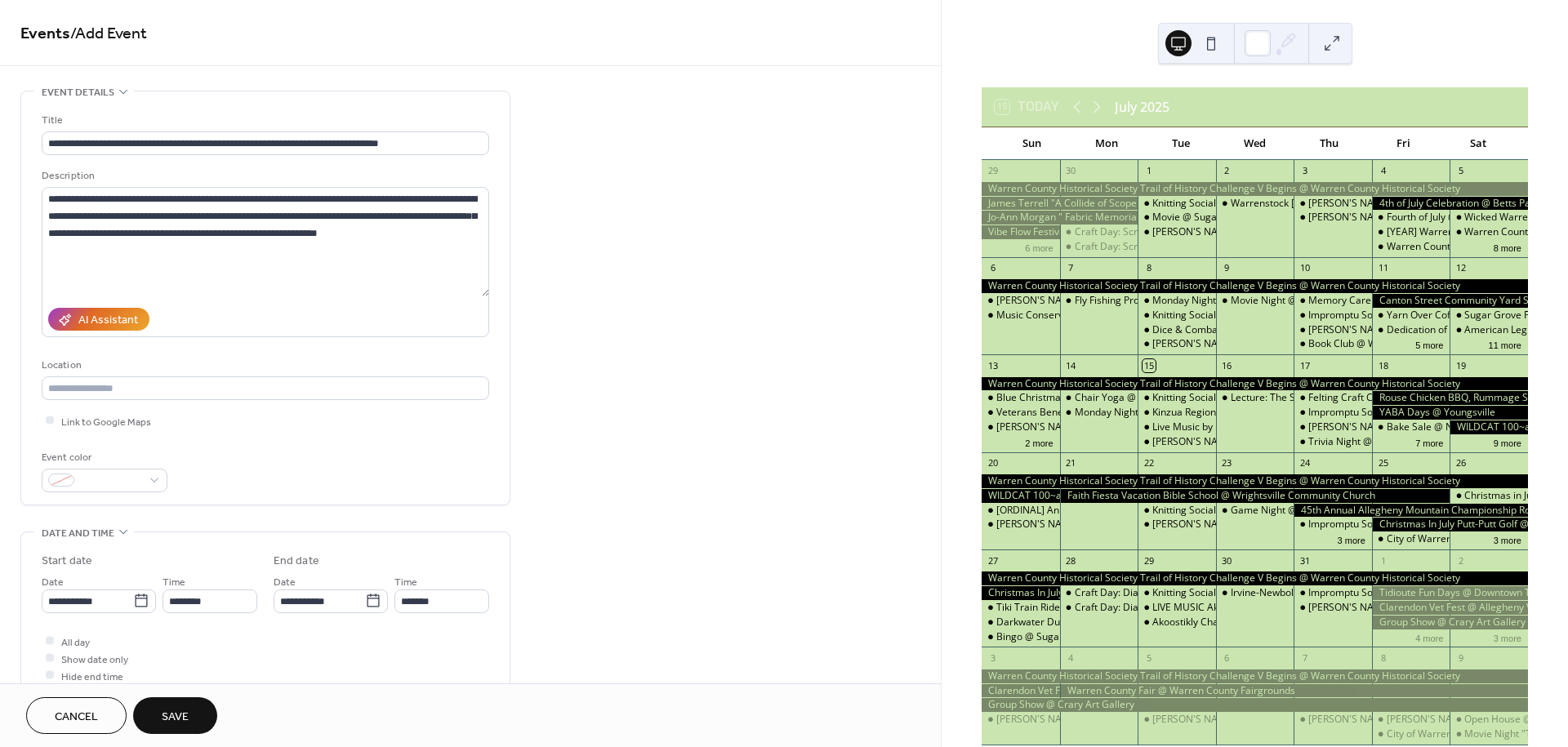 click on "Save" at bounding box center [175, 715] 